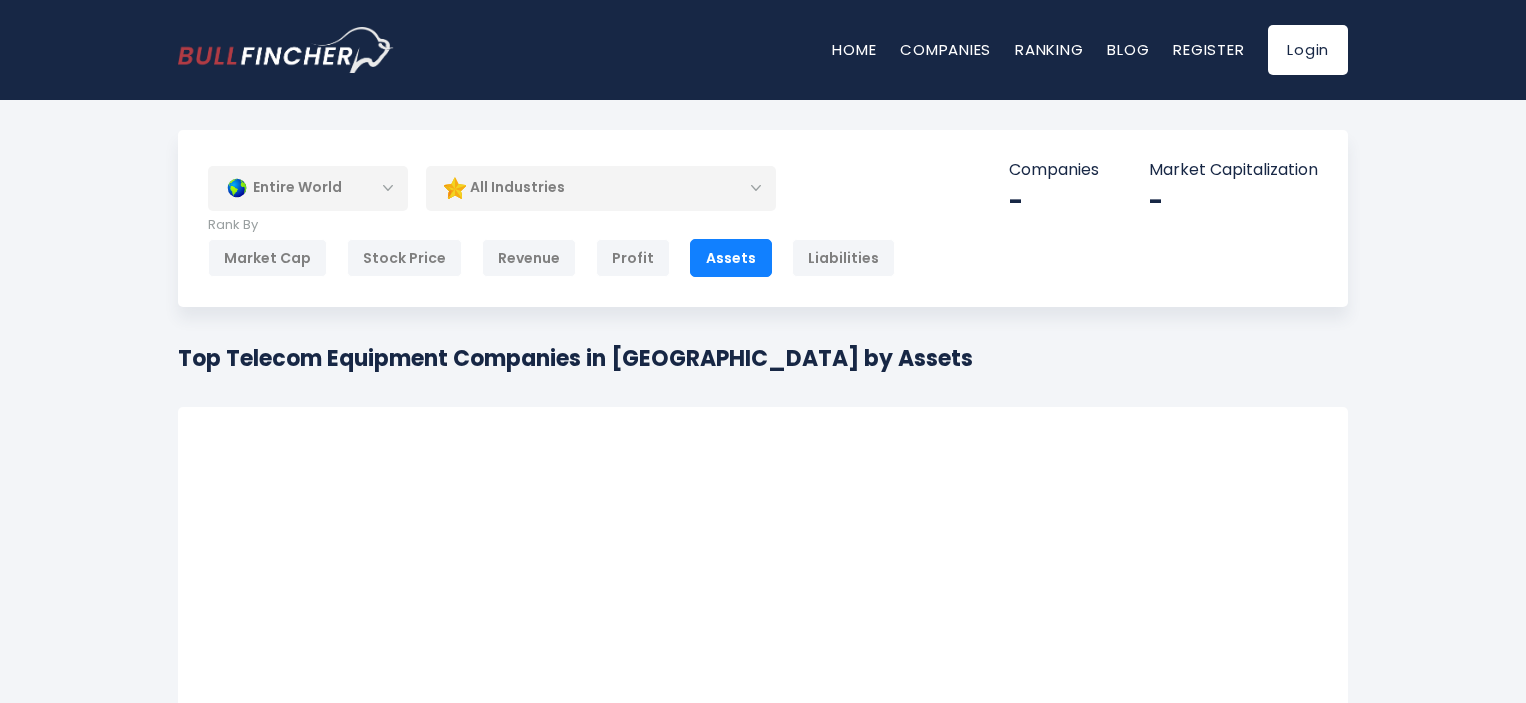 scroll, scrollTop: 0, scrollLeft: 0, axis: both 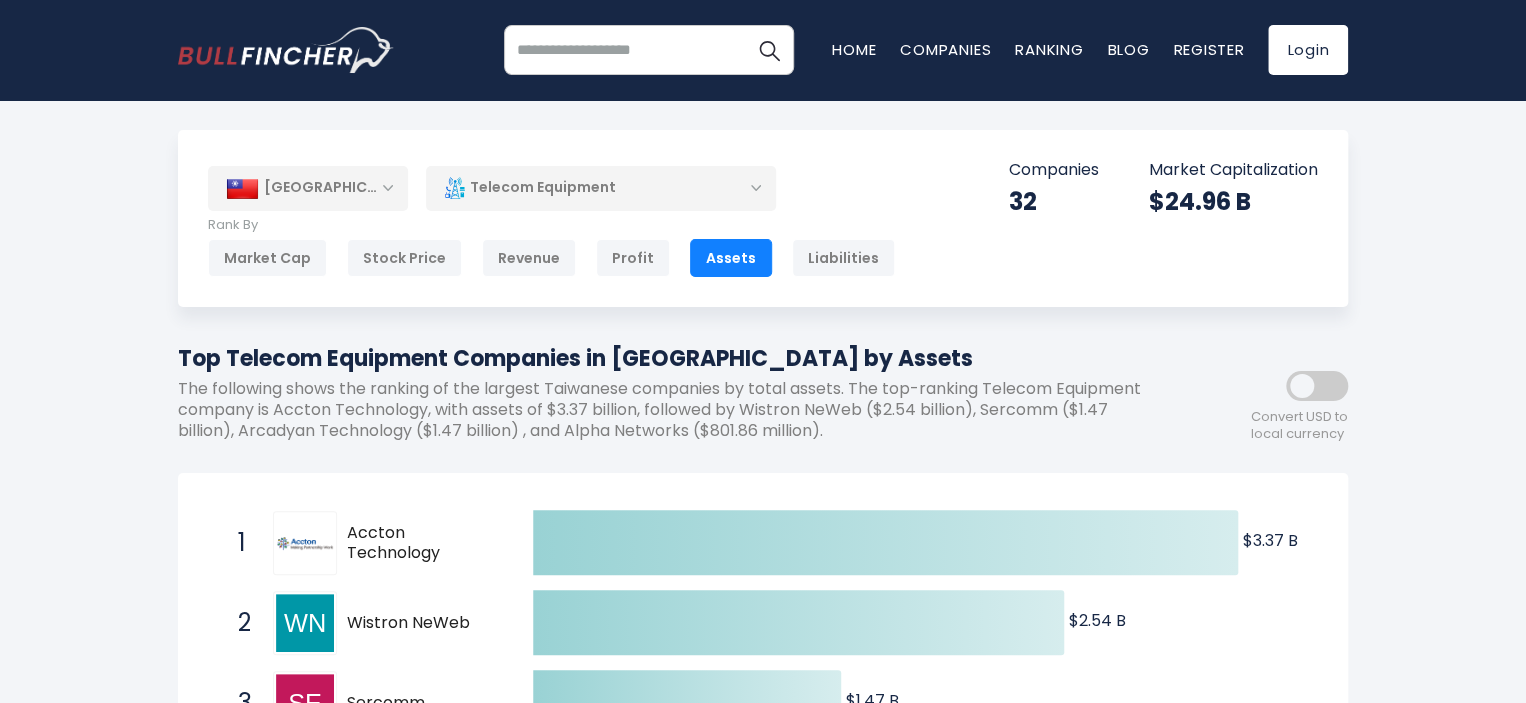 click on "Telecom Equipment" at bounding box center (601, 188) 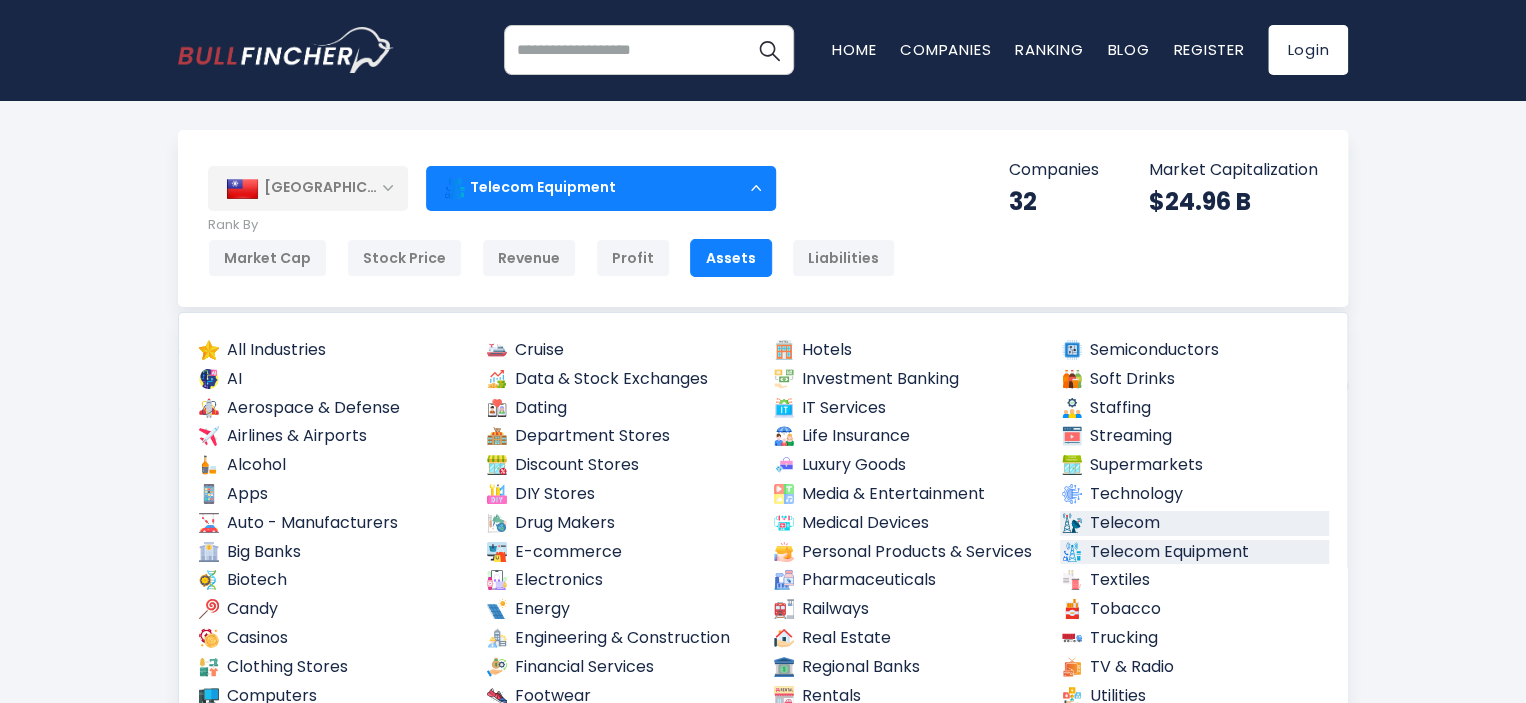 click on "Telecom" at bounding box center [1195, 523] 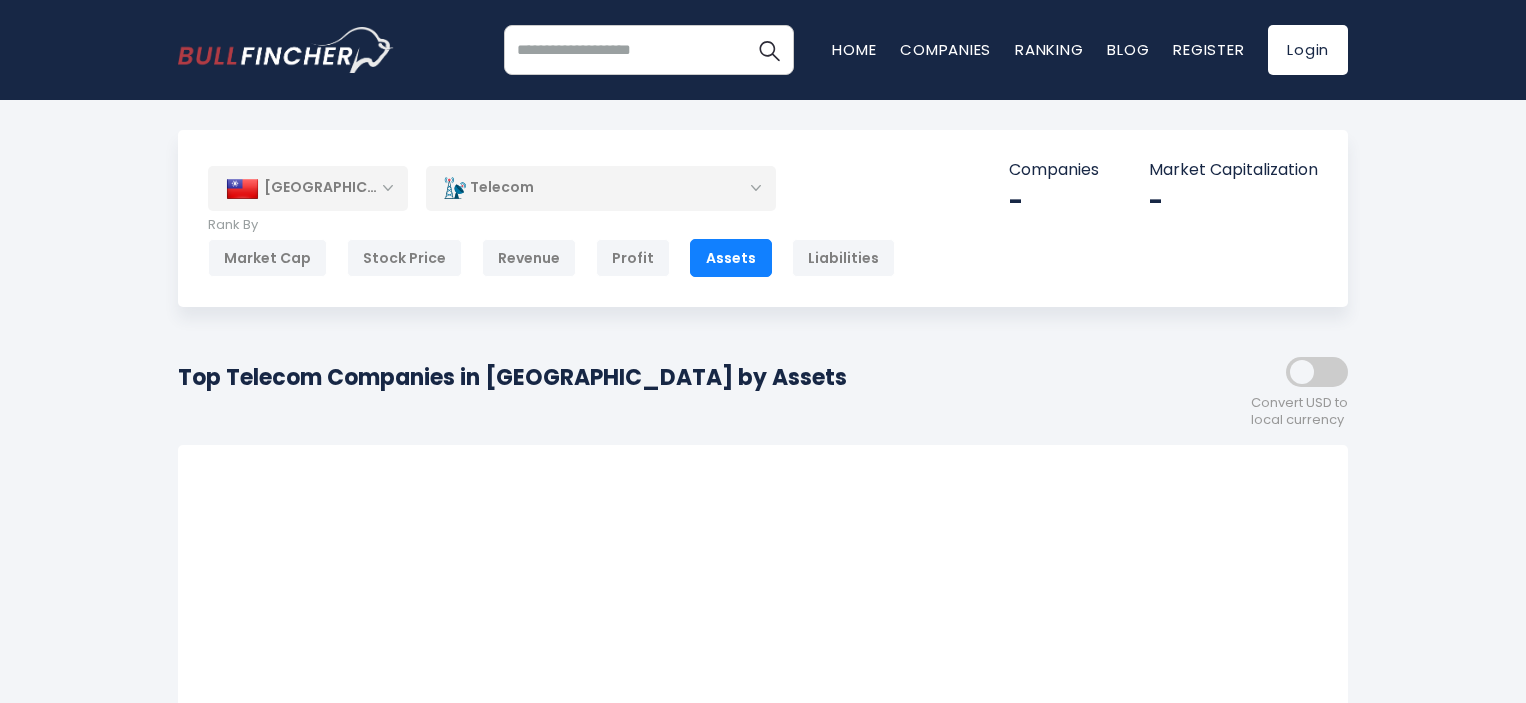scroll, scrollTop: 0, scrollLeft: 0, axis: both 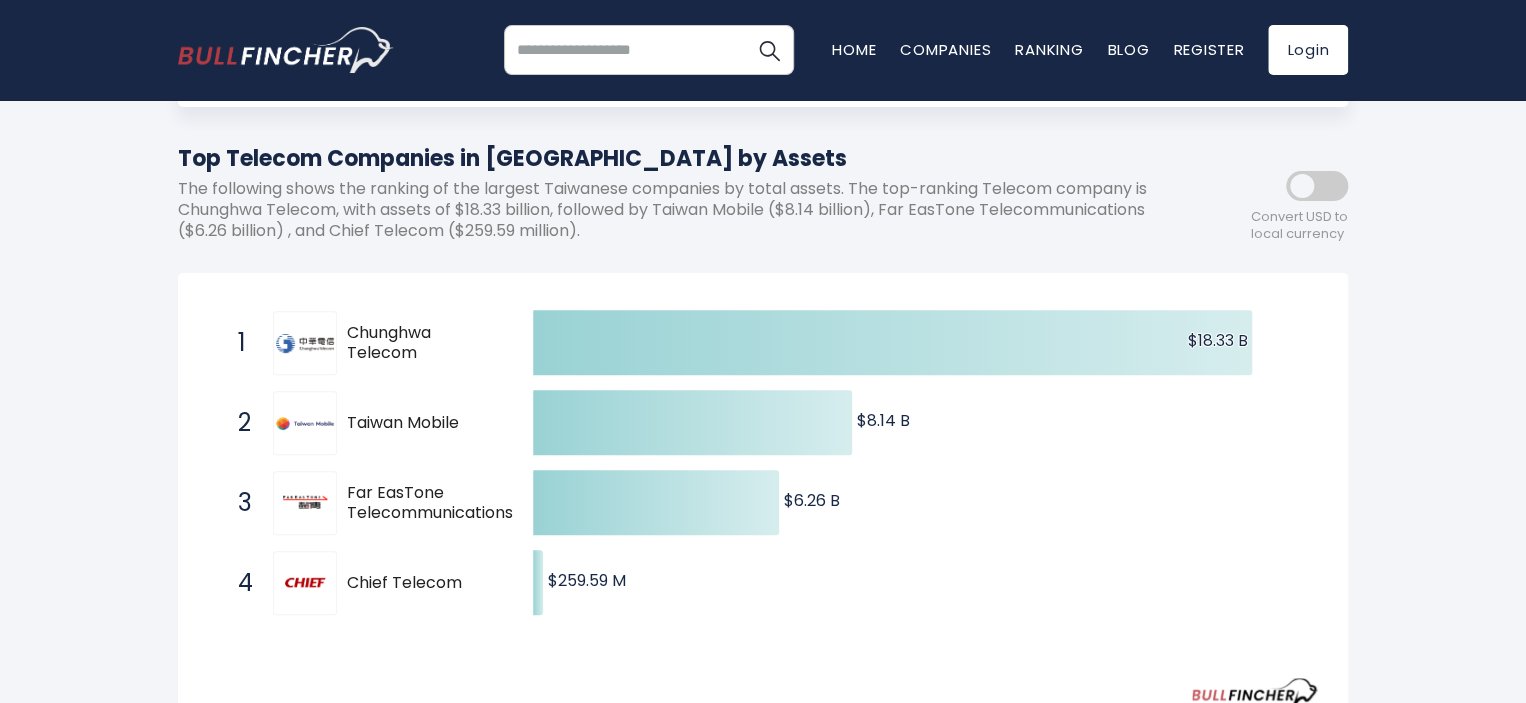 click at bounding box center [1317, 186] 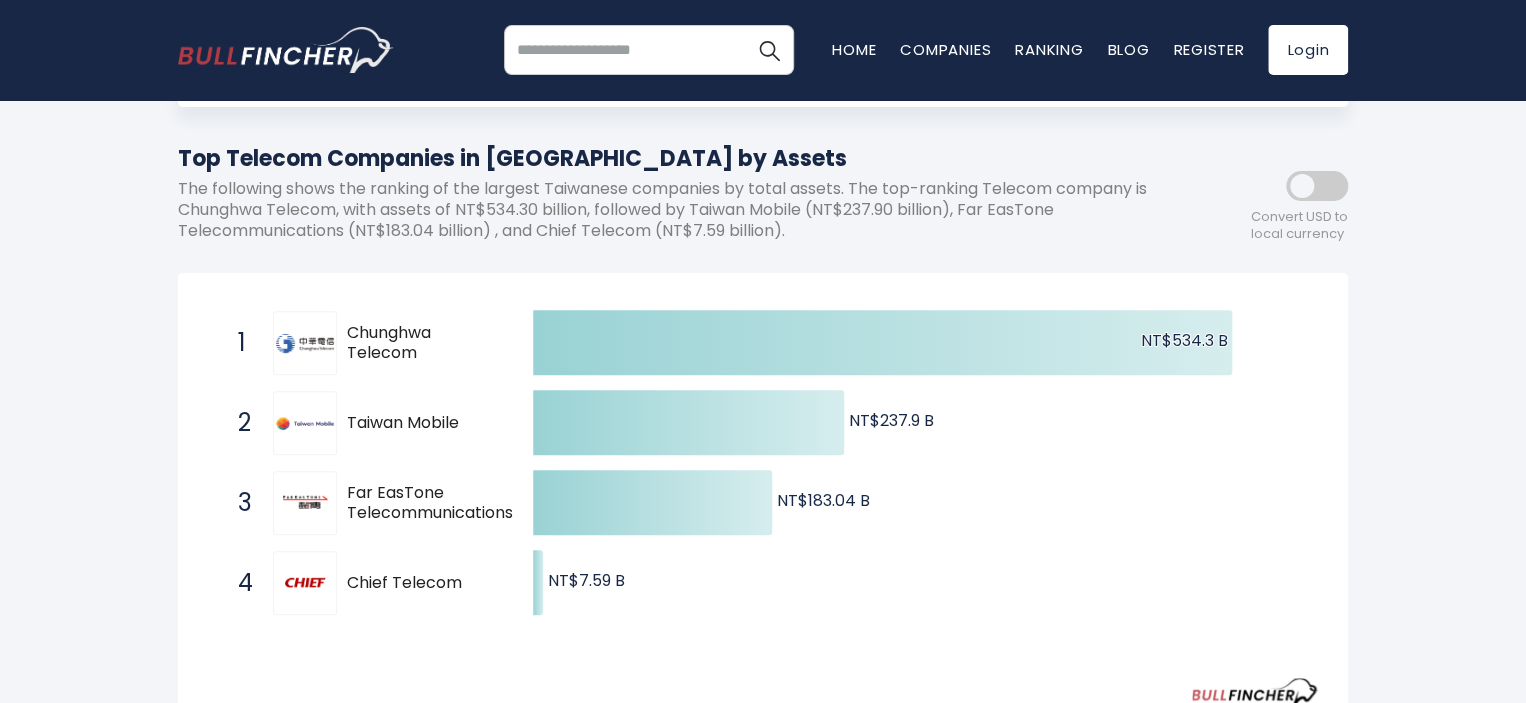 click at bounding box center [1317, 186] 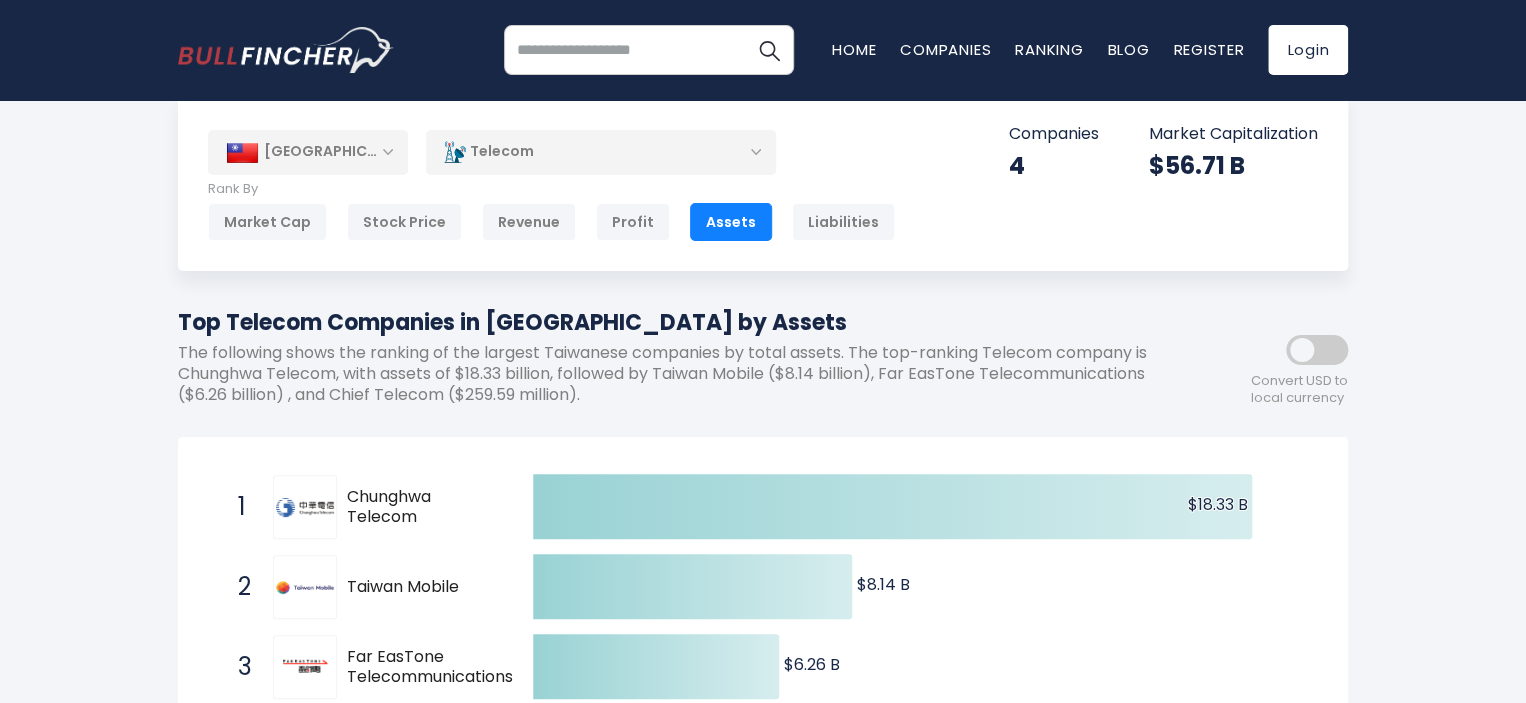 scroll, scrollTop: 0, scrollLeft: 0, axis: both 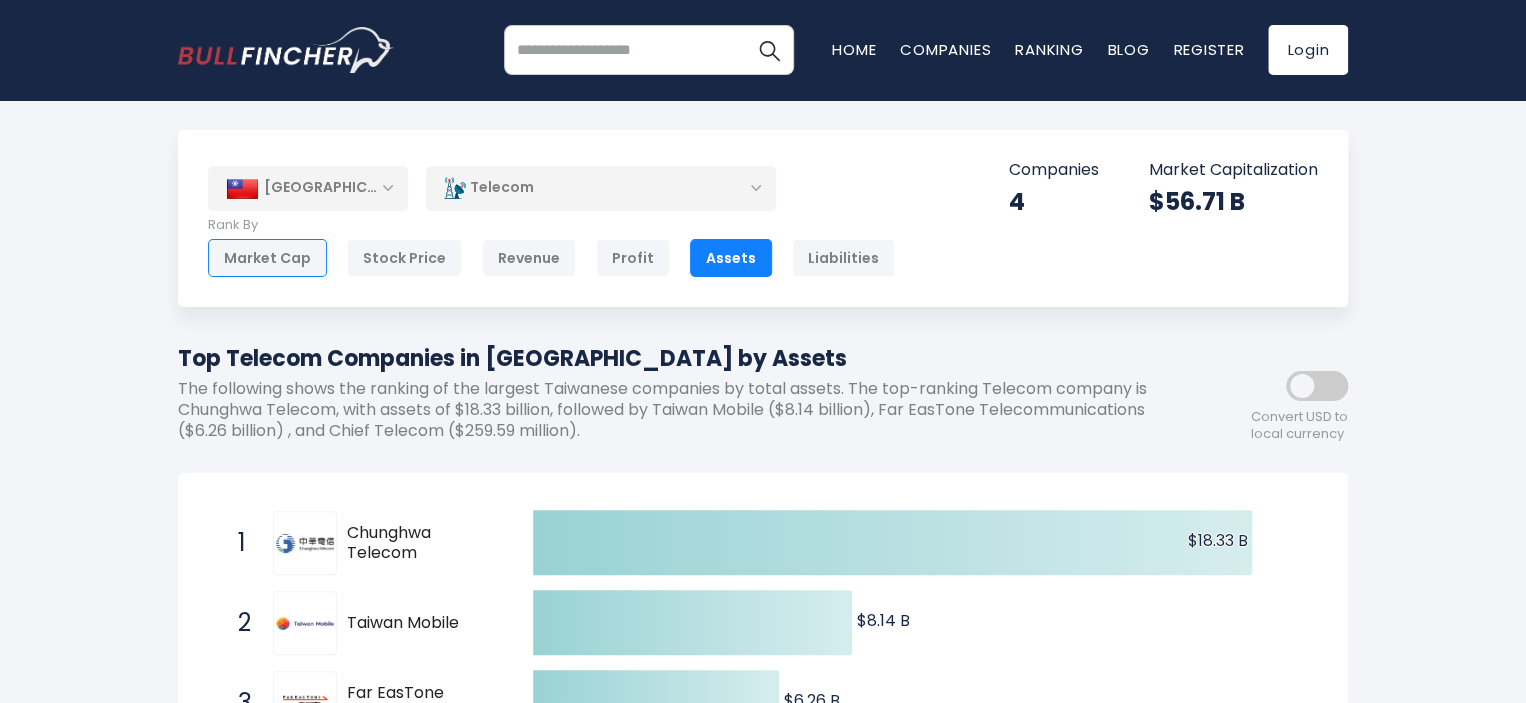 click on "Market Cap" at bounding box center (267, 258) 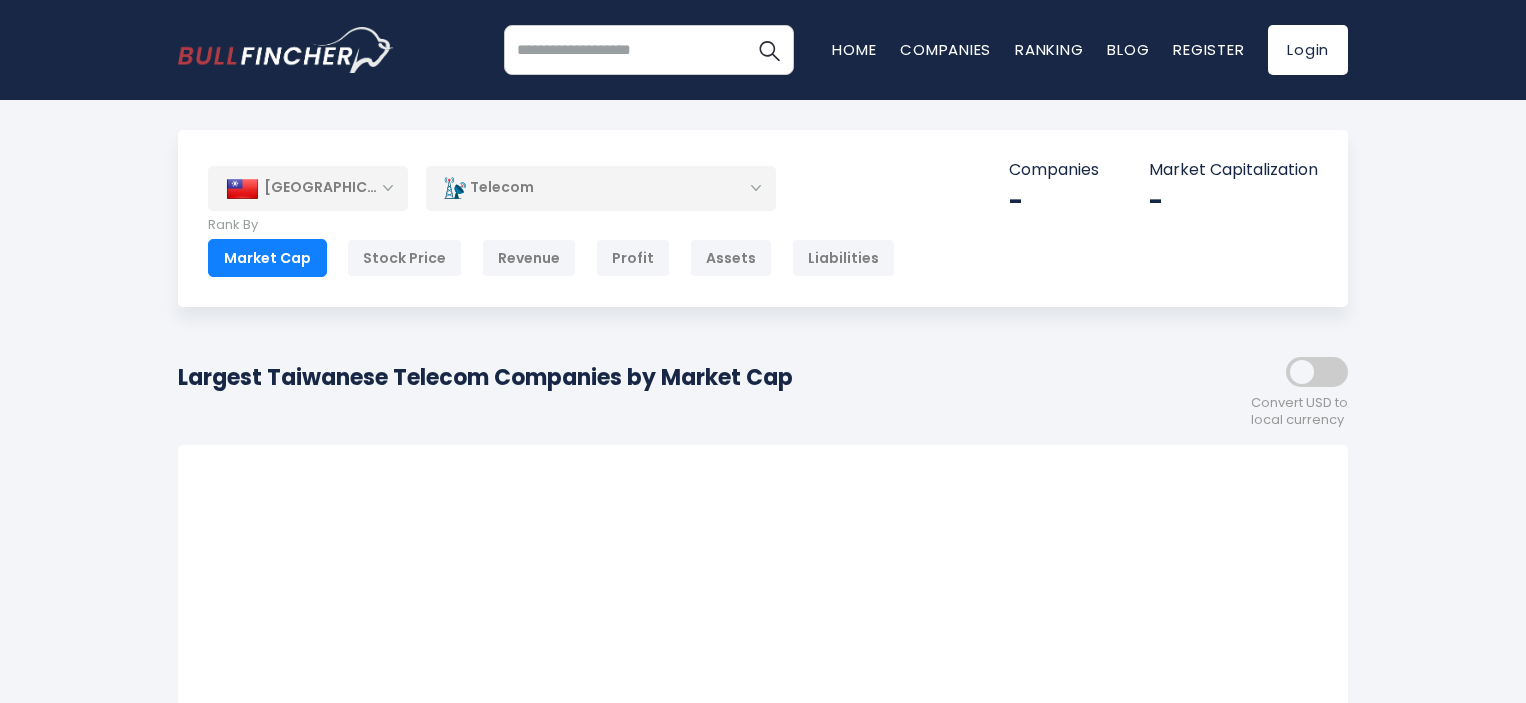scroll, scrollTop: 0, scrollLeft: 0, axis: both 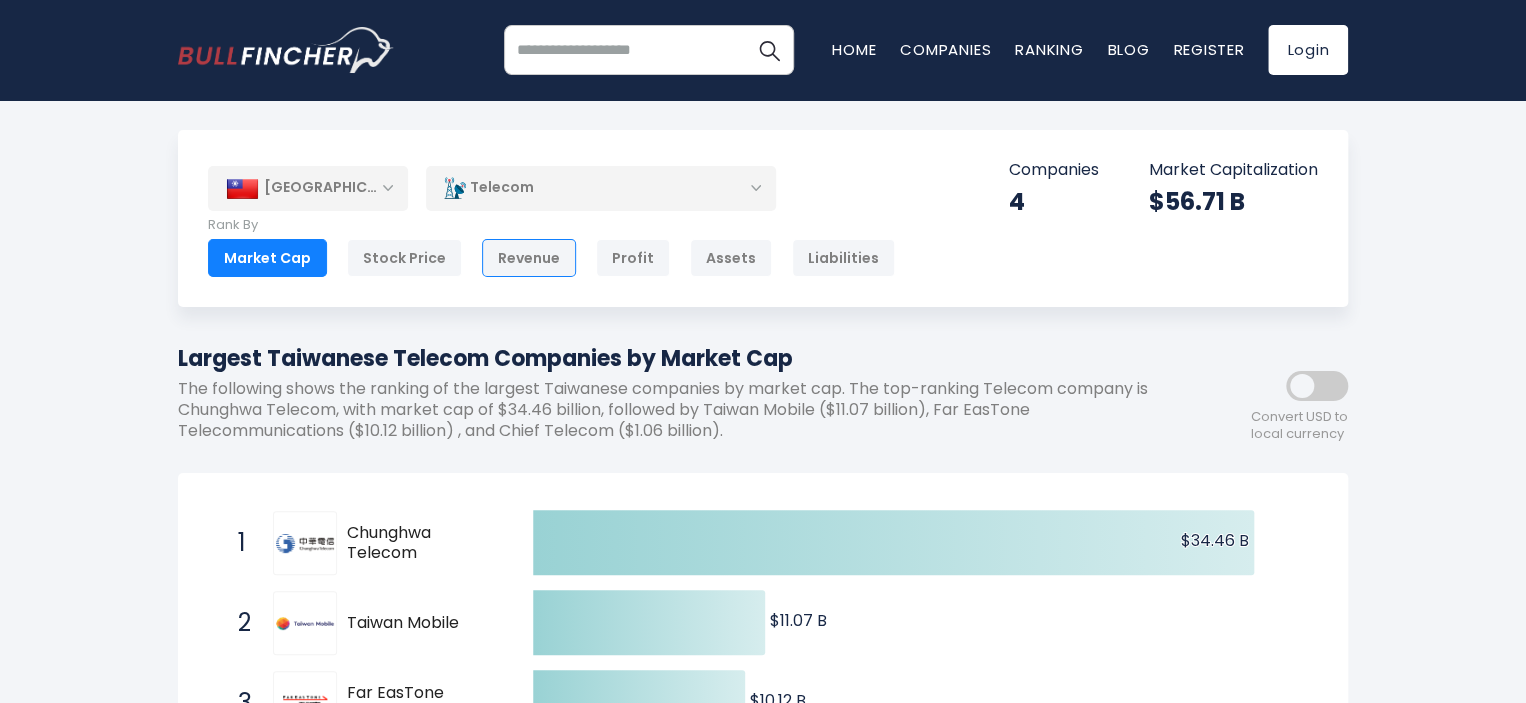 click on "Revenue" at bounding box center (529, 258) 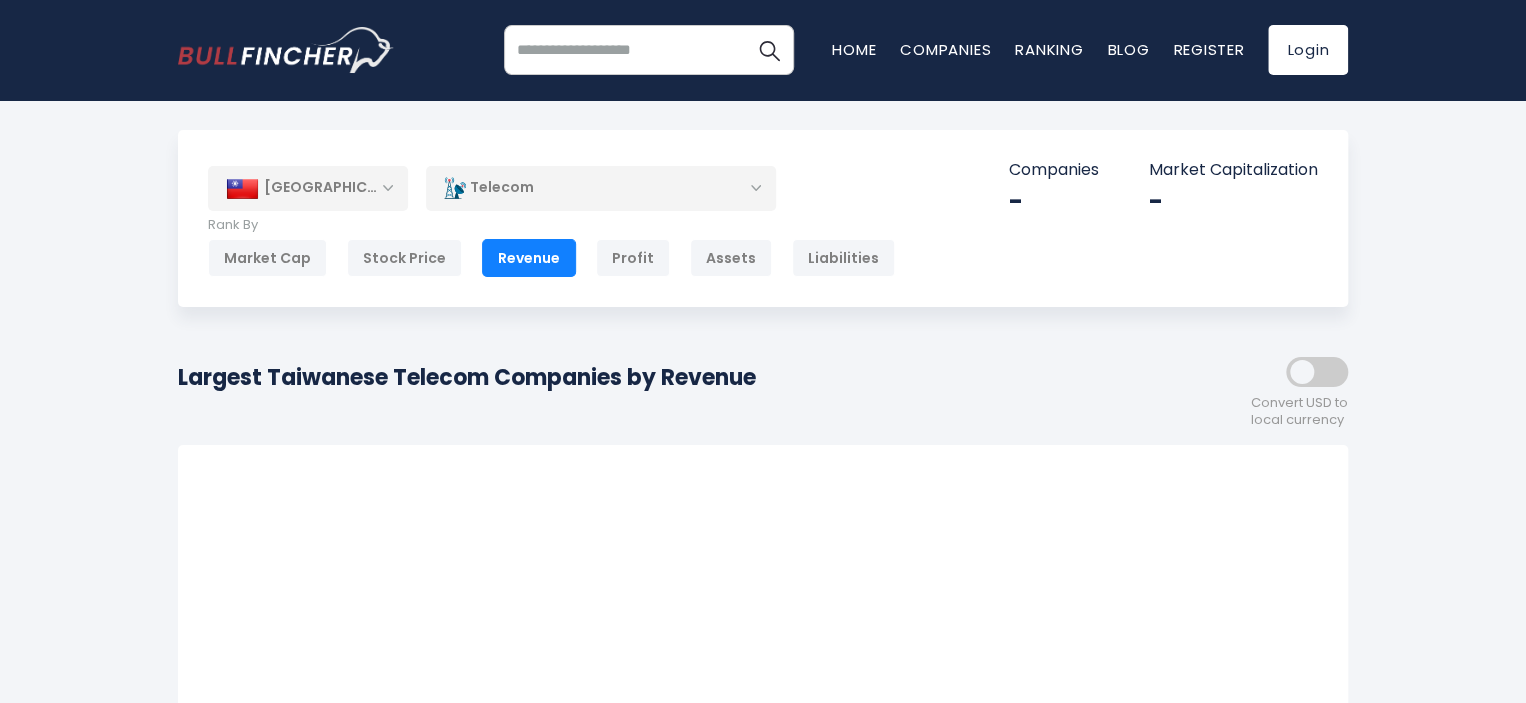 scroll, scrollTop: 62, scrollLeft: 0, axis: vertical 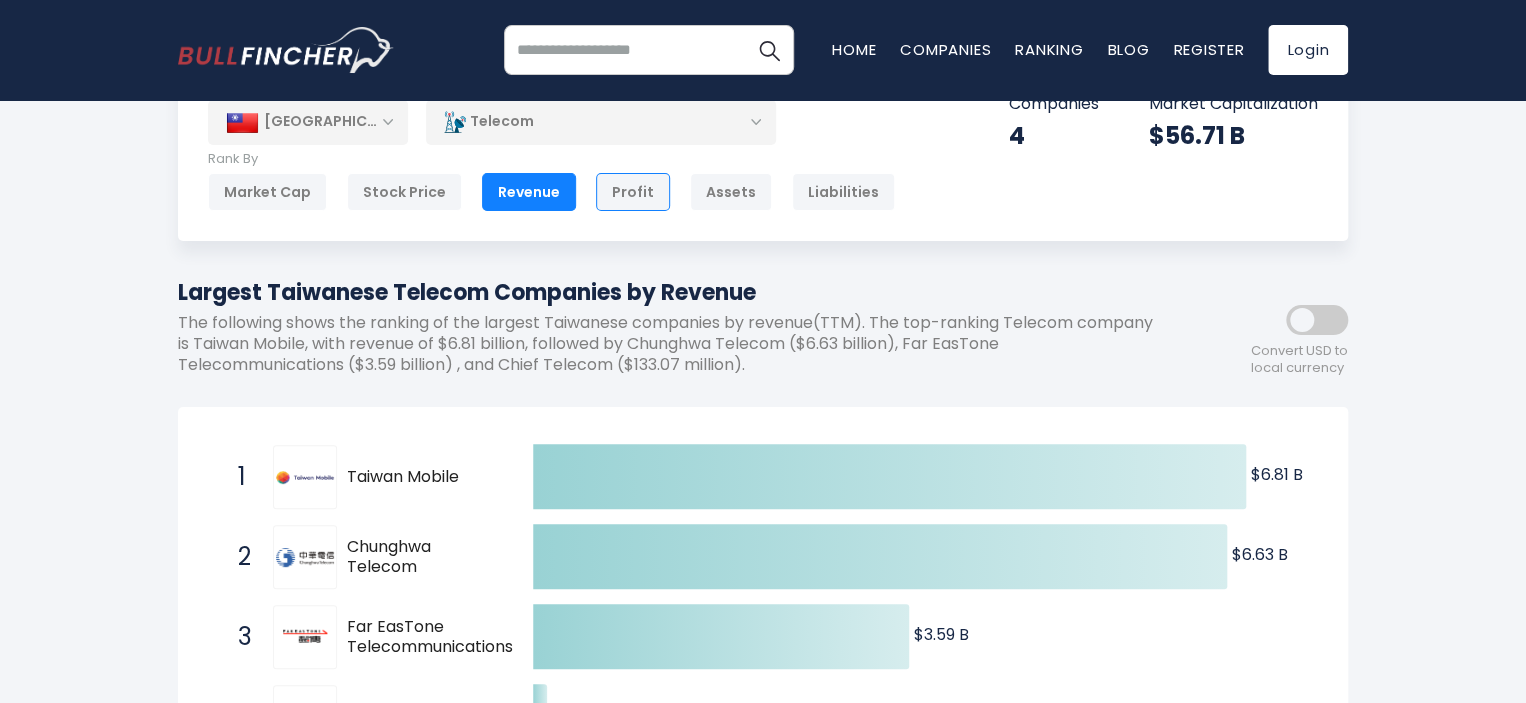 click on "Profit" at bounding box center [633, 192] 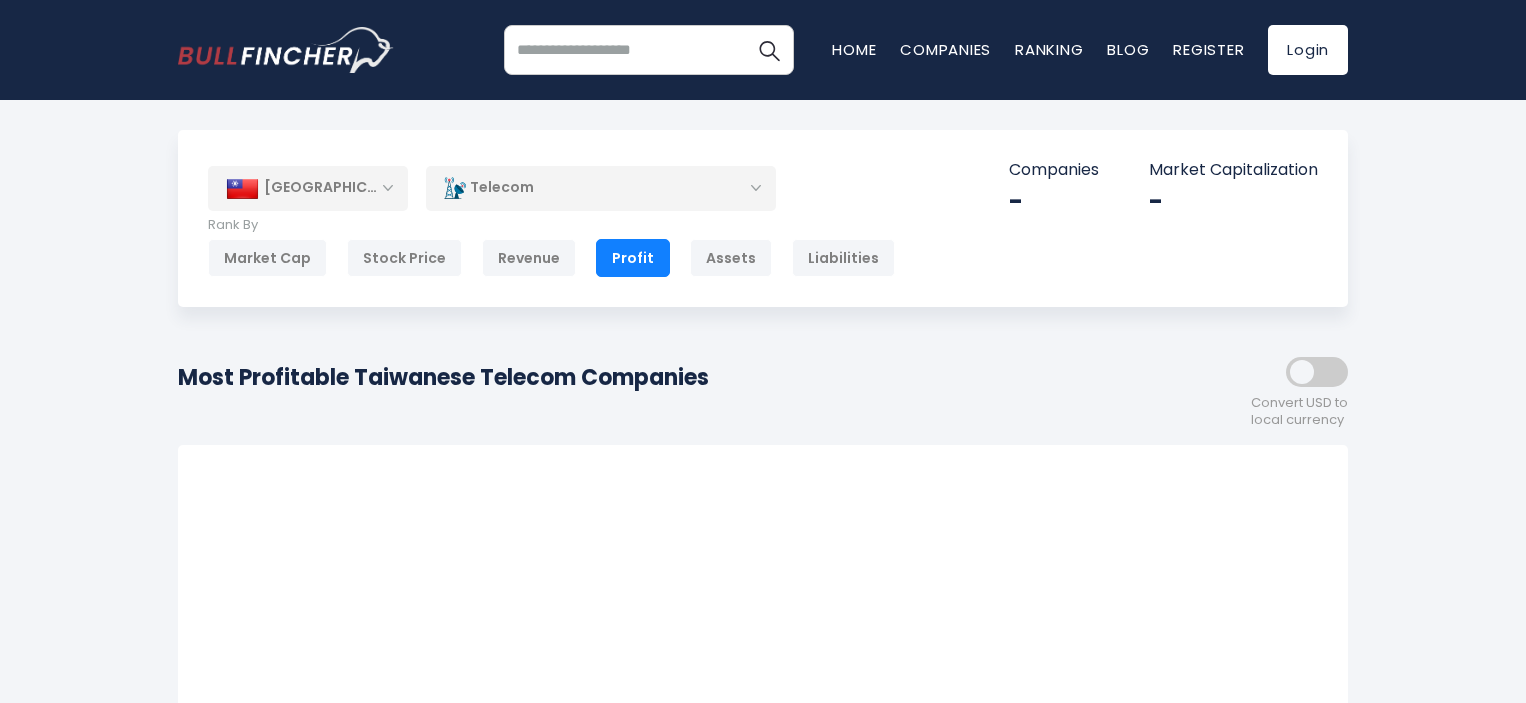 scroll, scrollTop: 0, scrollLeft: 0, axis: both 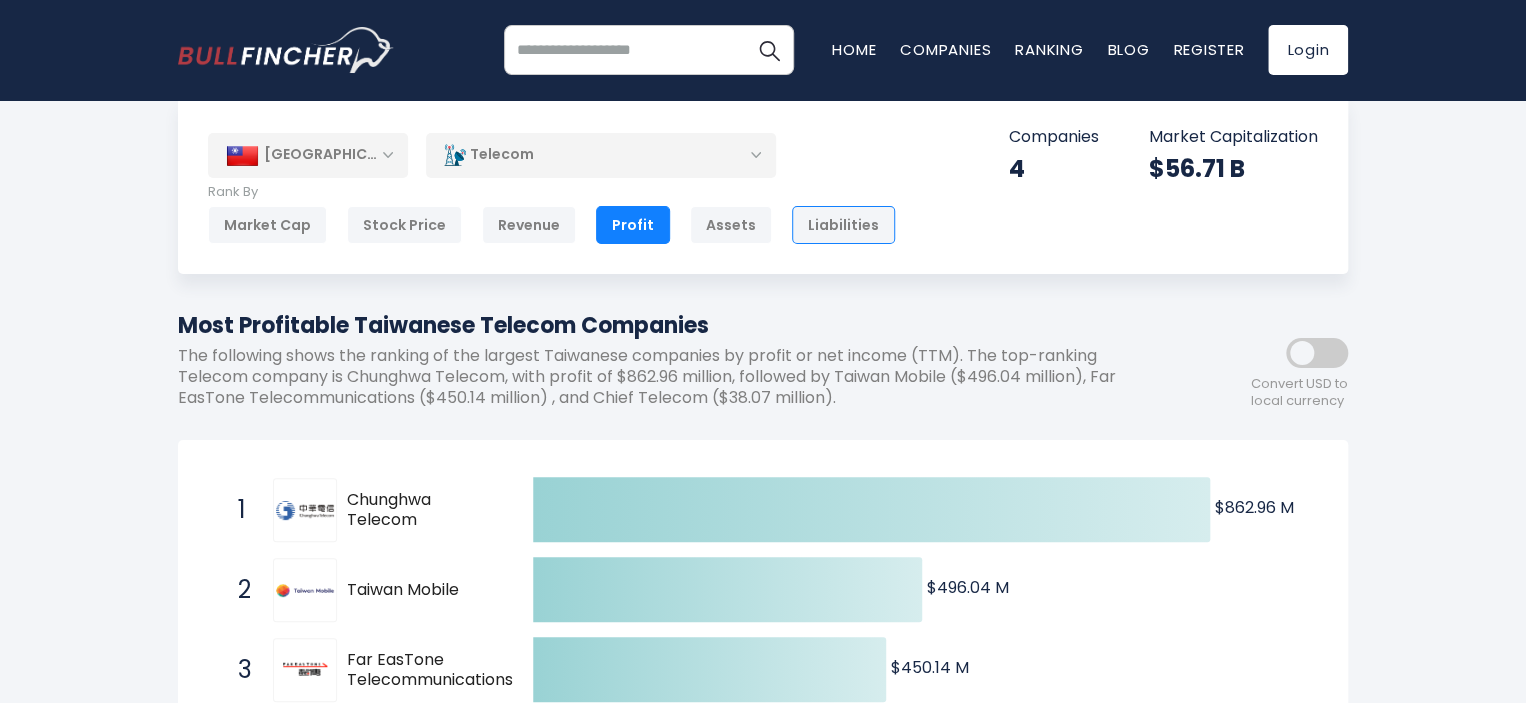 click on "Liabilities" at bounding box center (843, 225) 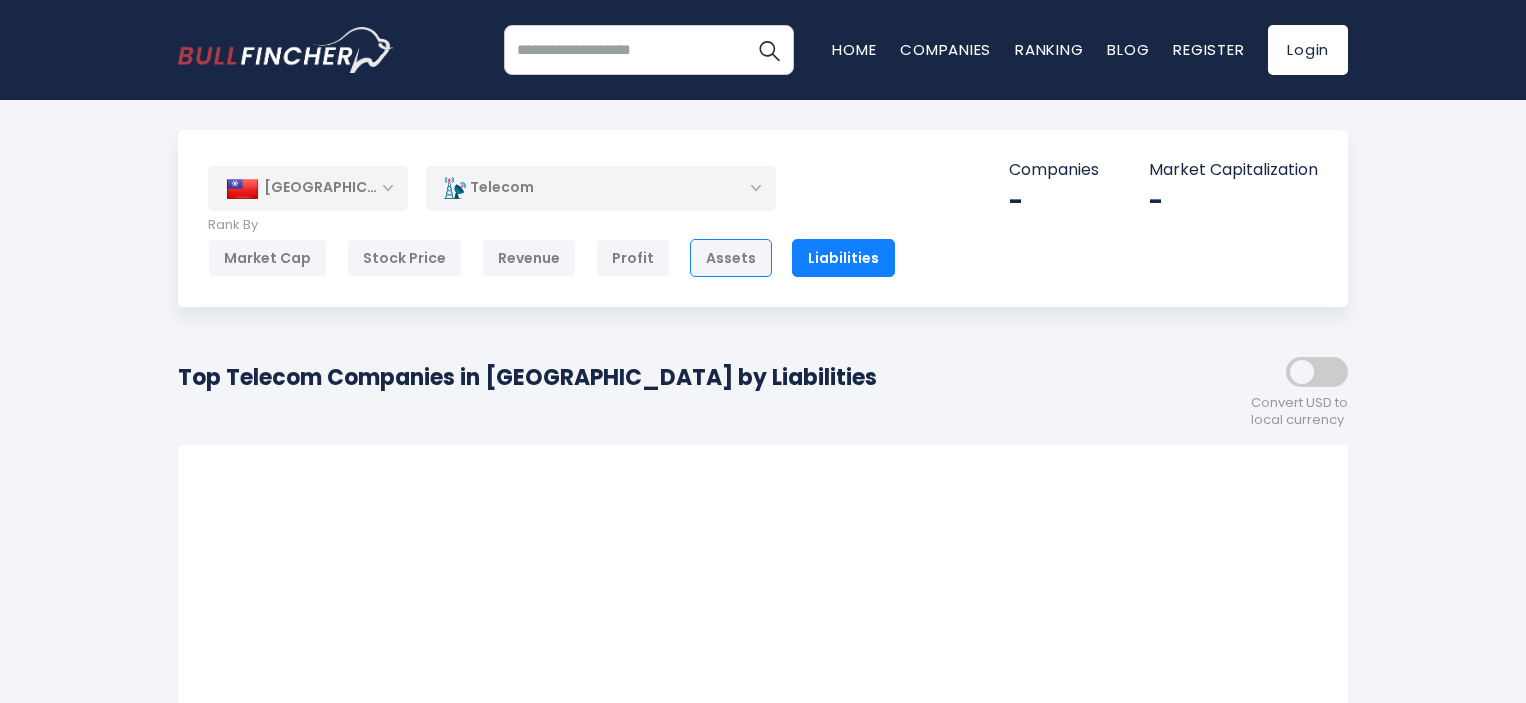 scroll, scrollTop: 0, scrollLeft: 0, axis: both 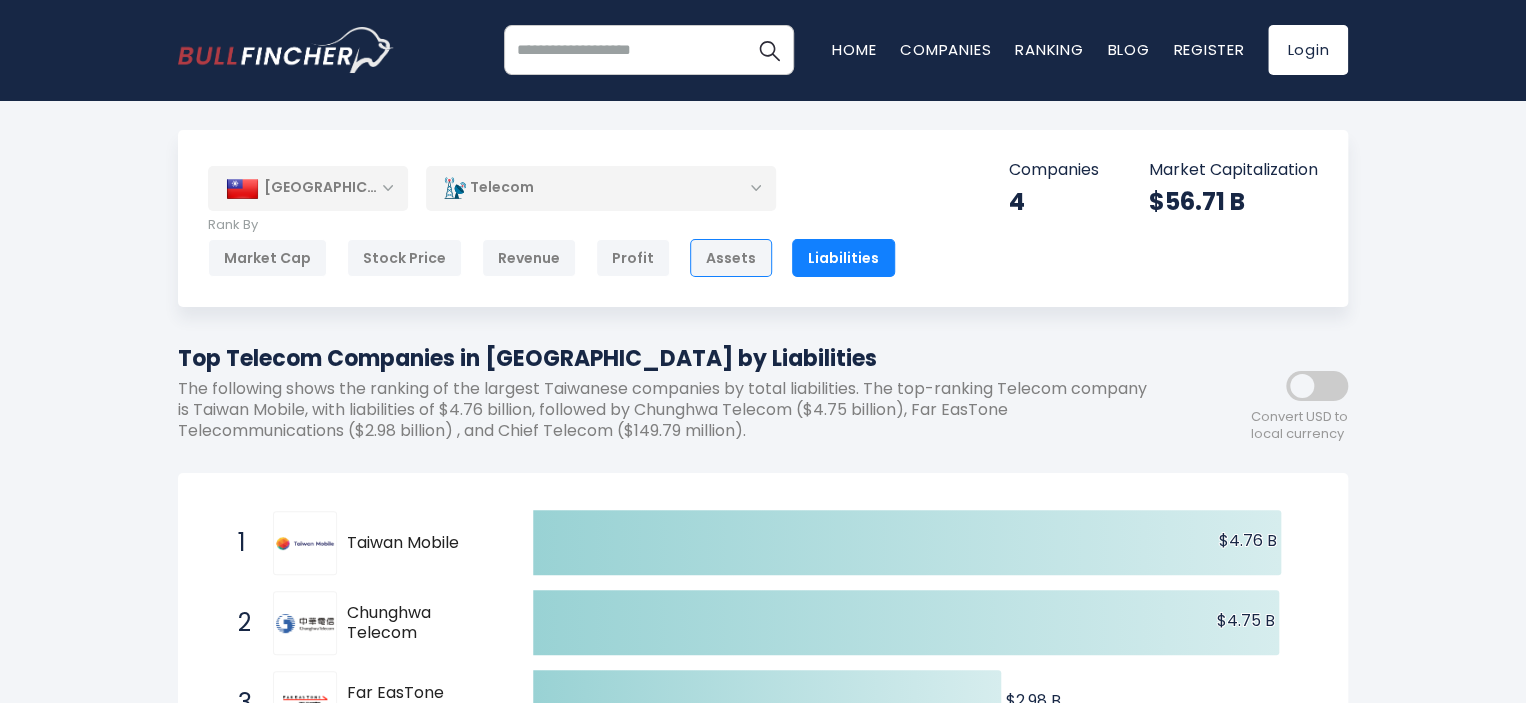 click on "Assets" at bounding box center [731, 258] 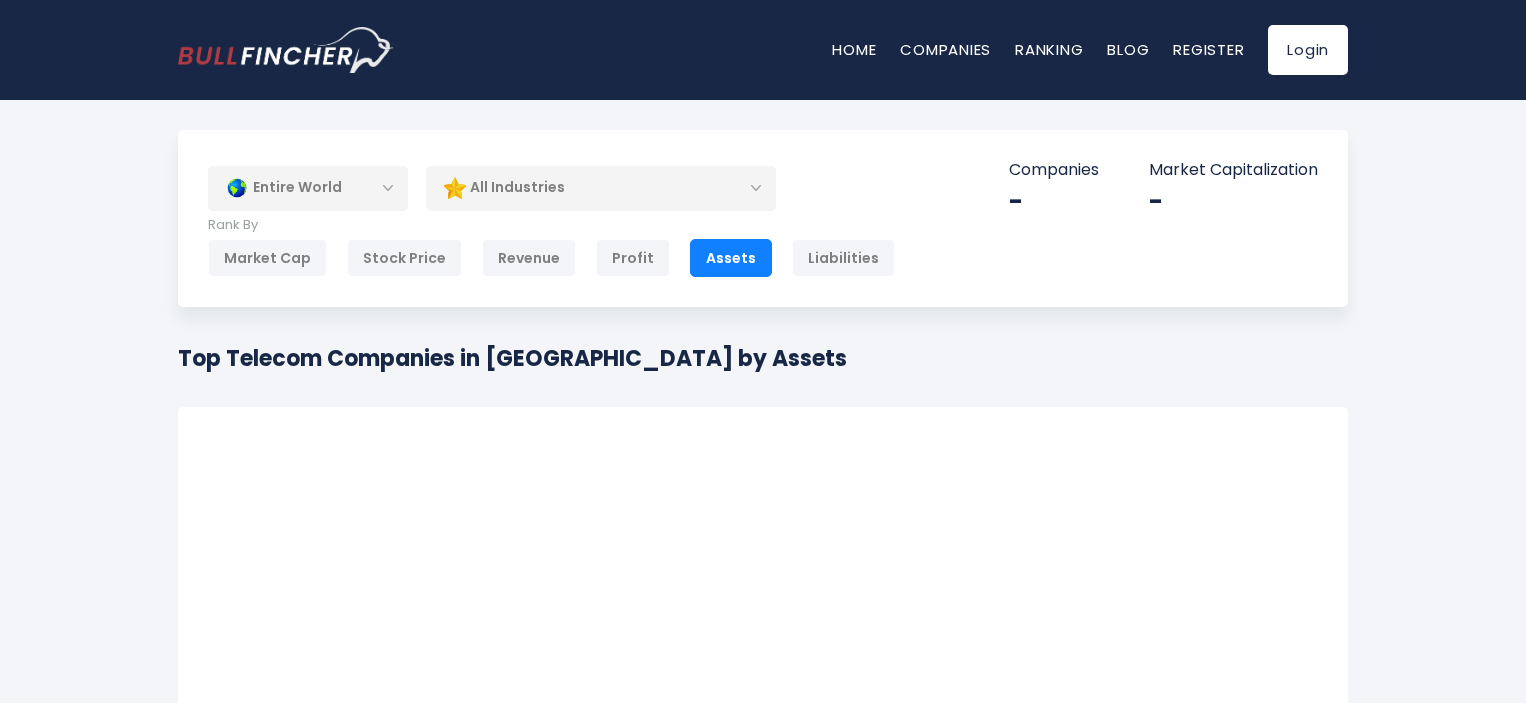 scroll, scrollTop: 0, scrollLeft: 0, axis: both 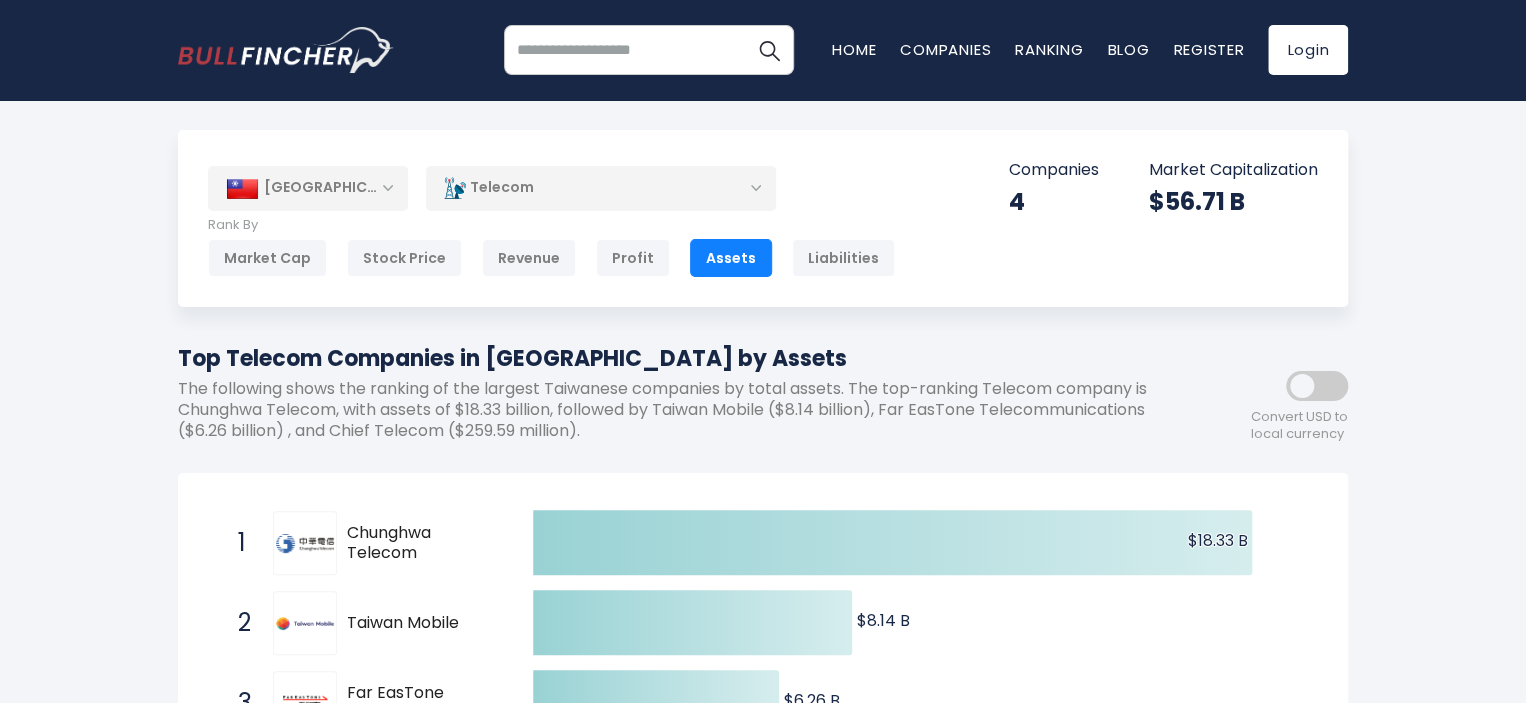 click on "Telecom" at bounding box center (601, 188) 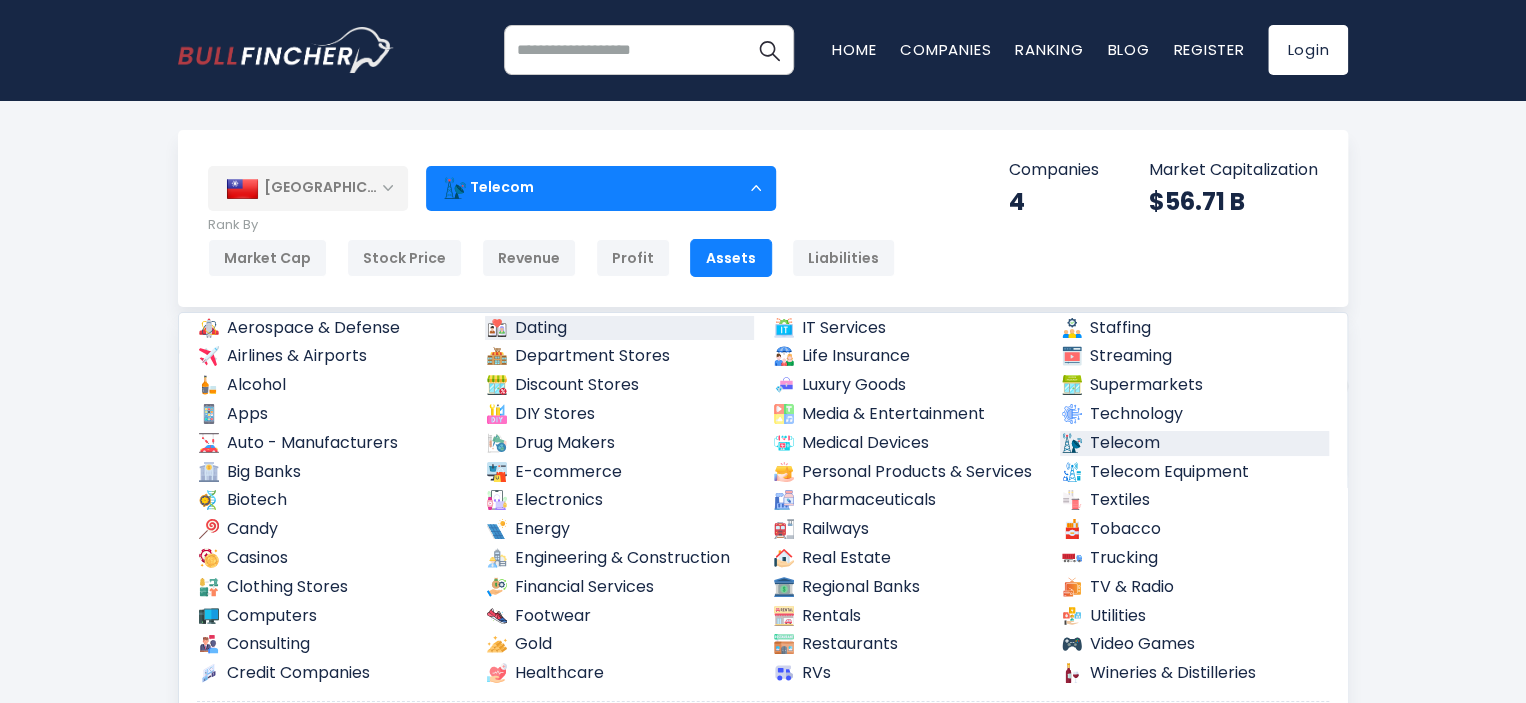 scroll, scrollTop: 0, scrollLeft: 0, axis: both 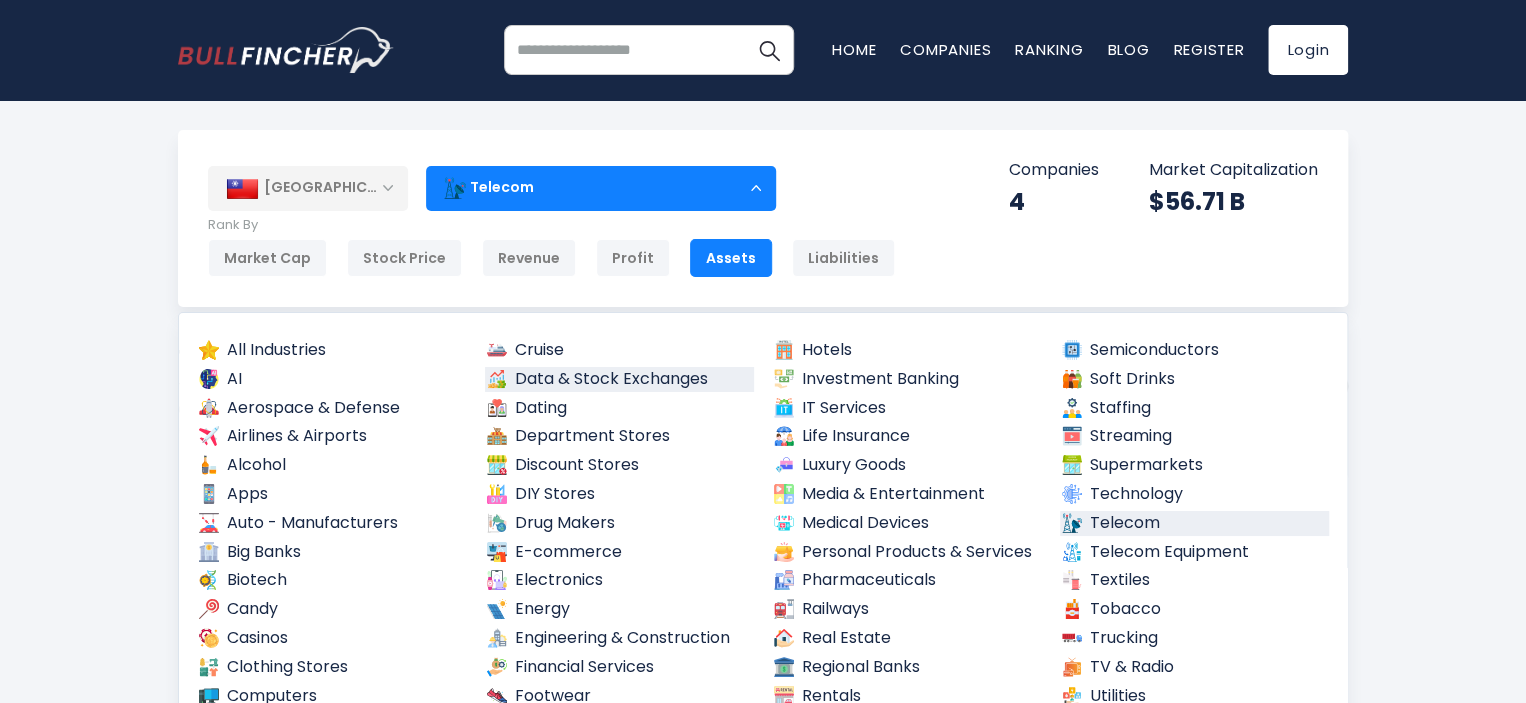 click on "Data & Stock Exchanges" at bounding box center (620, 379) 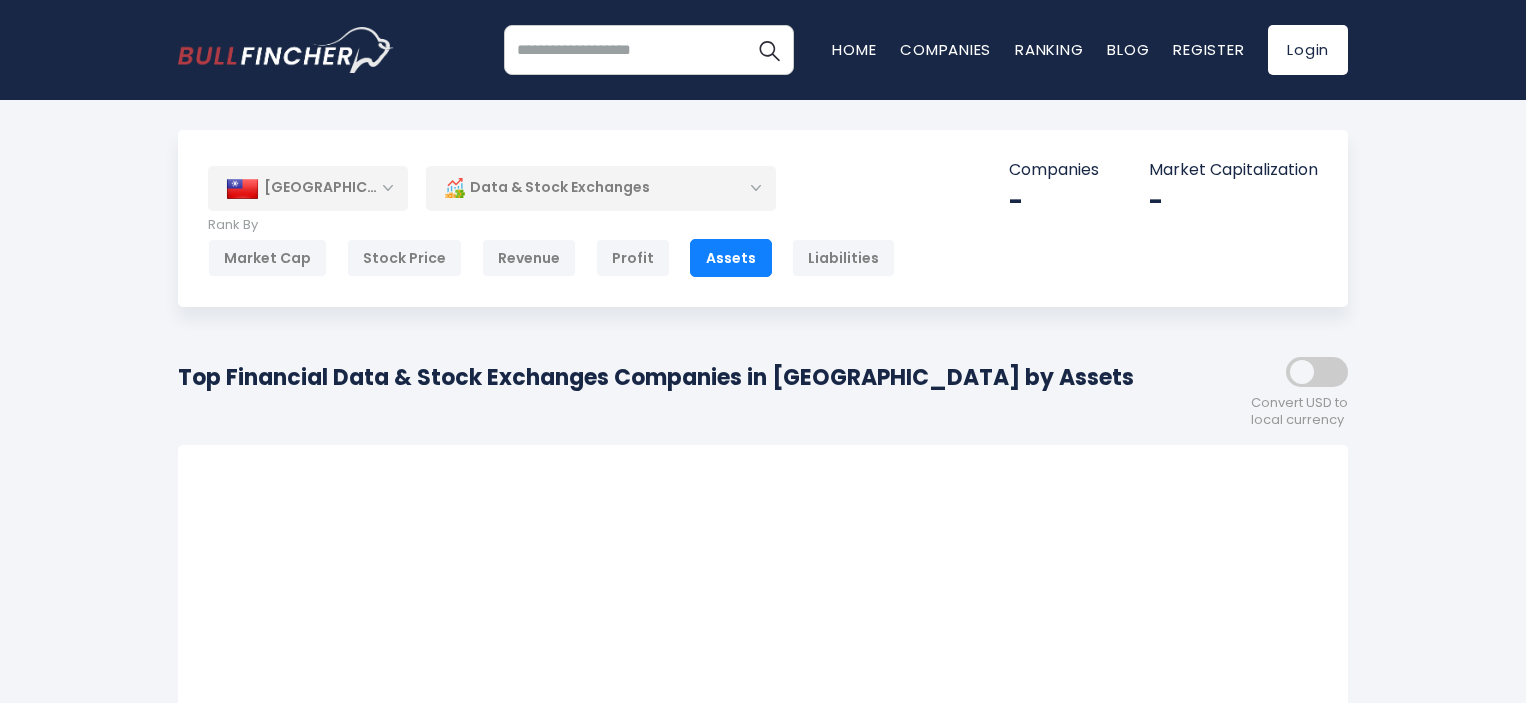 scroll, scrollTop: 0, scrollLeft: 0, axis: both 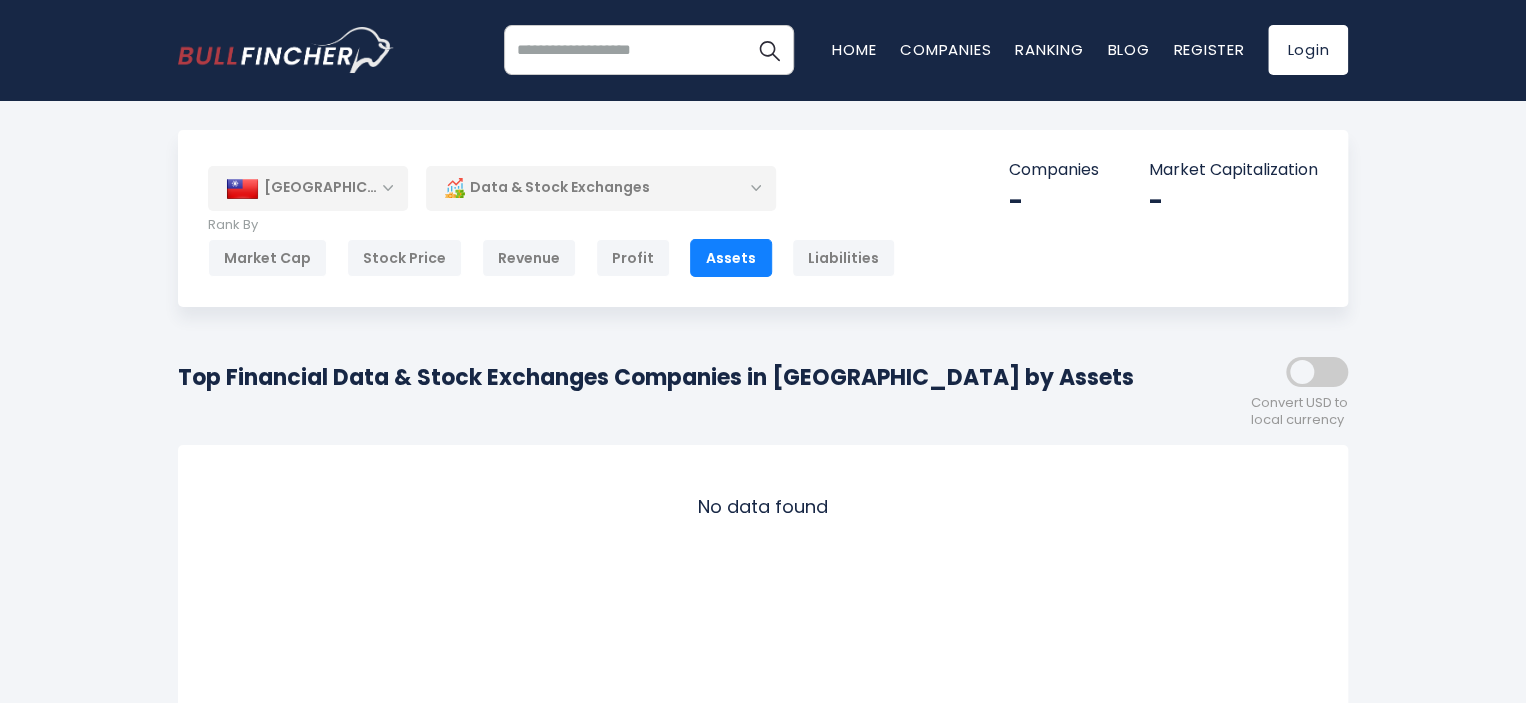 click on "Data & Stock Exchanges" at bounding box center [601, 188] 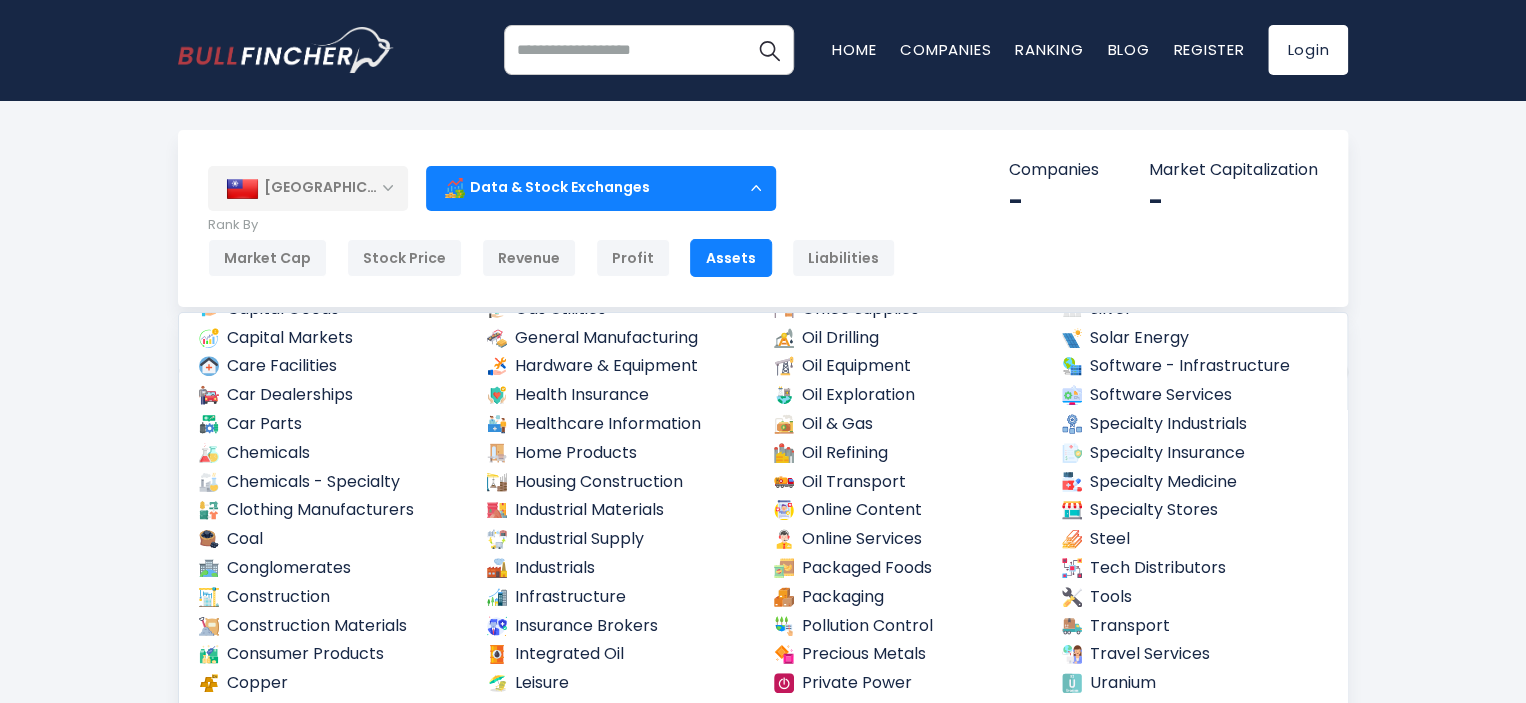 scroll, scrollTop: 708, scrollLeft: 0, axis: vertical 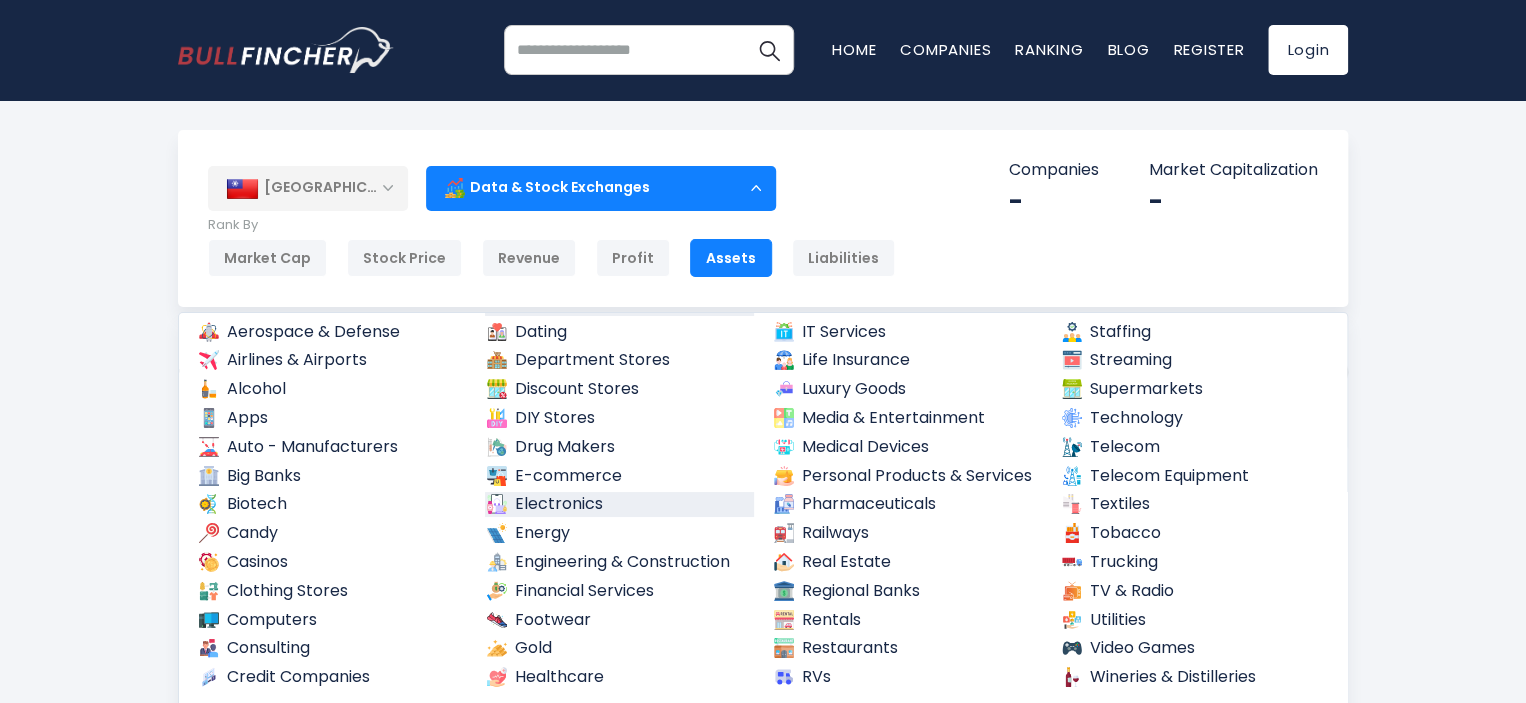 click on "Electronics" at bounding box center (620, 504) 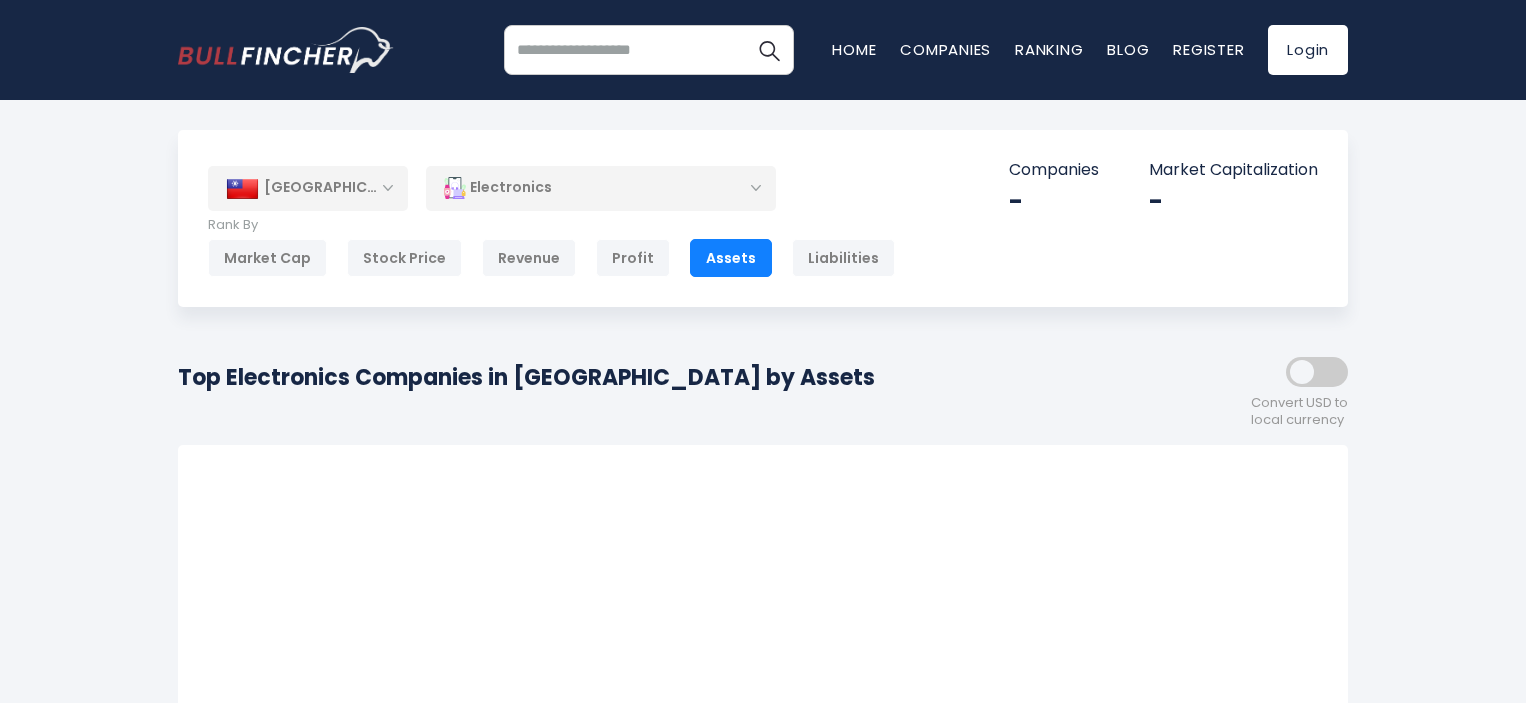 scroll, scrollTop: 0, scrollLeft: 0, axis: both 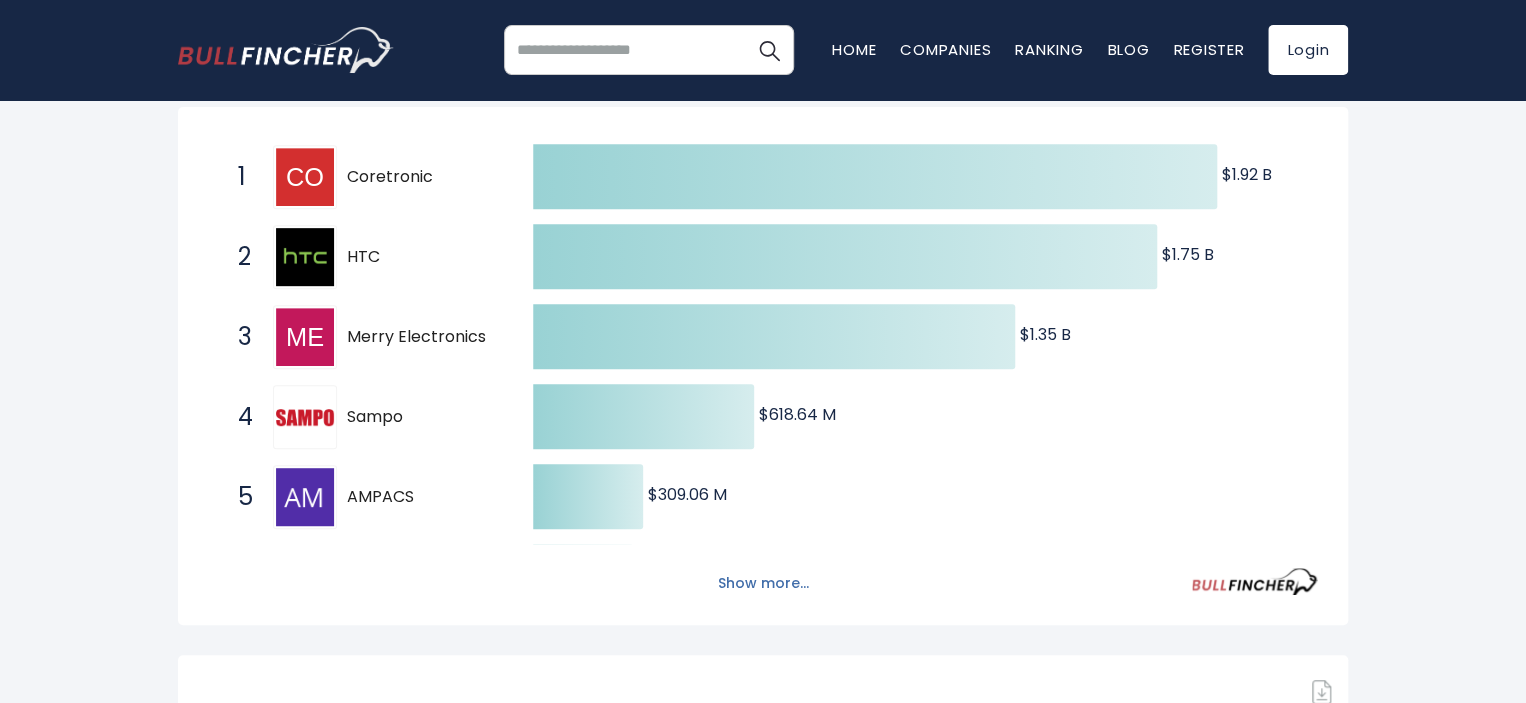 click on "Show more..." at bounding box center (763, 583) 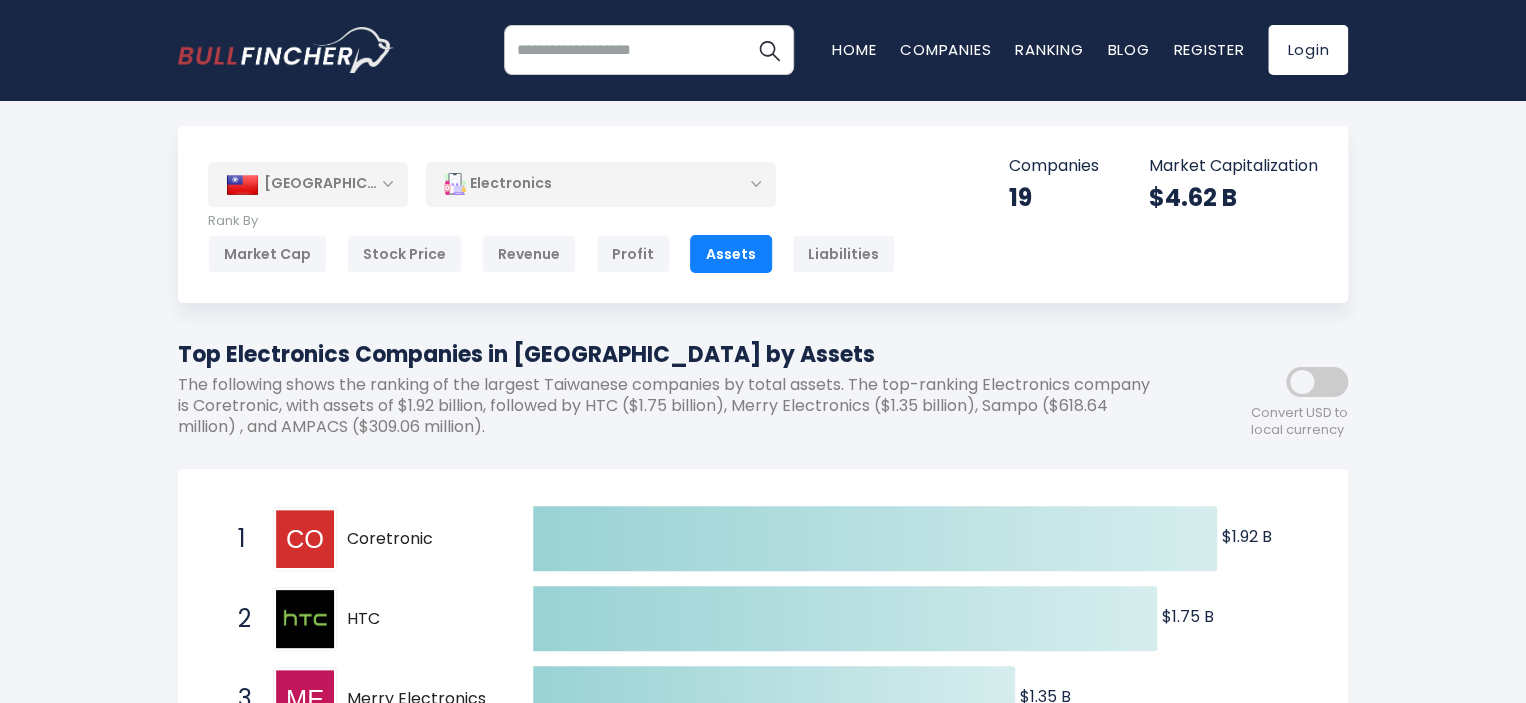 scroll, scrollTop: 0, scrollLeft: 0, axis: both 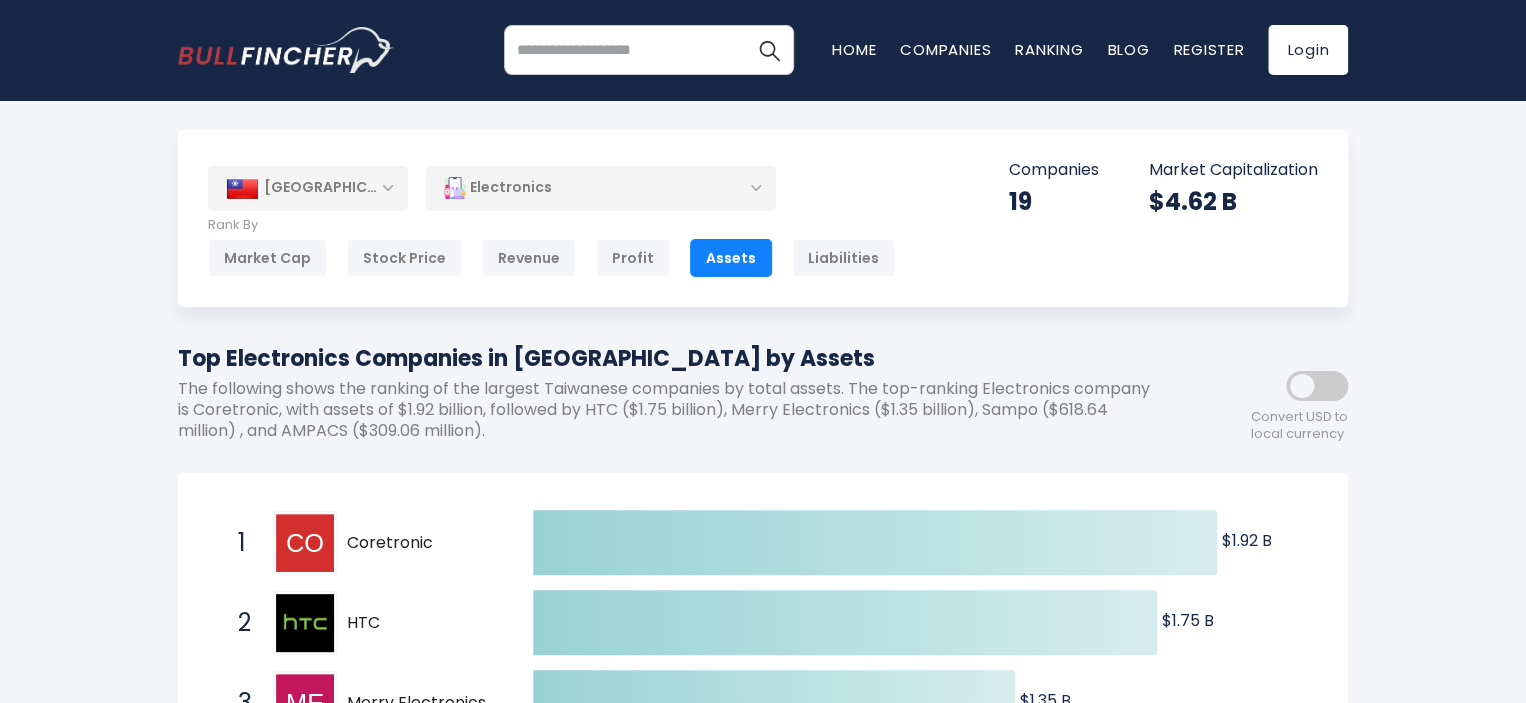 click on "Electronics" at bounding box center [601, 188] 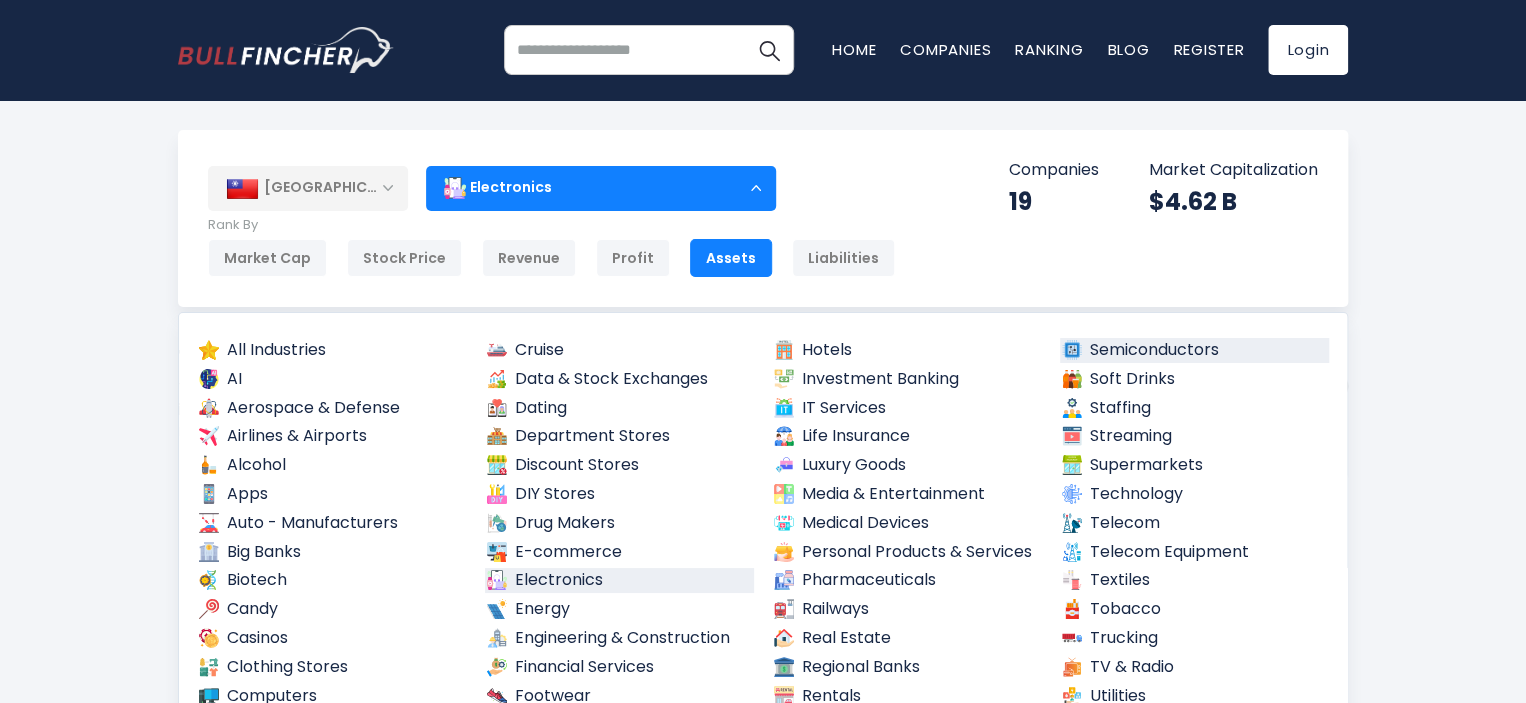 click on "Semiconductors" at bounding box center (1195, 350) 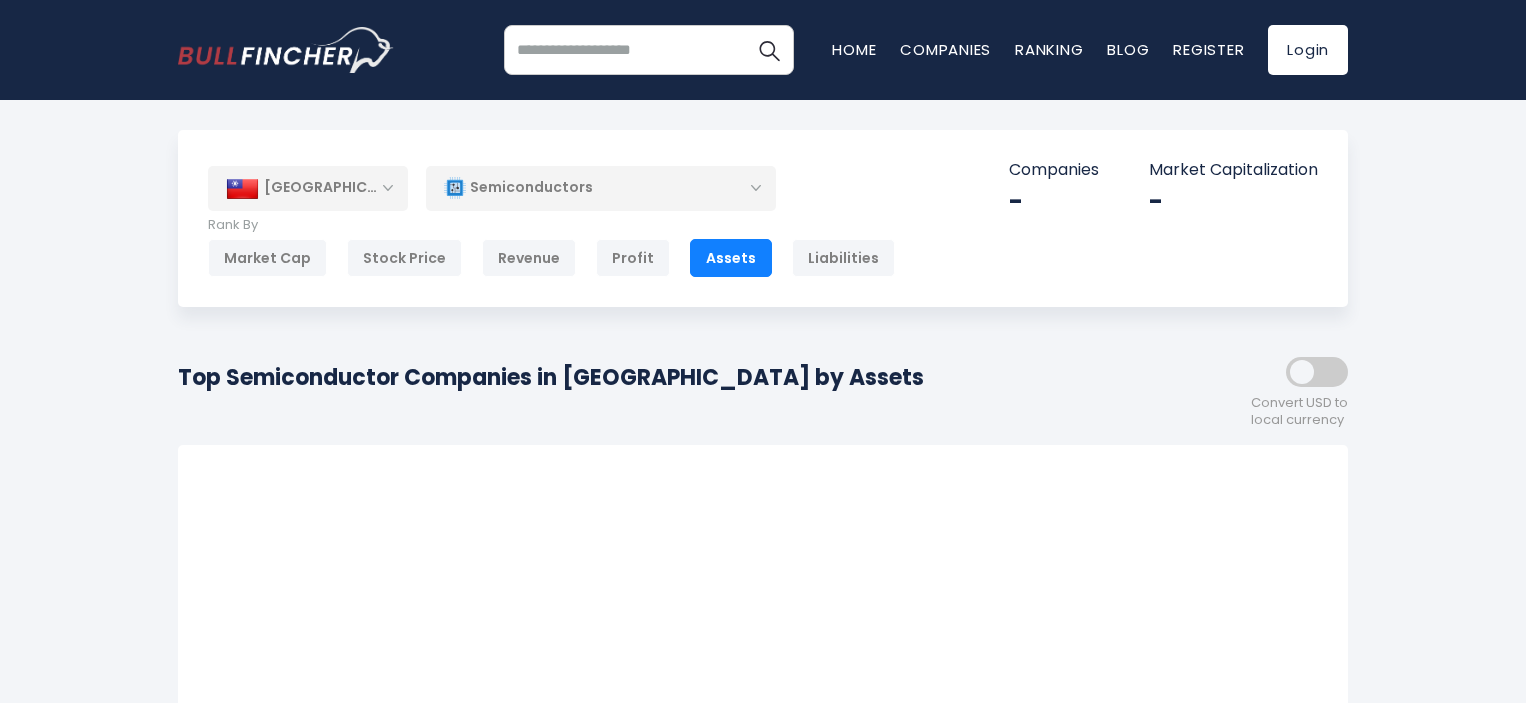 scroll, scrollTop: 0, scrollLeft: 0, axis: both 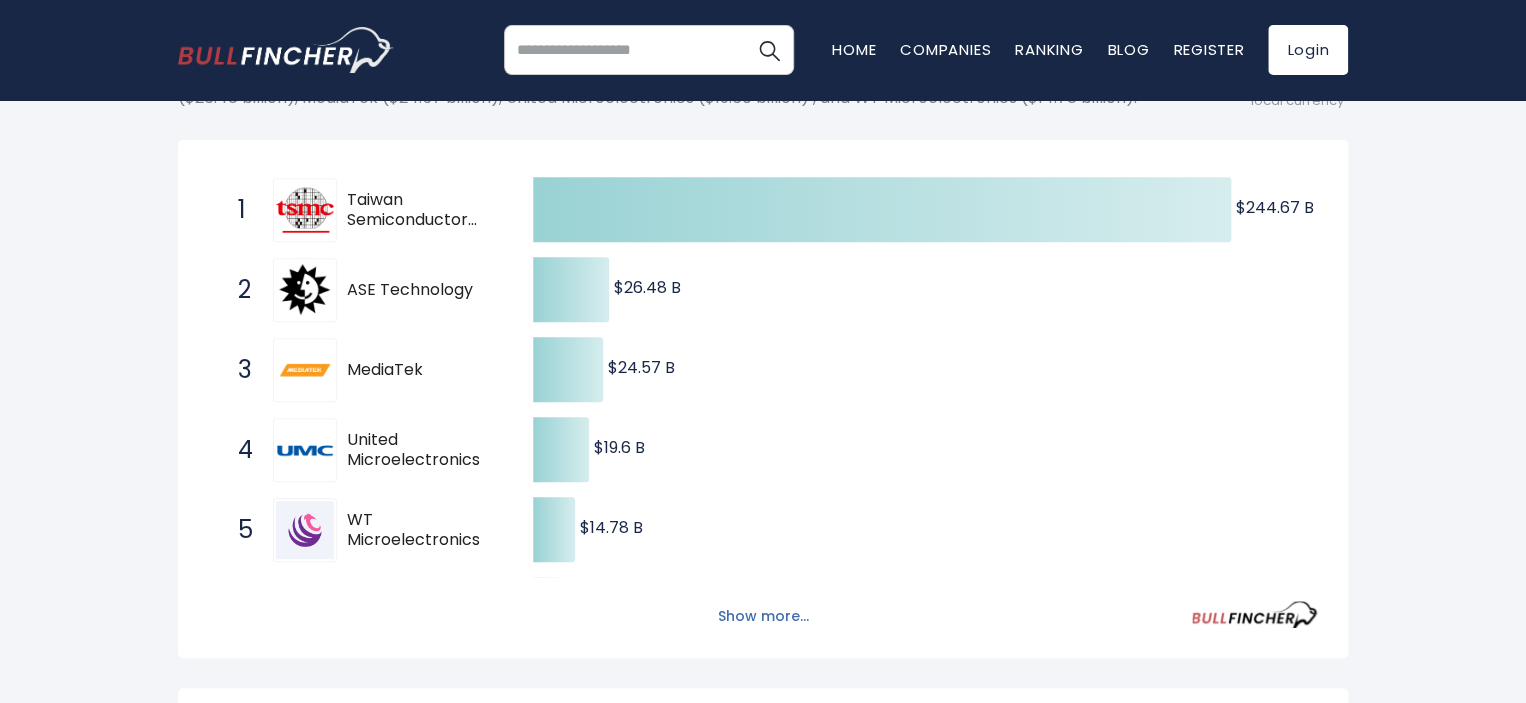 click on "Show more..." at bounding box center [763, 616] 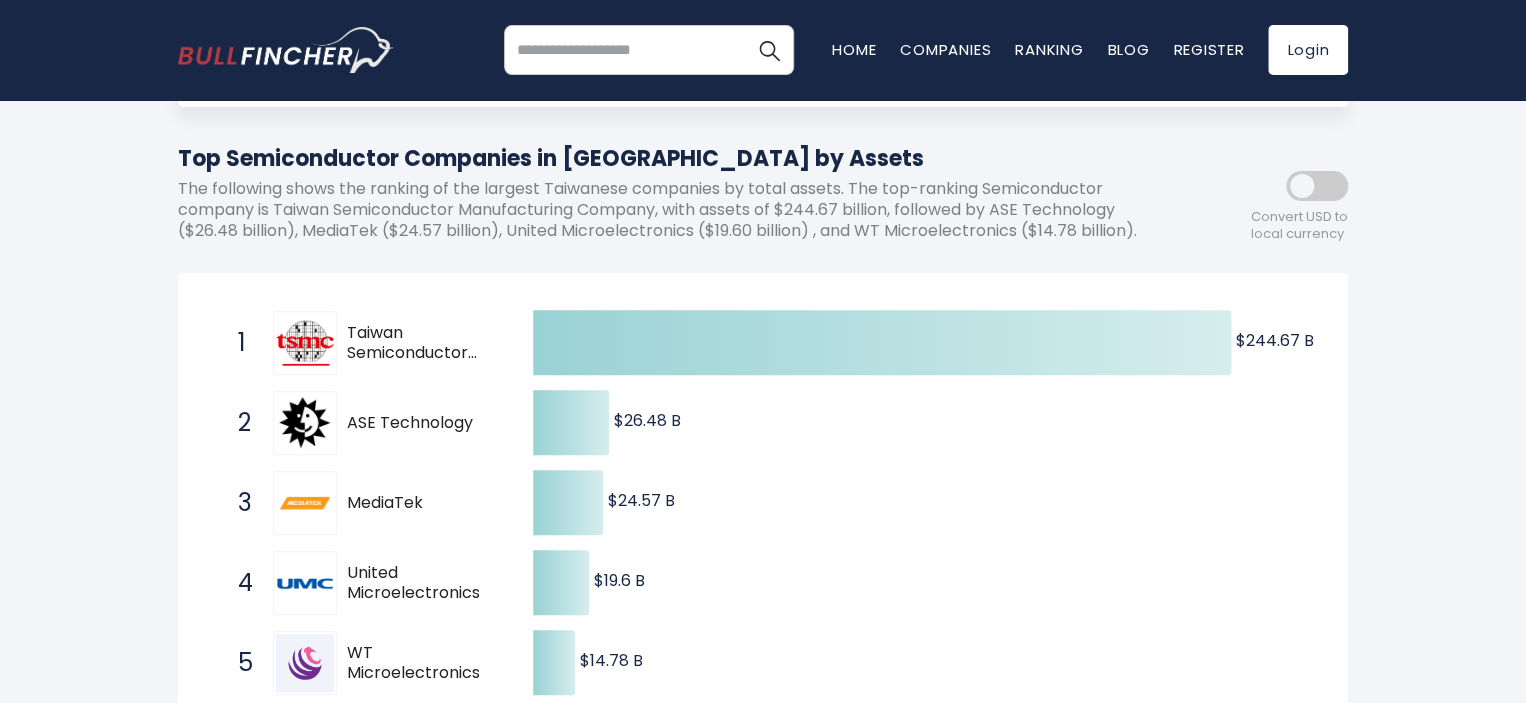 scroll, scrollTop: 0, scrollLeft: 0, axis: both 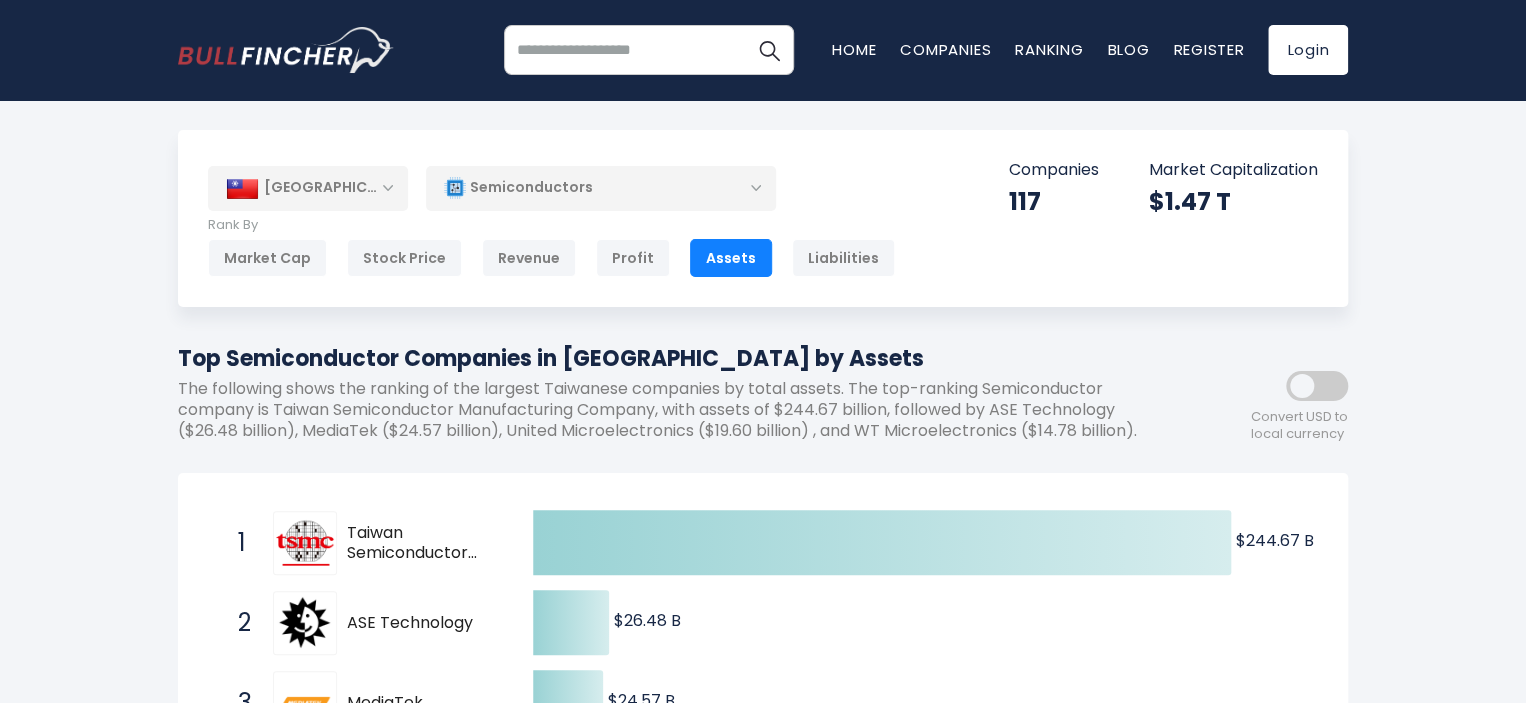 click on "Semiconductors" at bounding box center (601, 188) 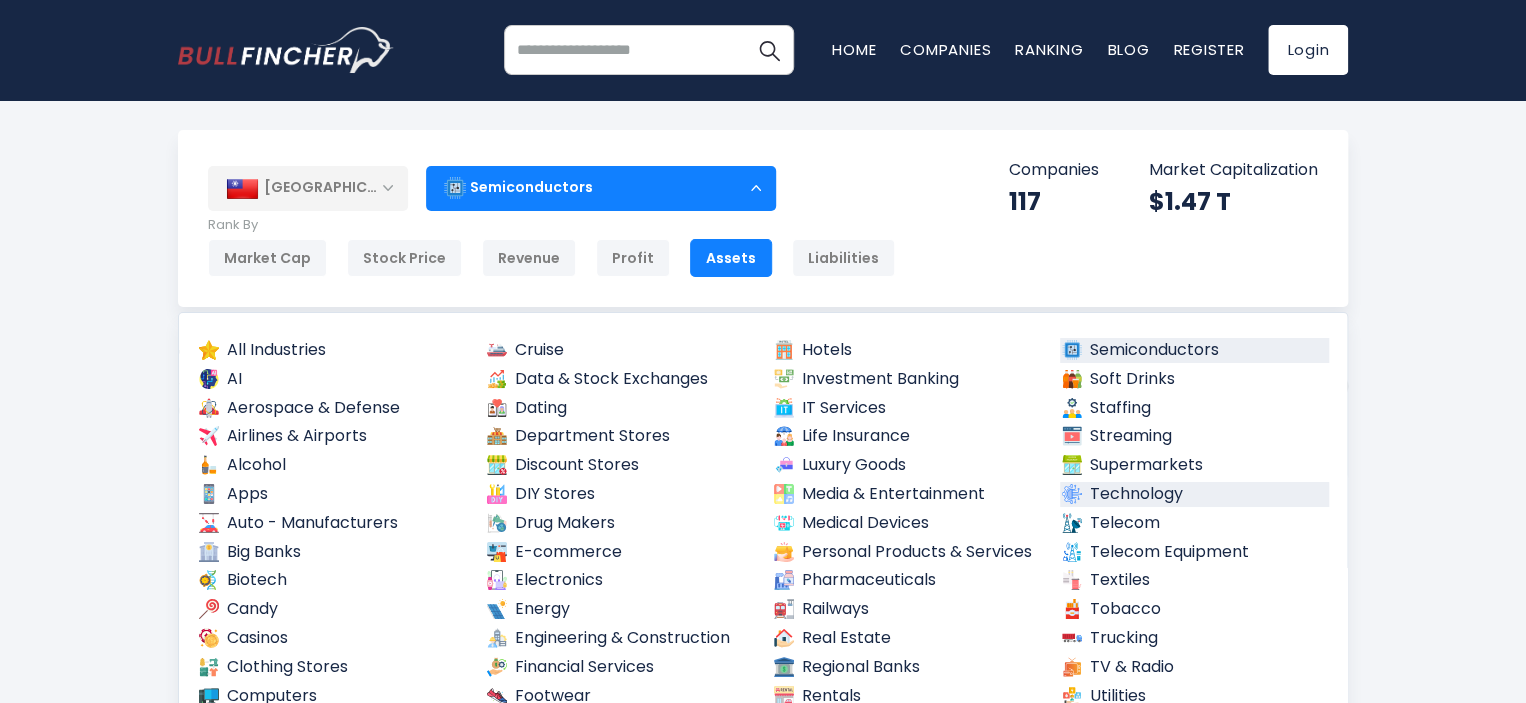 click on "Technology" at bounding box center [1195, 494] 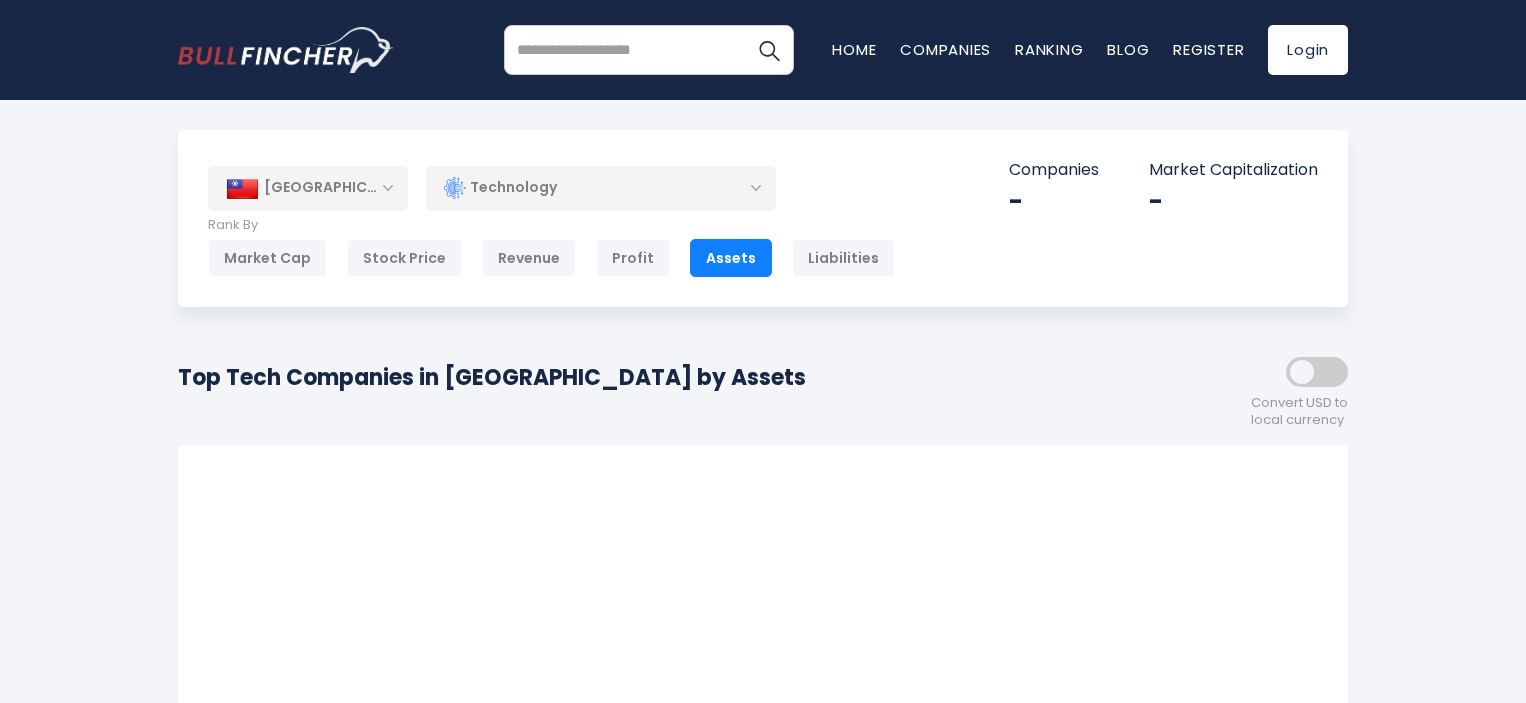 scroll, scrollTop: 0, scrollLeft: 0, axis: both 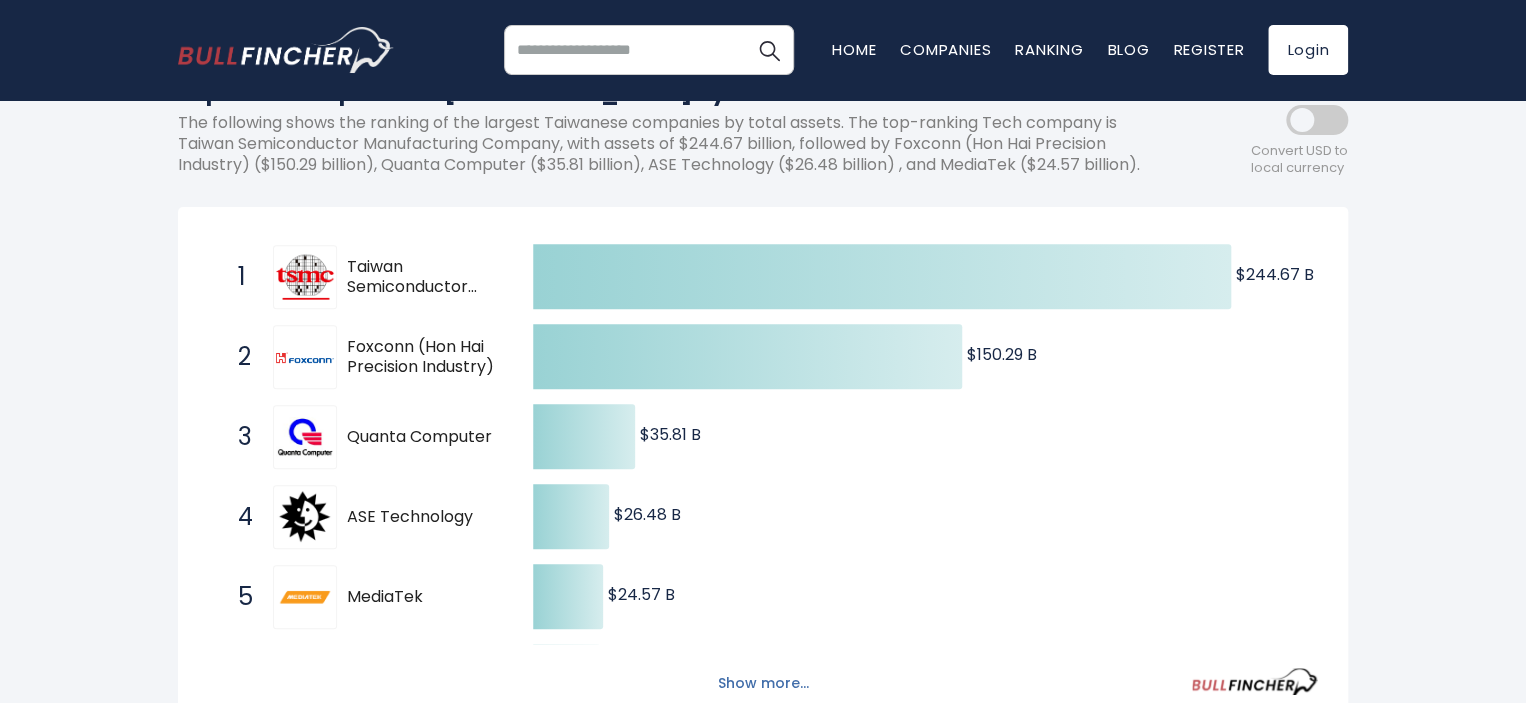 click on "Show more..." at bounding box center (763, 683) 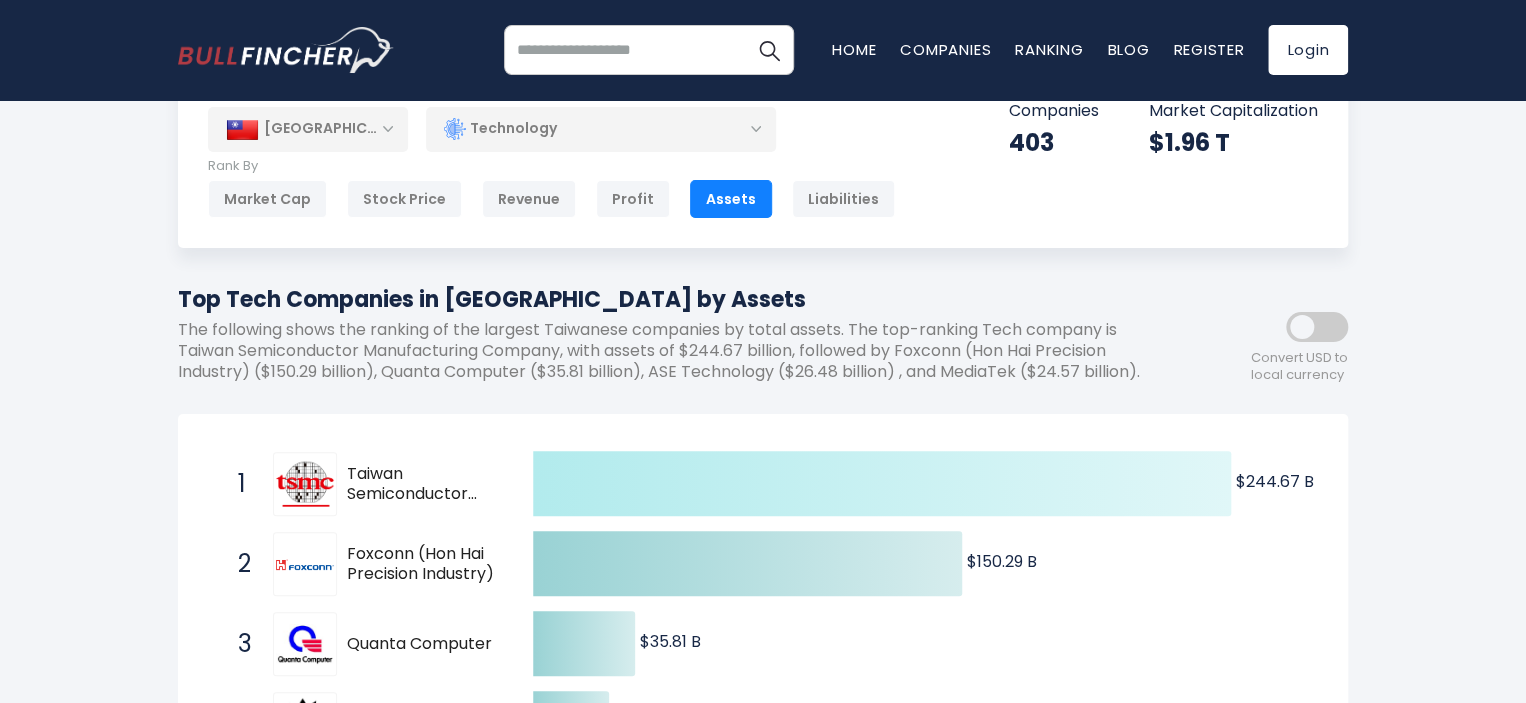 scroll, scrollTop: 0, scrollLeft: 0, axis: both 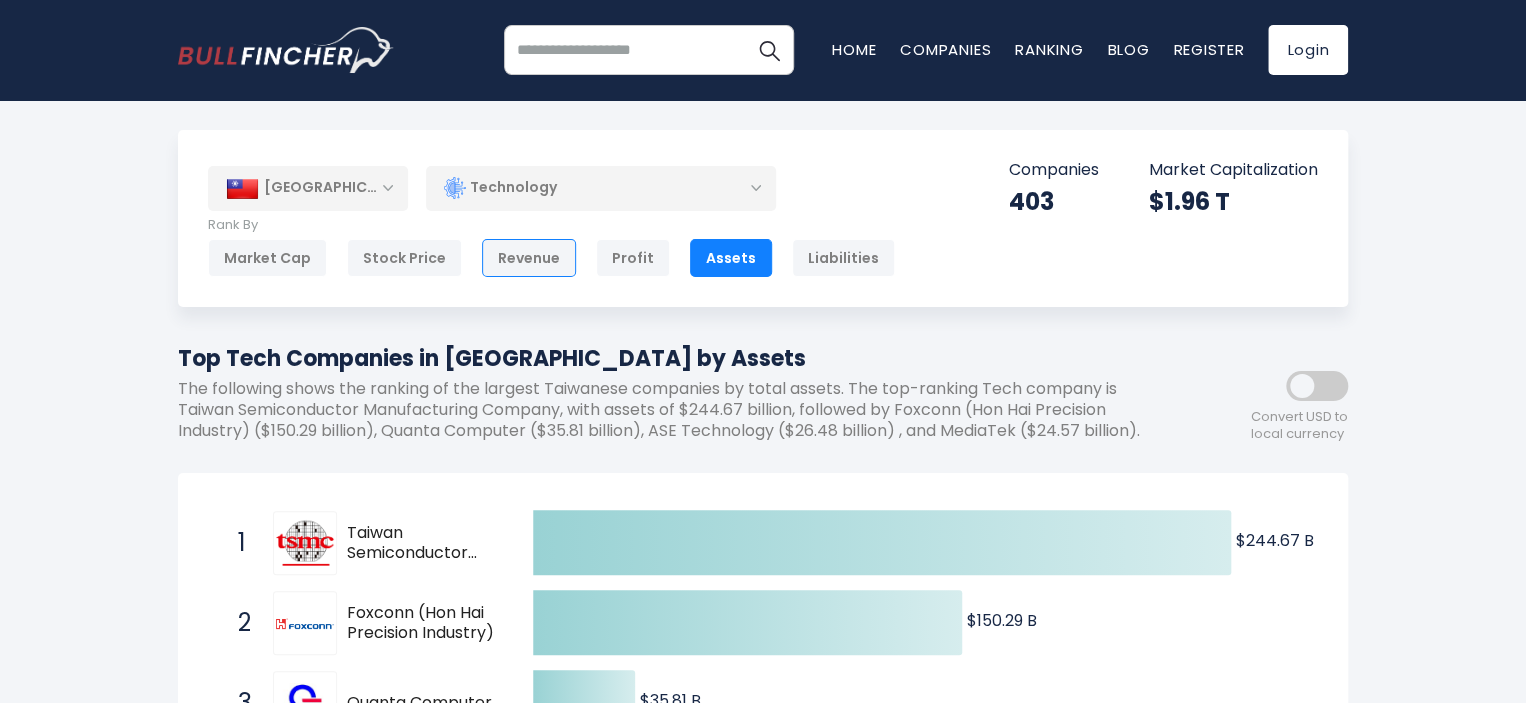 click on "Revenue" at bounding box center (529, 258) 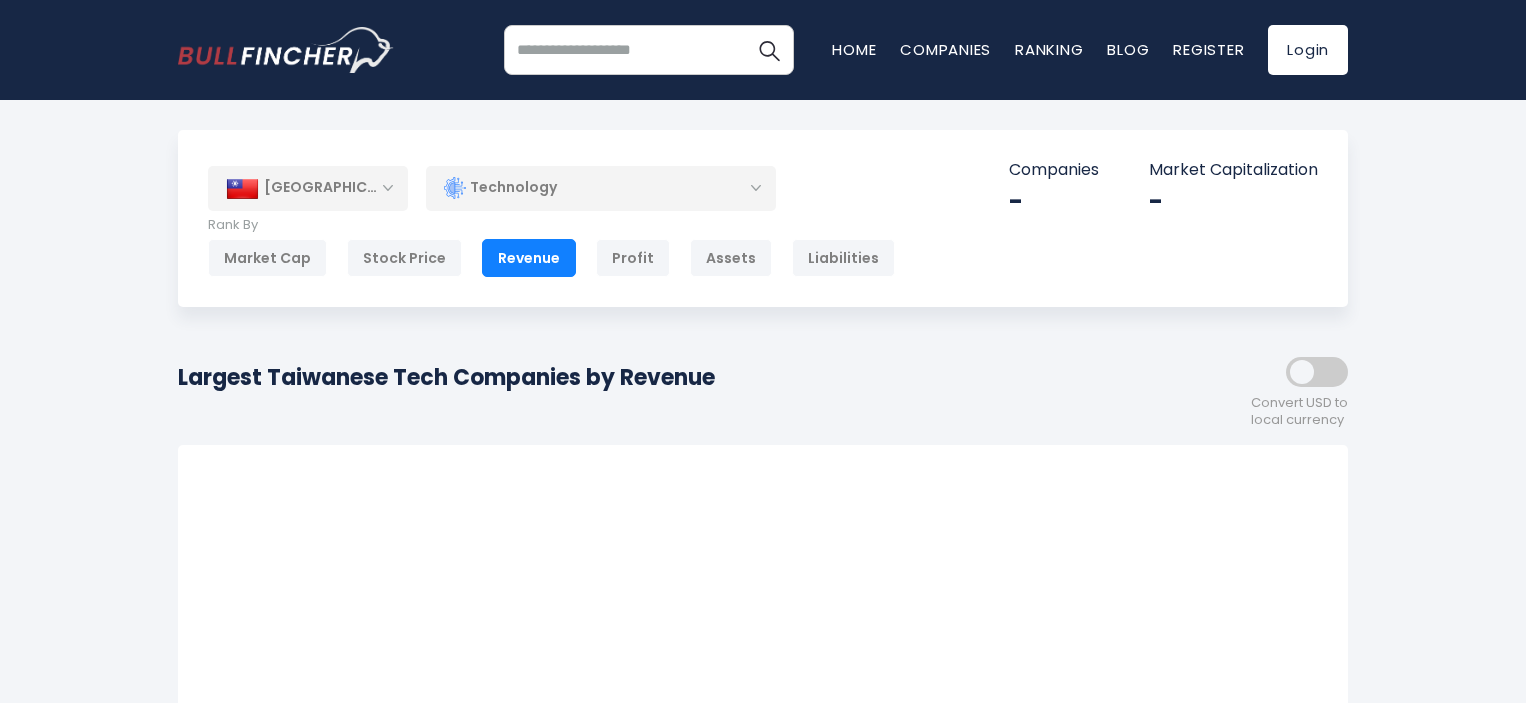 scroll, scrollTop: 0, scrollLeft: 0, axis: both 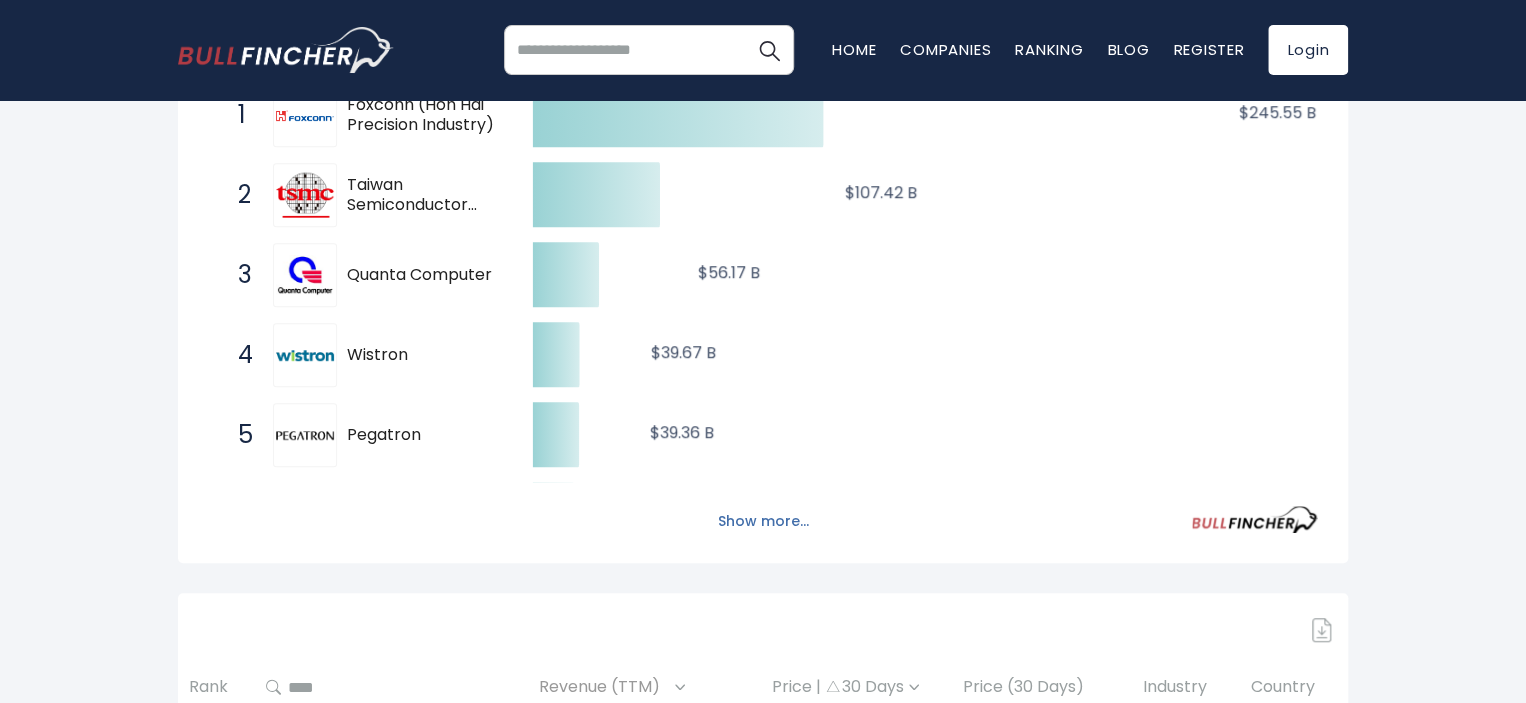 click on "Show more..." at bounding box center [763, 521] 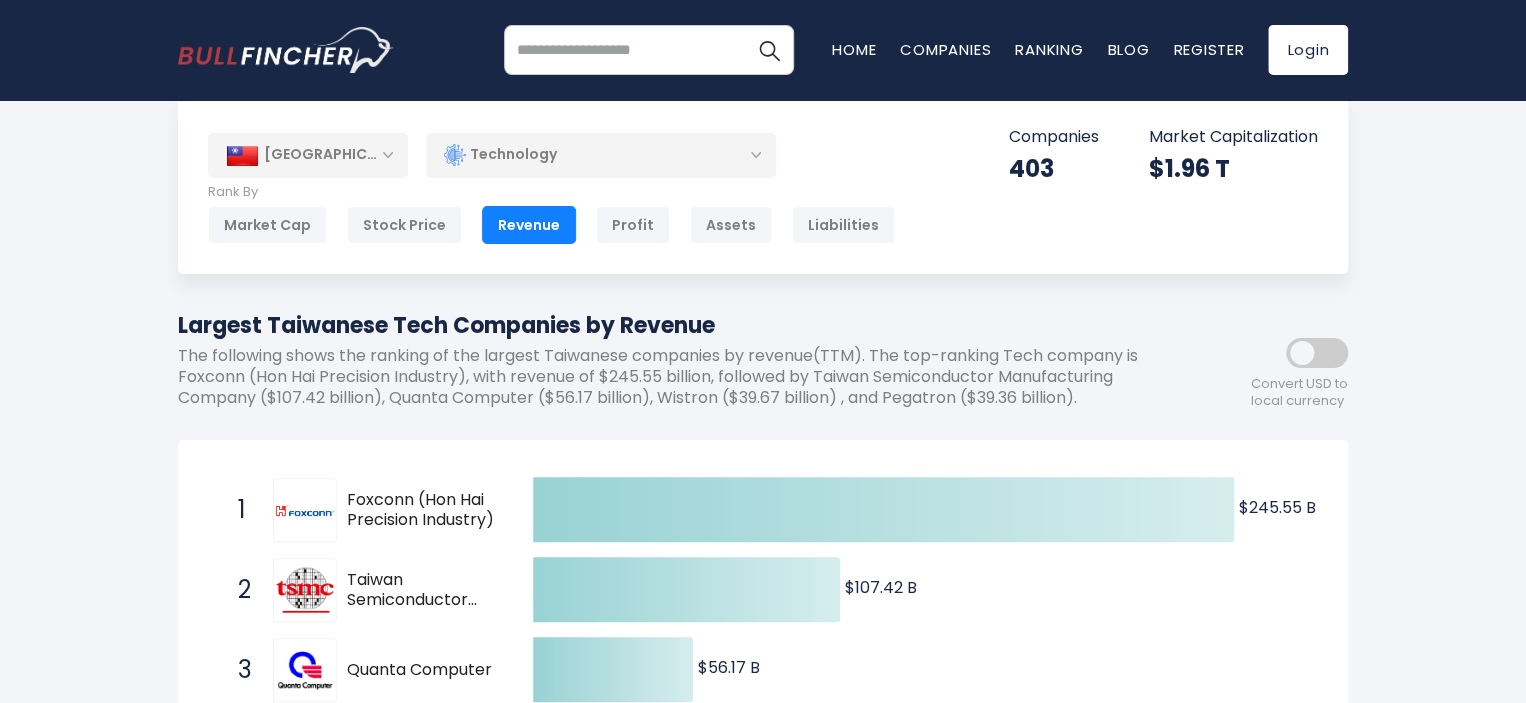 scroll, scrollTop: 0, scrollLeft: 0, axis: both 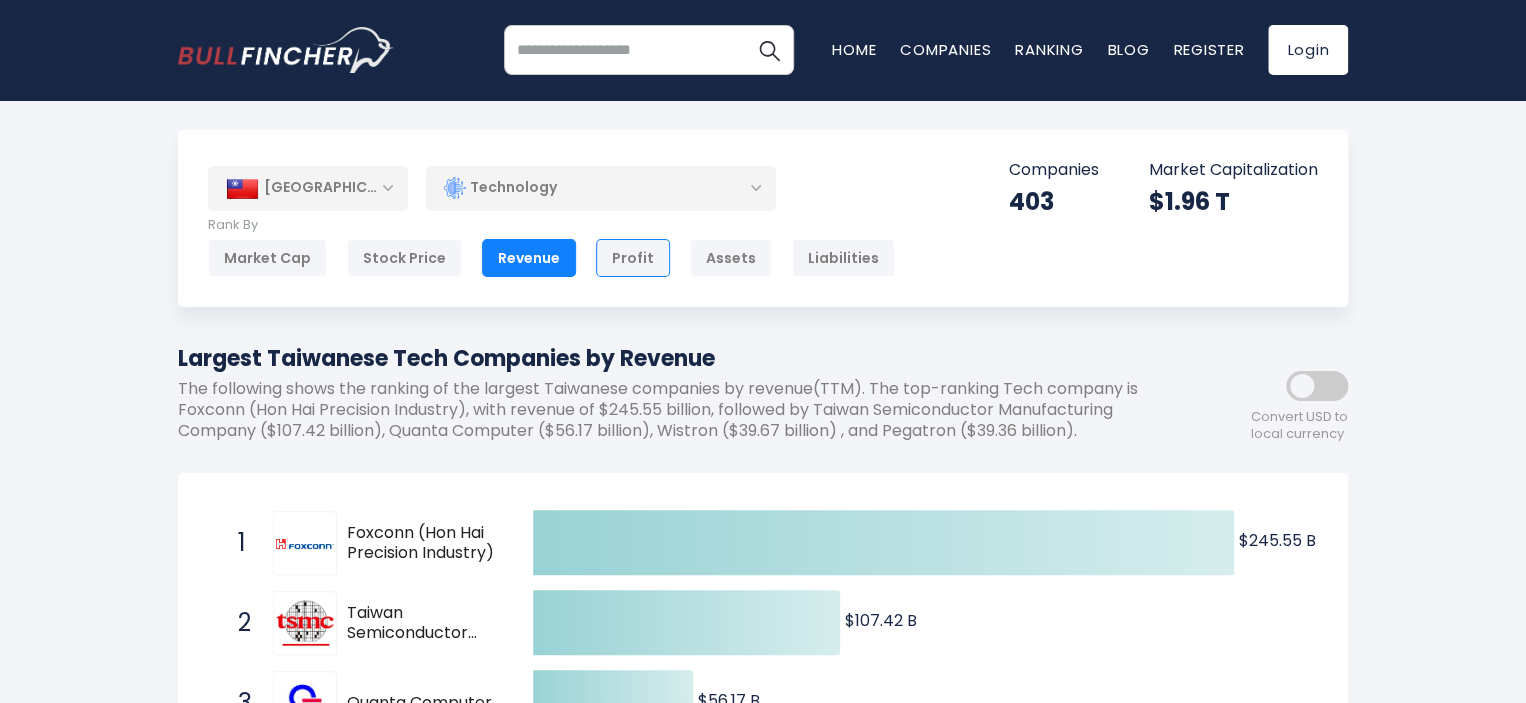 click on "Profit" at bounding box center (633, 258) 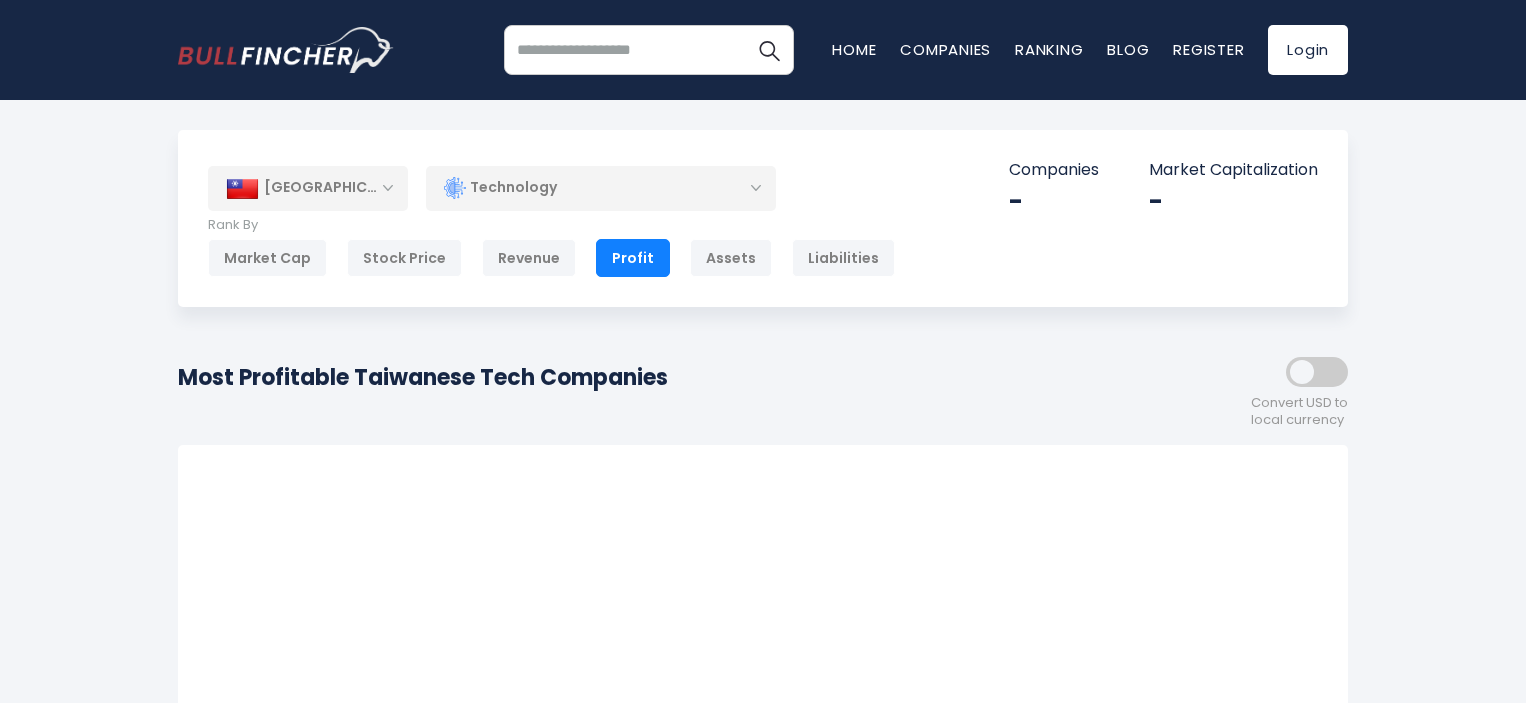 scroll, scrollTop: 0, scrollLeft: 0, axis: both 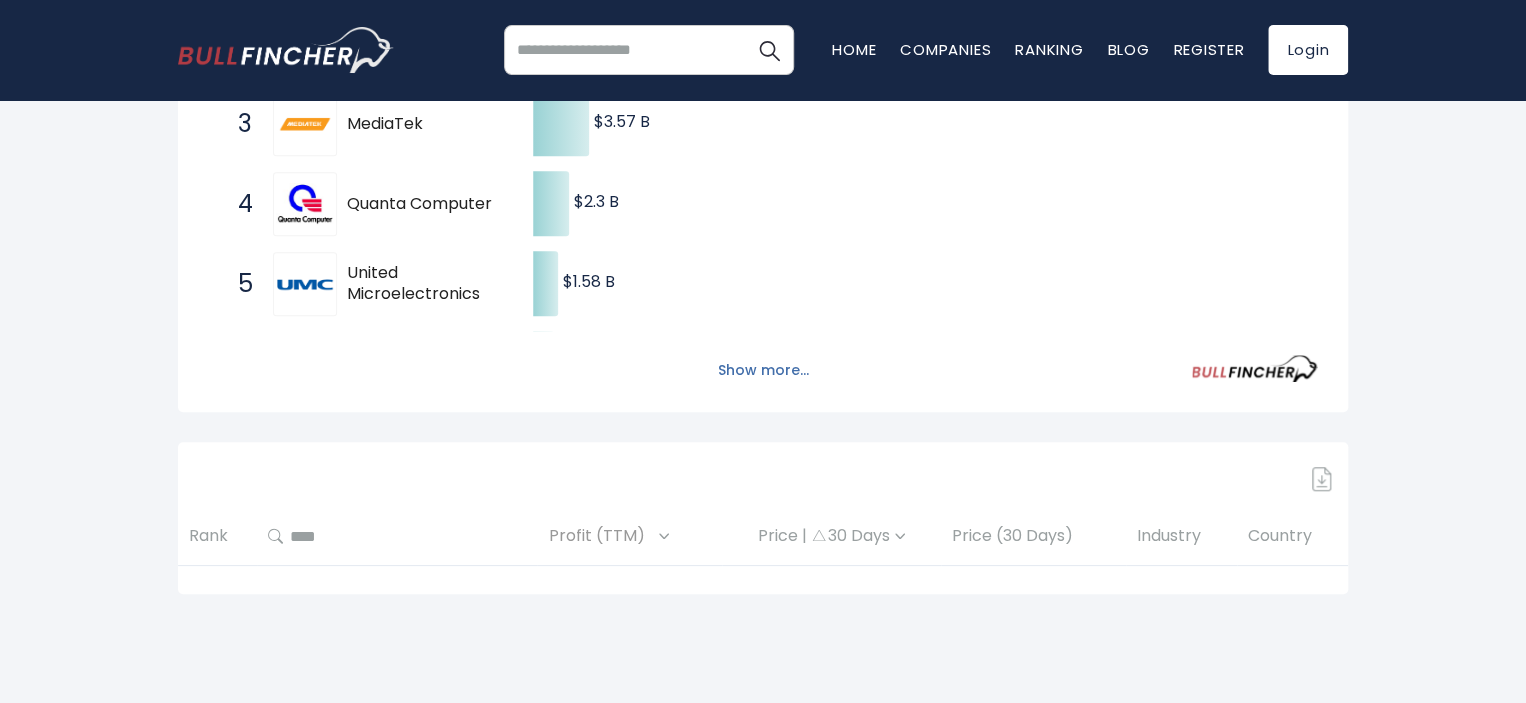 click on "Show more..." at bounding box center [763, 370] 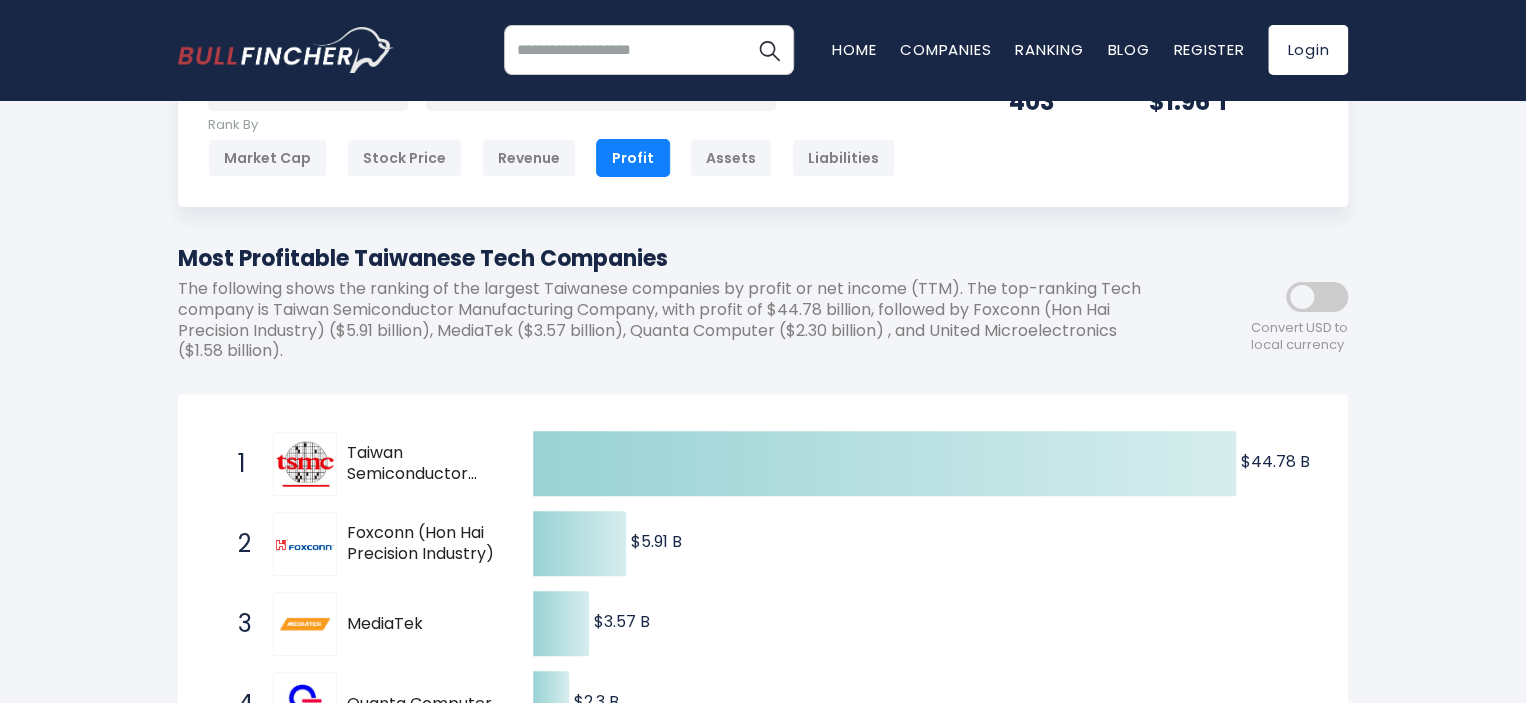 scroll, scrollTop: 0, scrollLeft: 0, axis: both 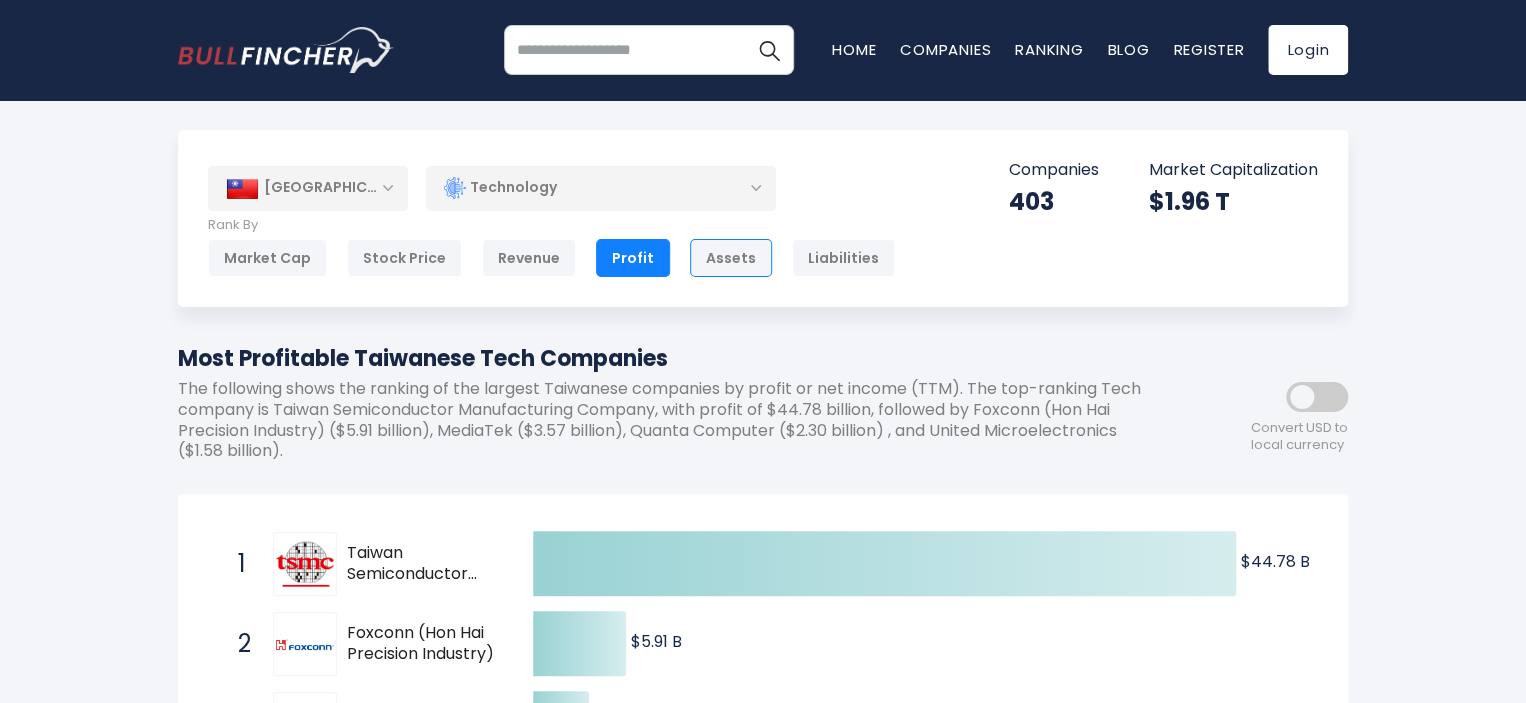 click on "Assets" at bounding box center [731, 258] 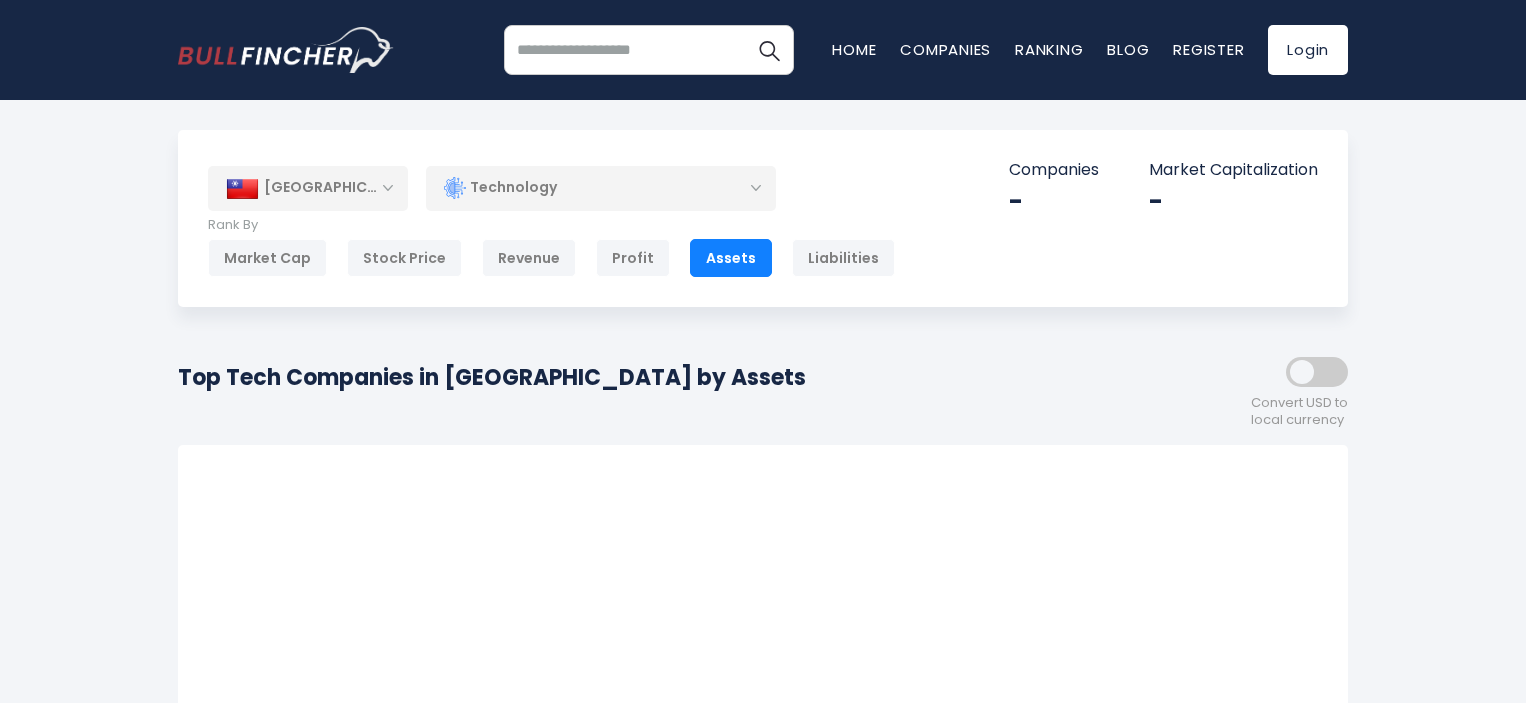 scroll, scrollTop: 0, scrollLeft: 0, axis: both 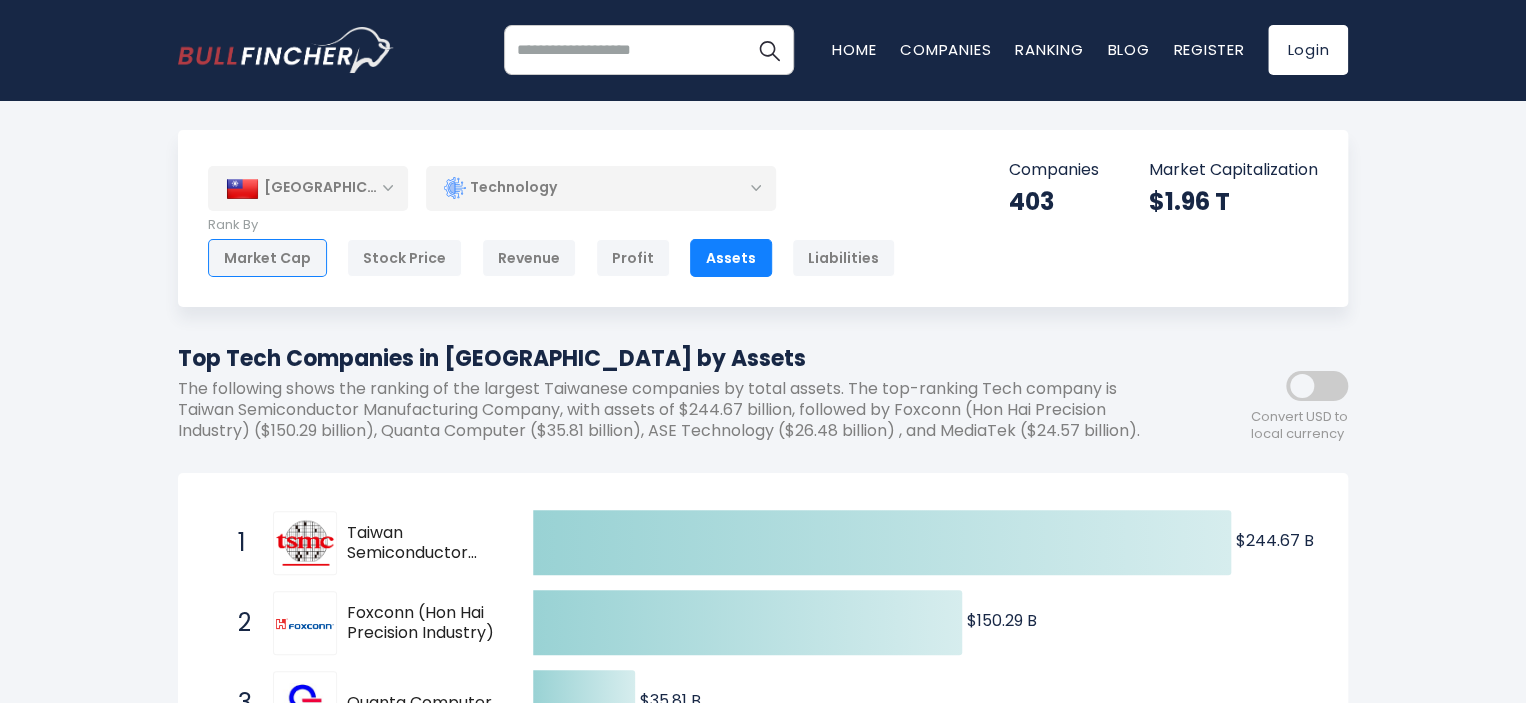 click on "Market Cap" at bounding box center (267, 258) 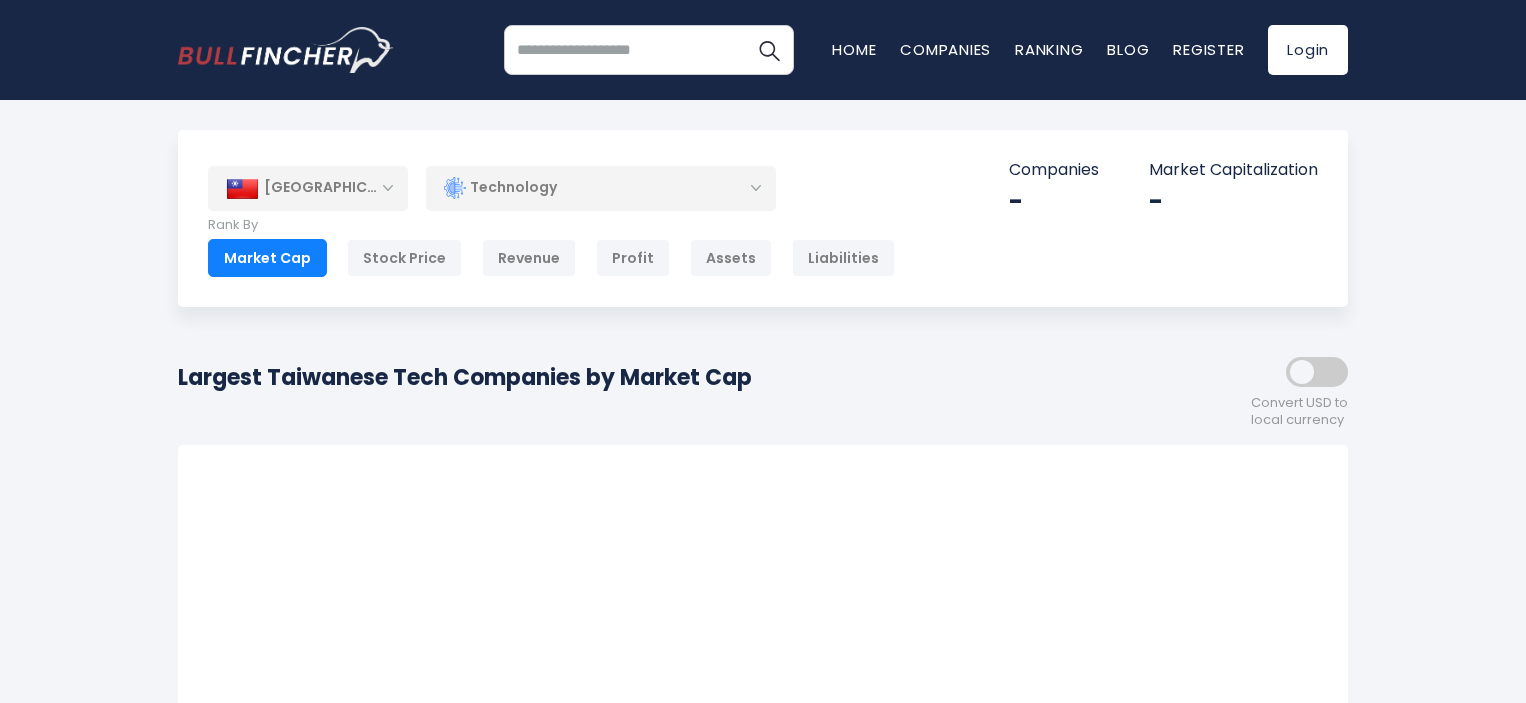 scroll, scrollTop: 0, scrollLeft: 0, axis: both 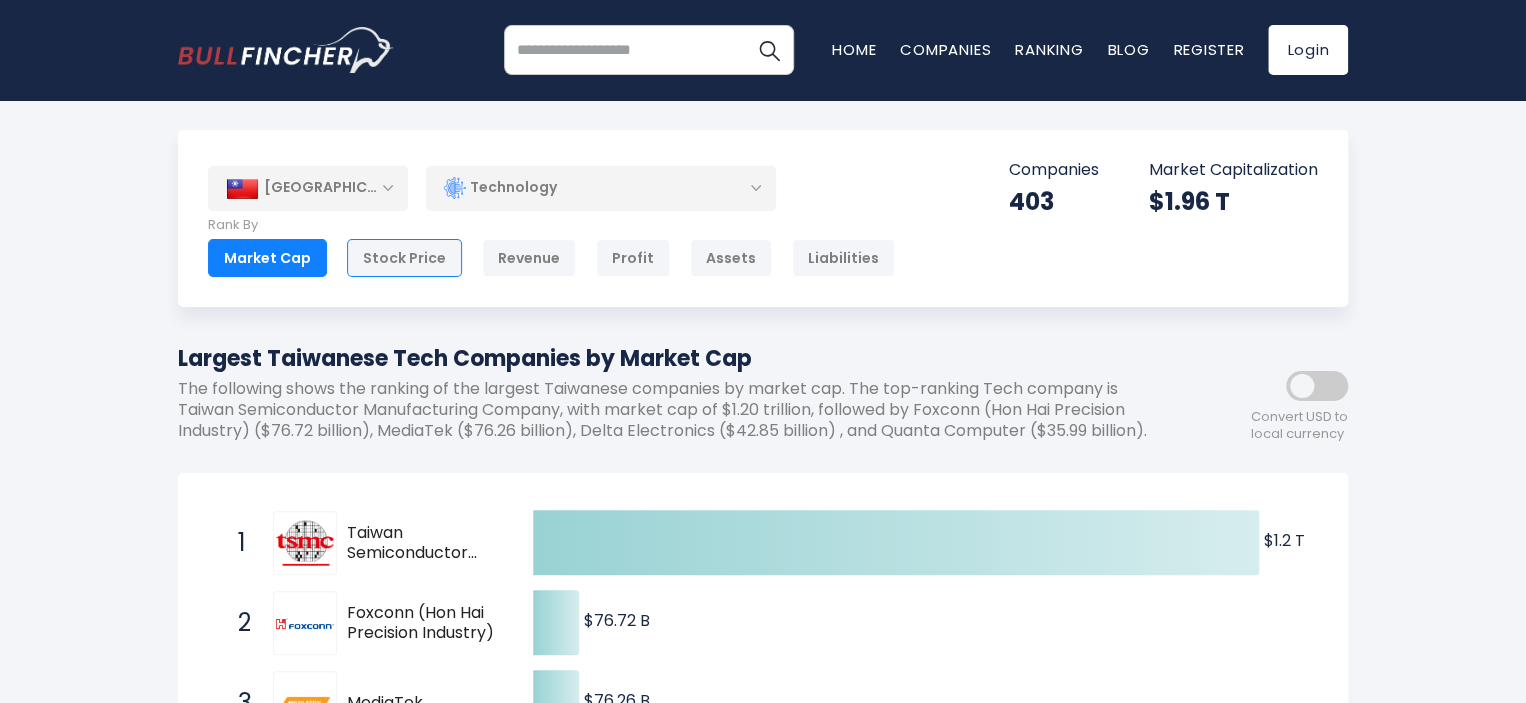 click on "Stock Price" at bounding box center (404, 258) 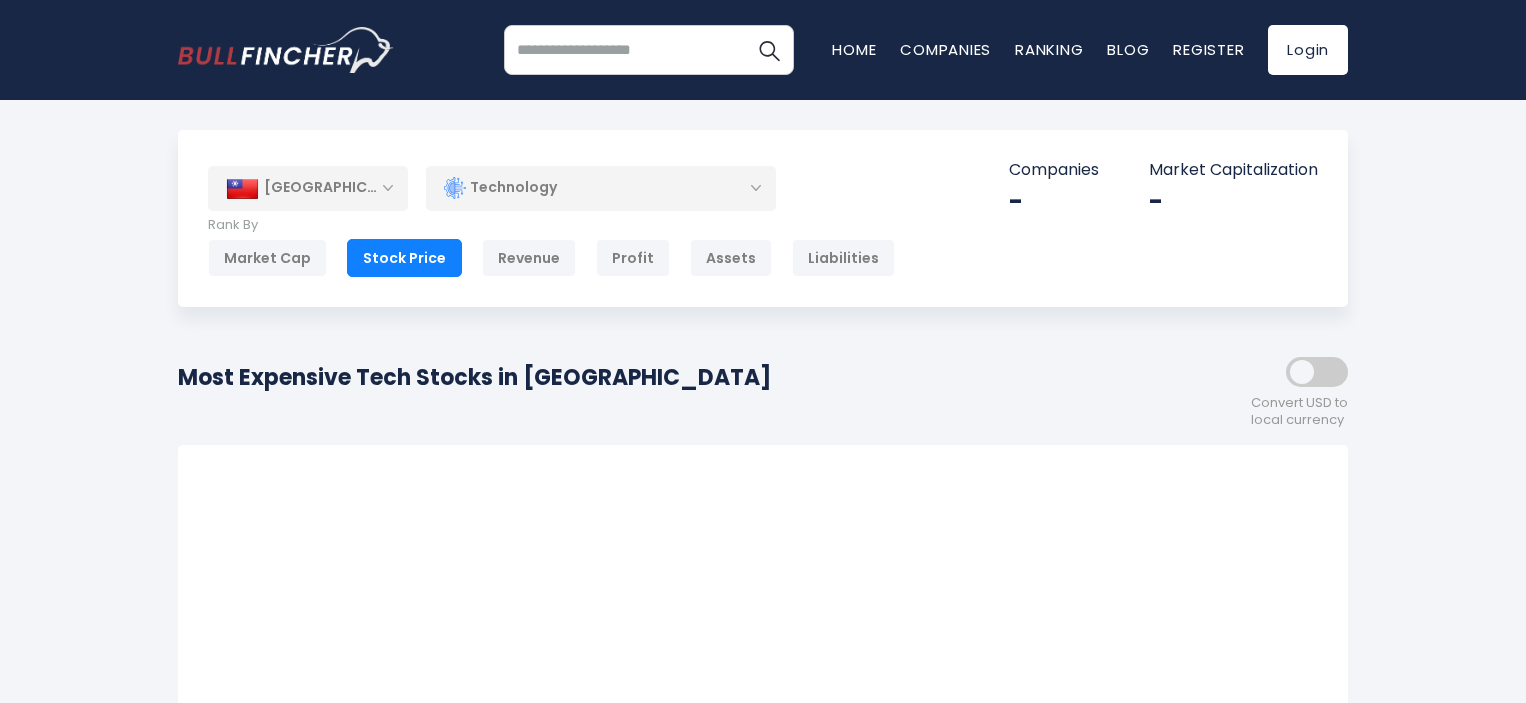scroll, scrollTop: 0, scrollLeft: 0, axis: both 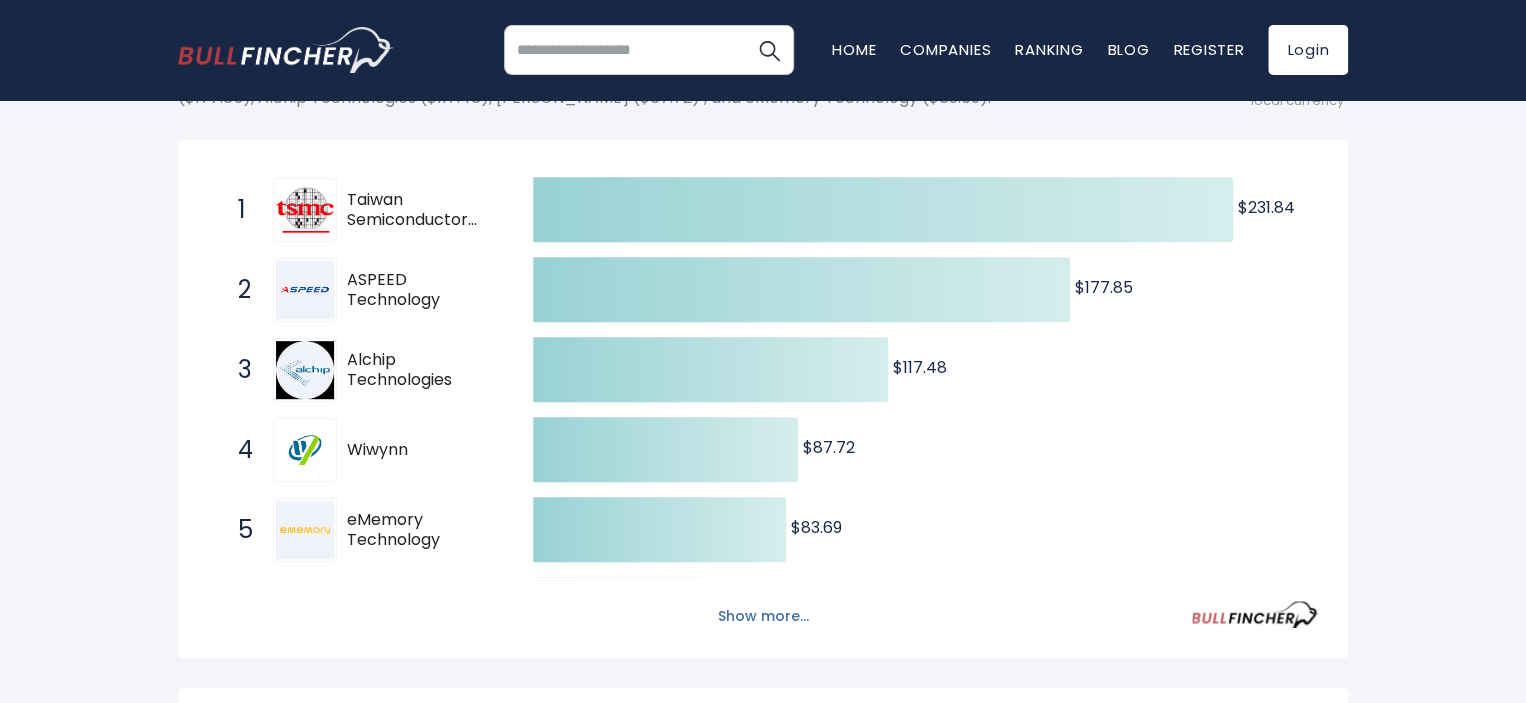 click on "Show more..." at bounding box center [763, 616] 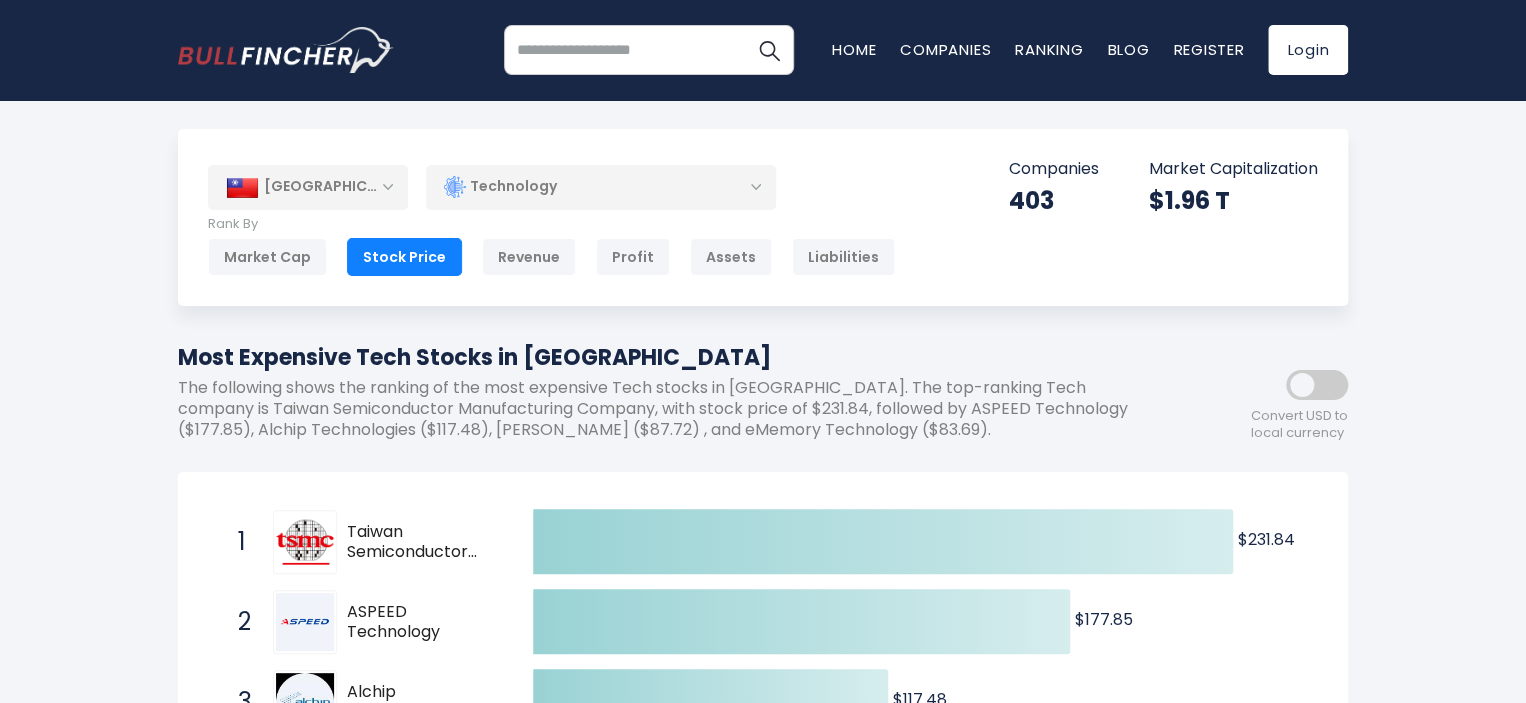 scroll, scrollTop: 0, scrollLeft: 0, axis: both 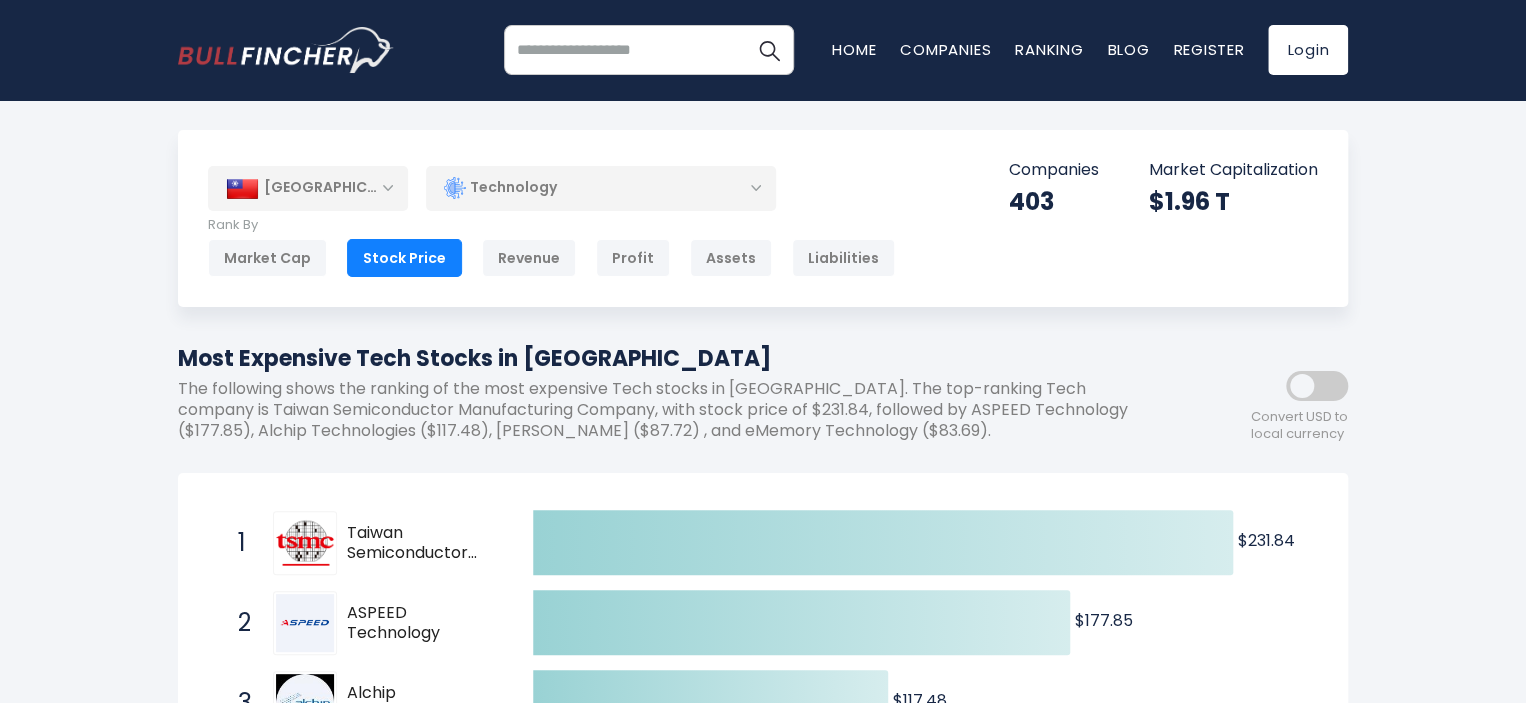 click on "Technology" at bounding box center (601, 188) 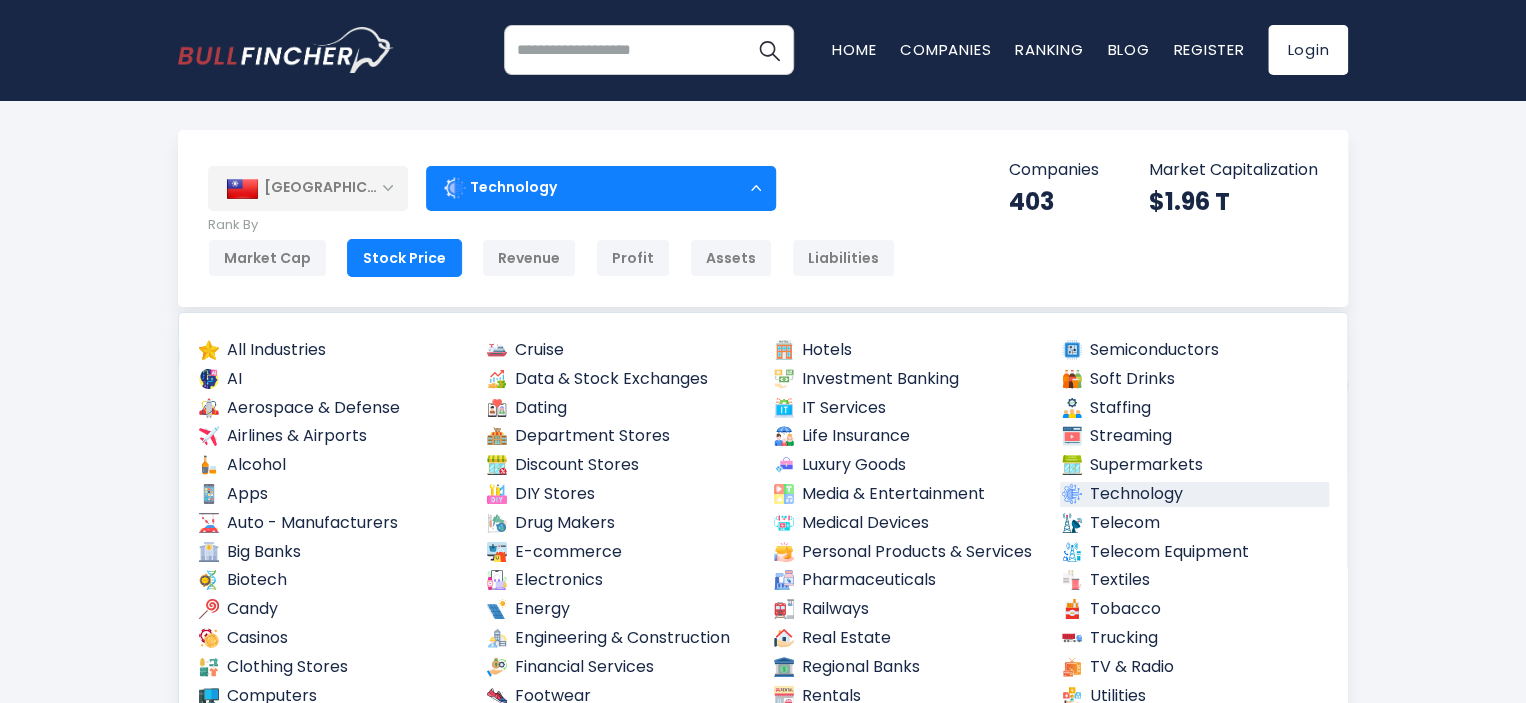 click on "[GEOGRAPHIC_DATA]" at bounding box center (308, 188) 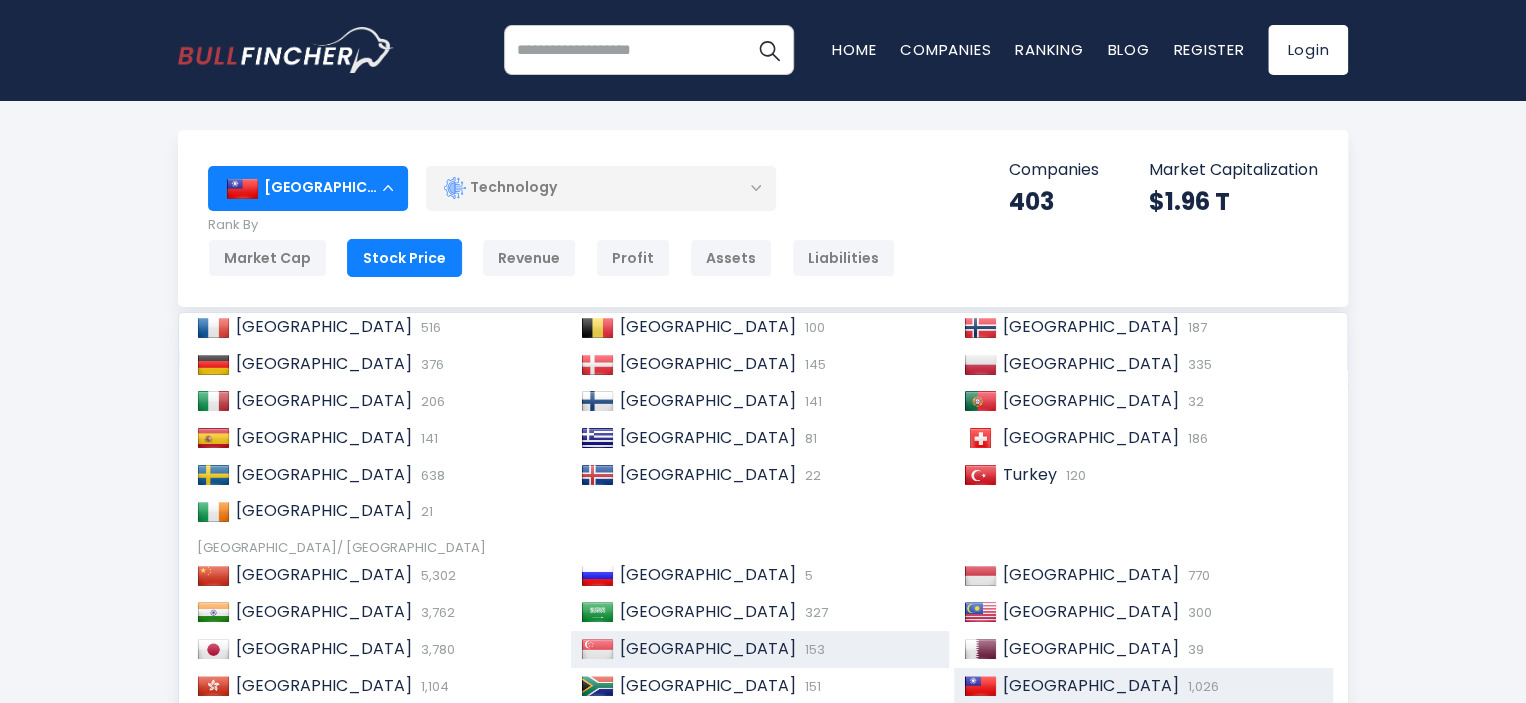 scroll, scrollTop: 305, scrollLeft: 0, axis: vertical 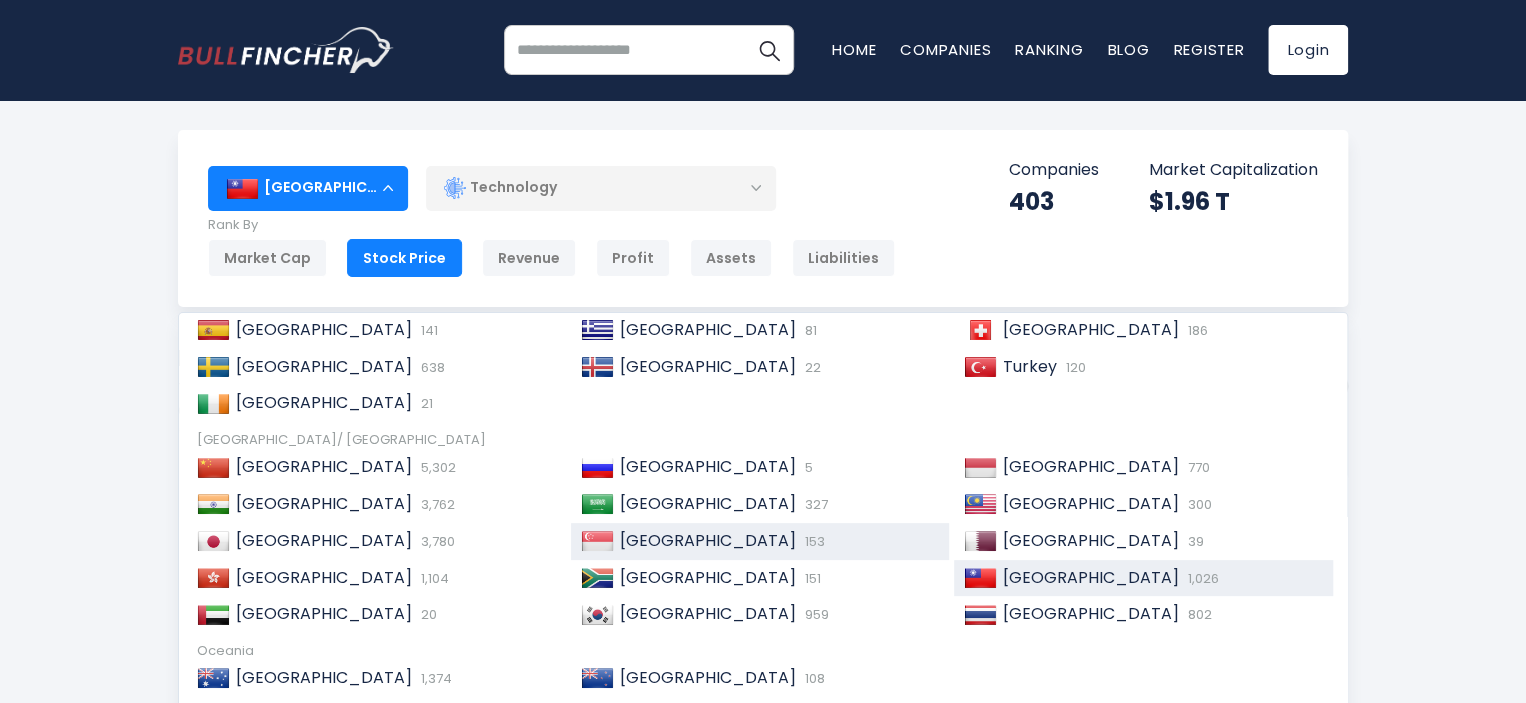 click on "Singapore   153" at bounding box center (760, 541) 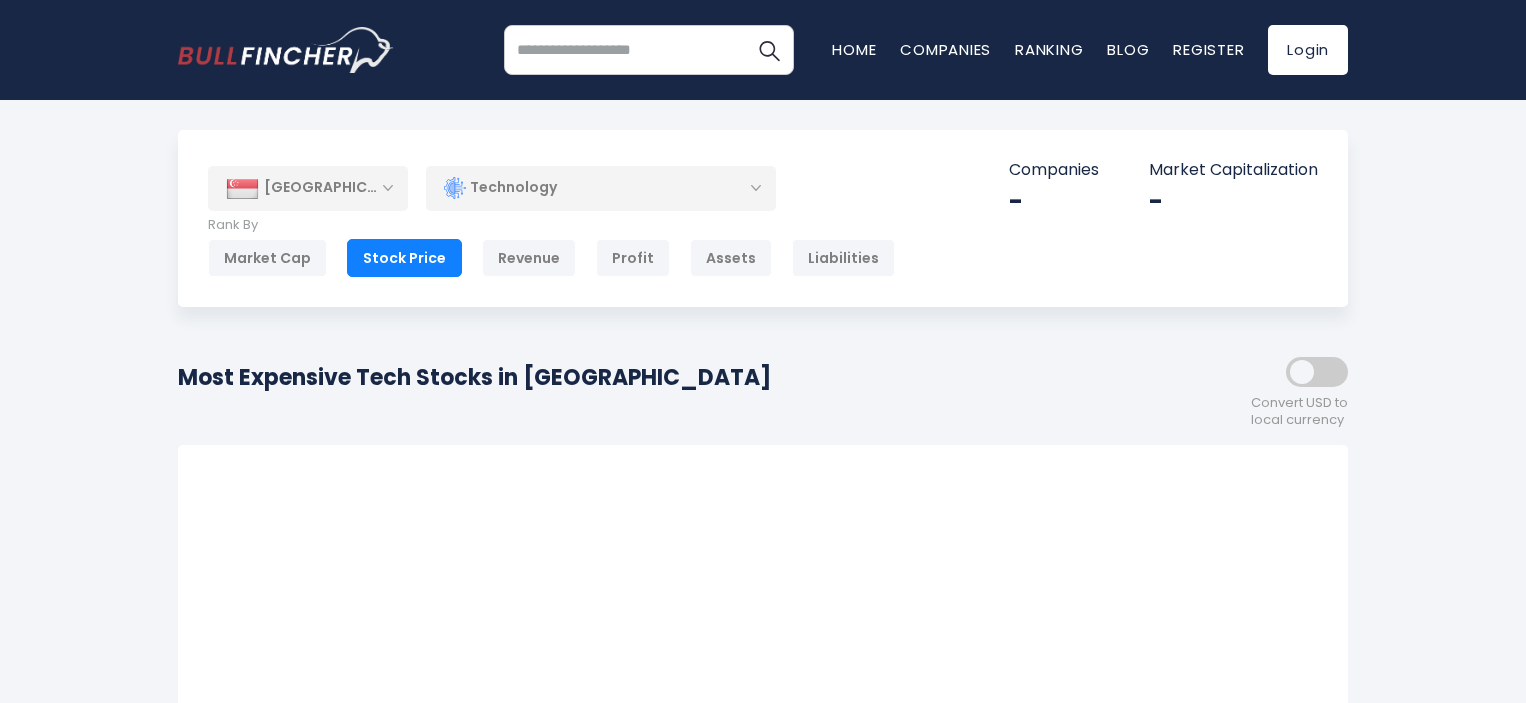 scroll, scrollTop: 0, scrollLeft: 0, axis: both 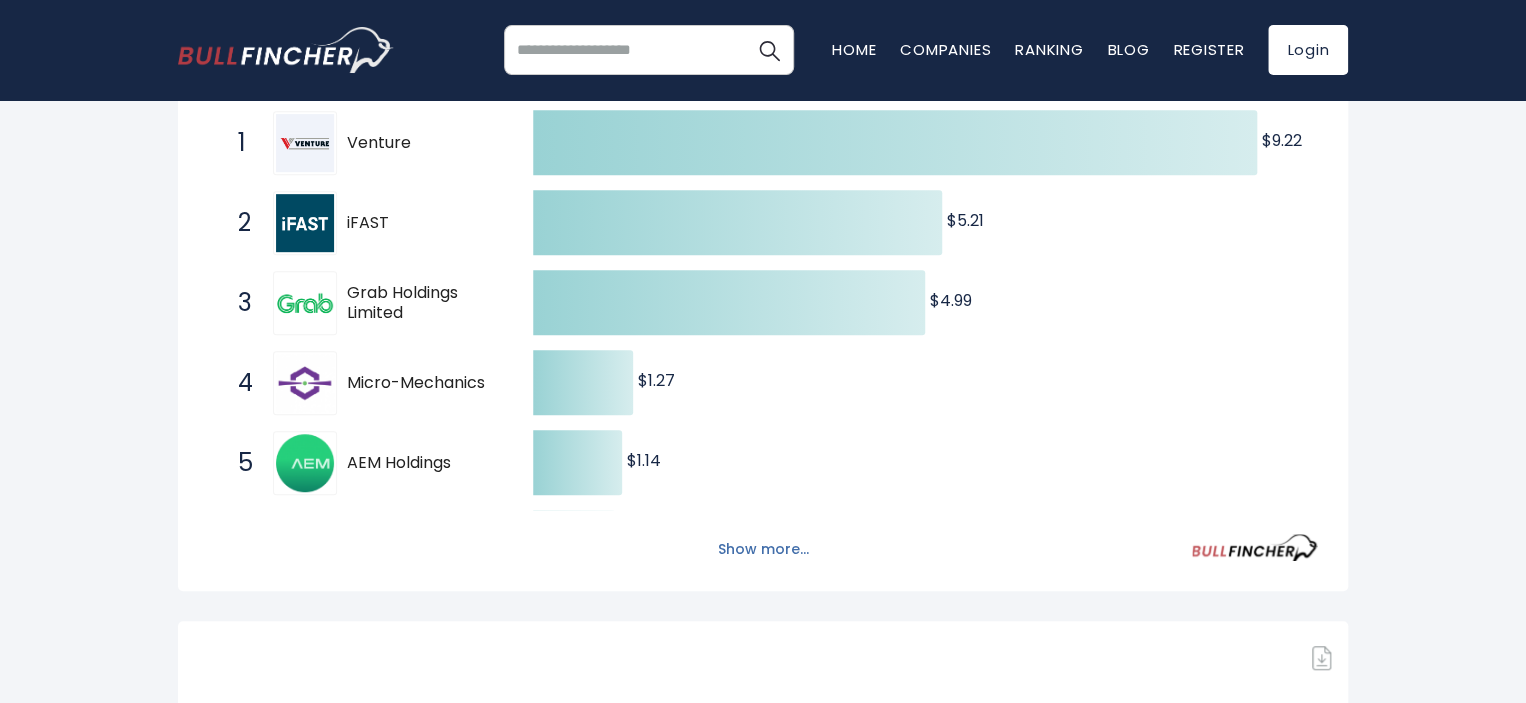 click on "Show more..." at bounding box center (763, 549) 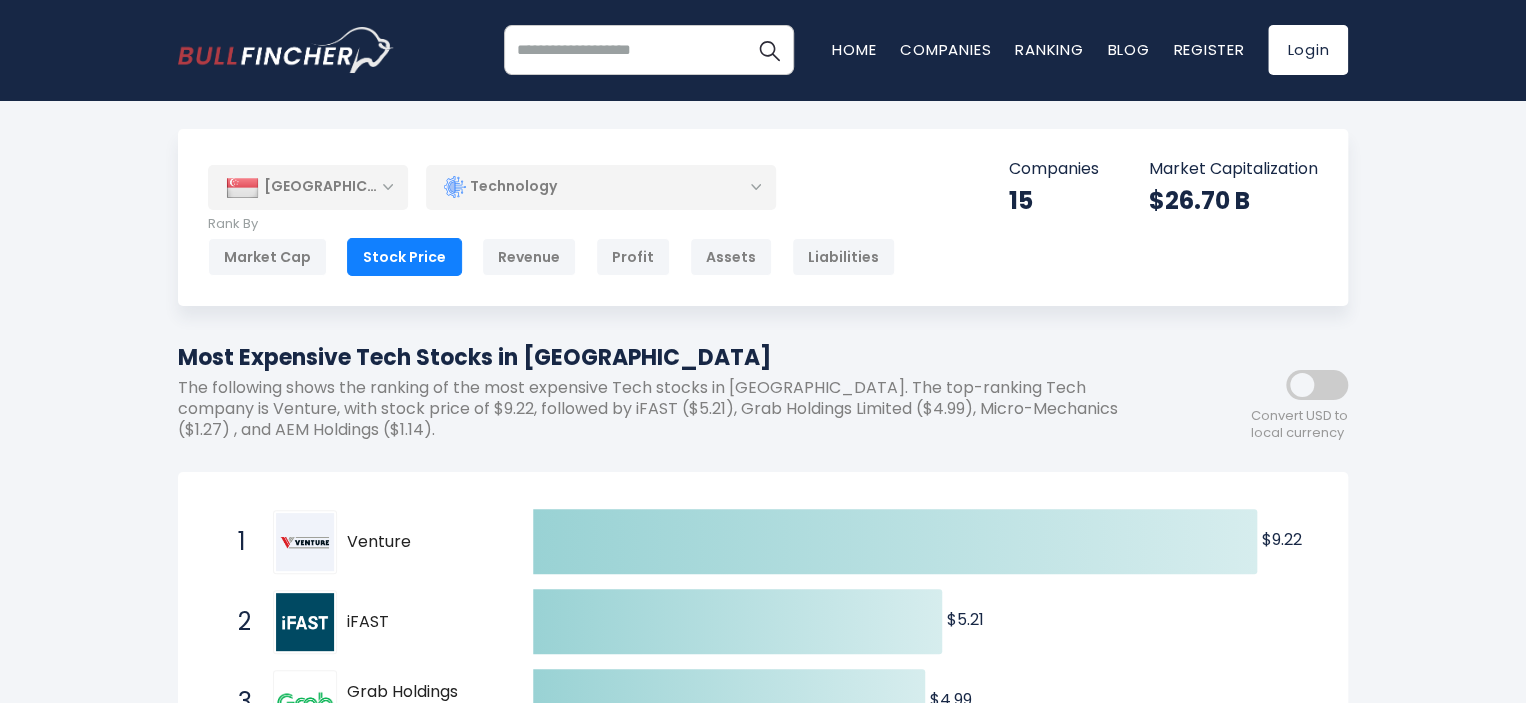scroll, scrollTop: 0, scrollLeft: 0, axis: both 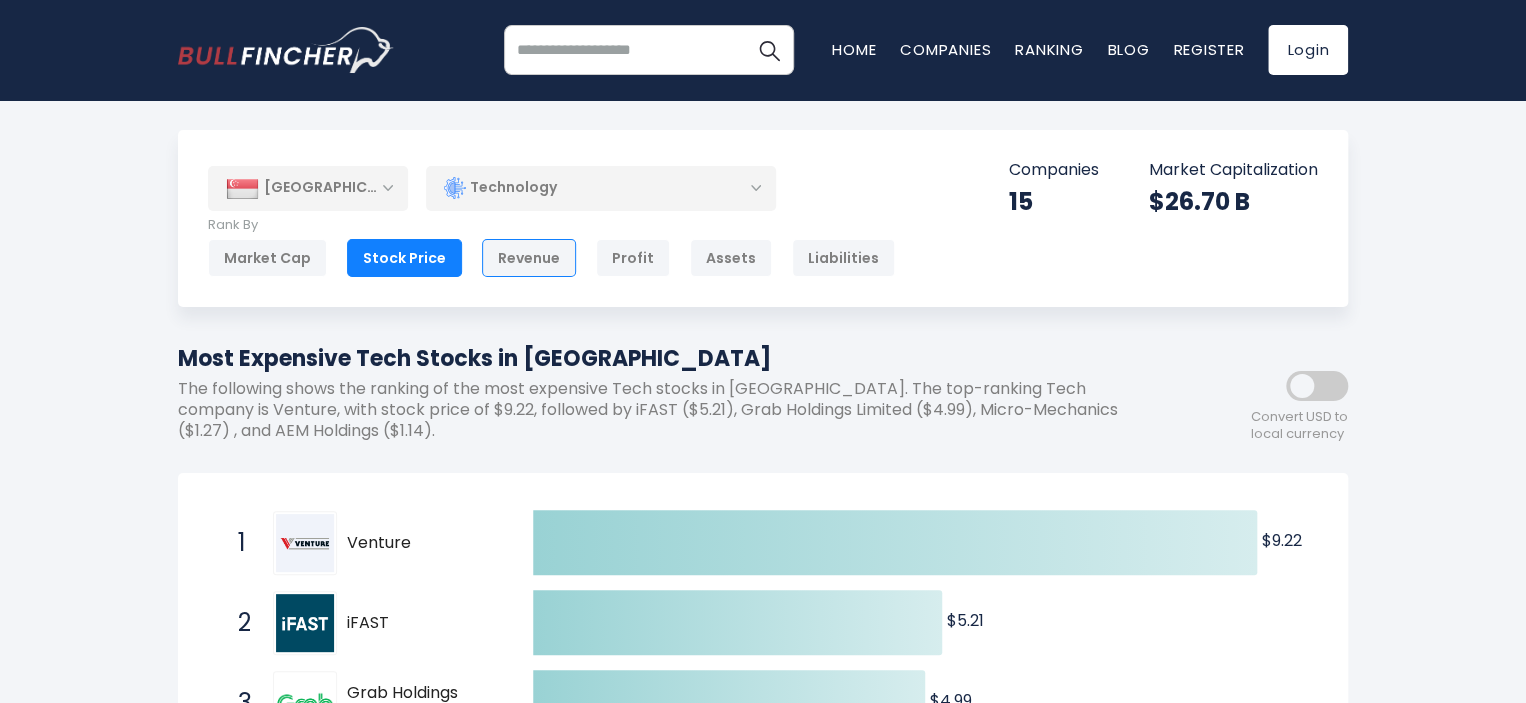 click on "Revenue" at bounding box center (529, 258) 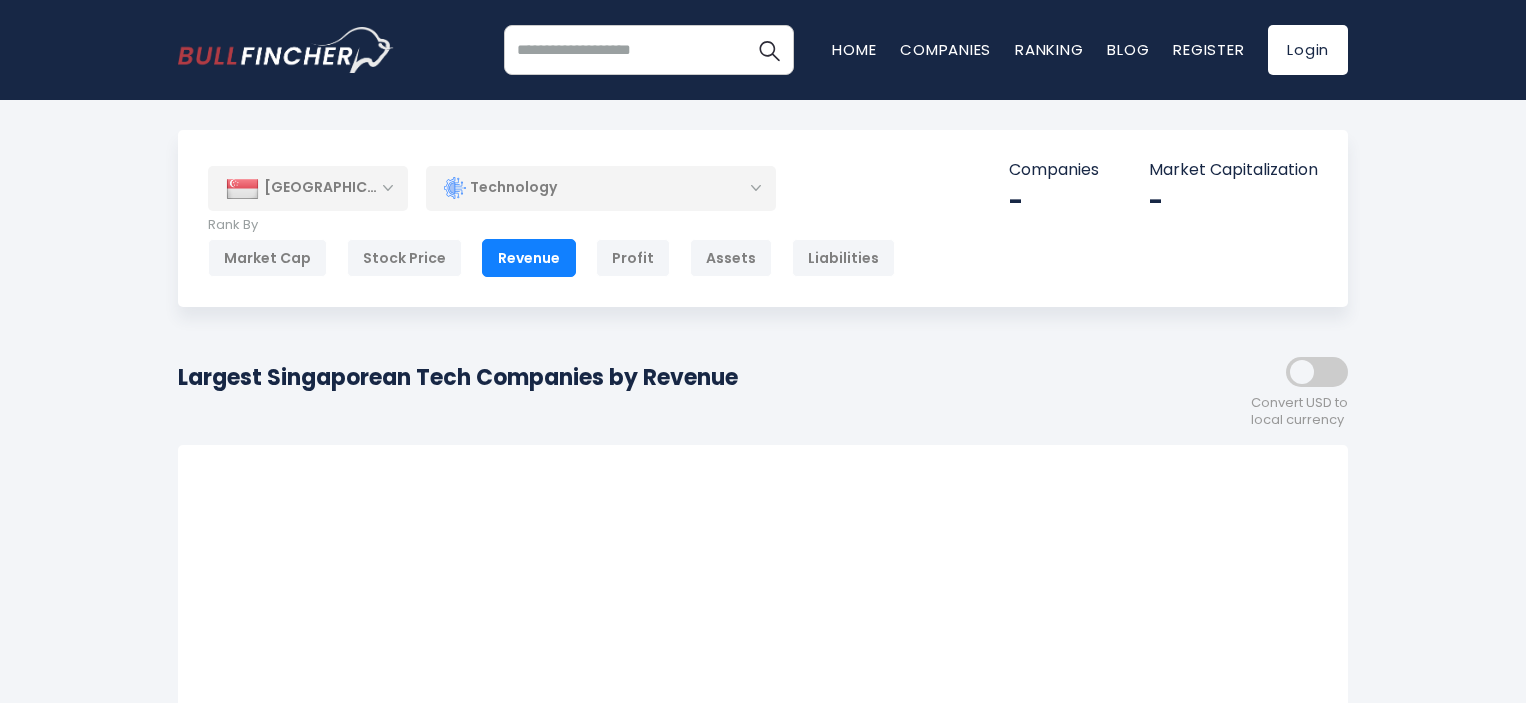 scroll, scrollTop: 0, scrollLeft: 0, axis: both 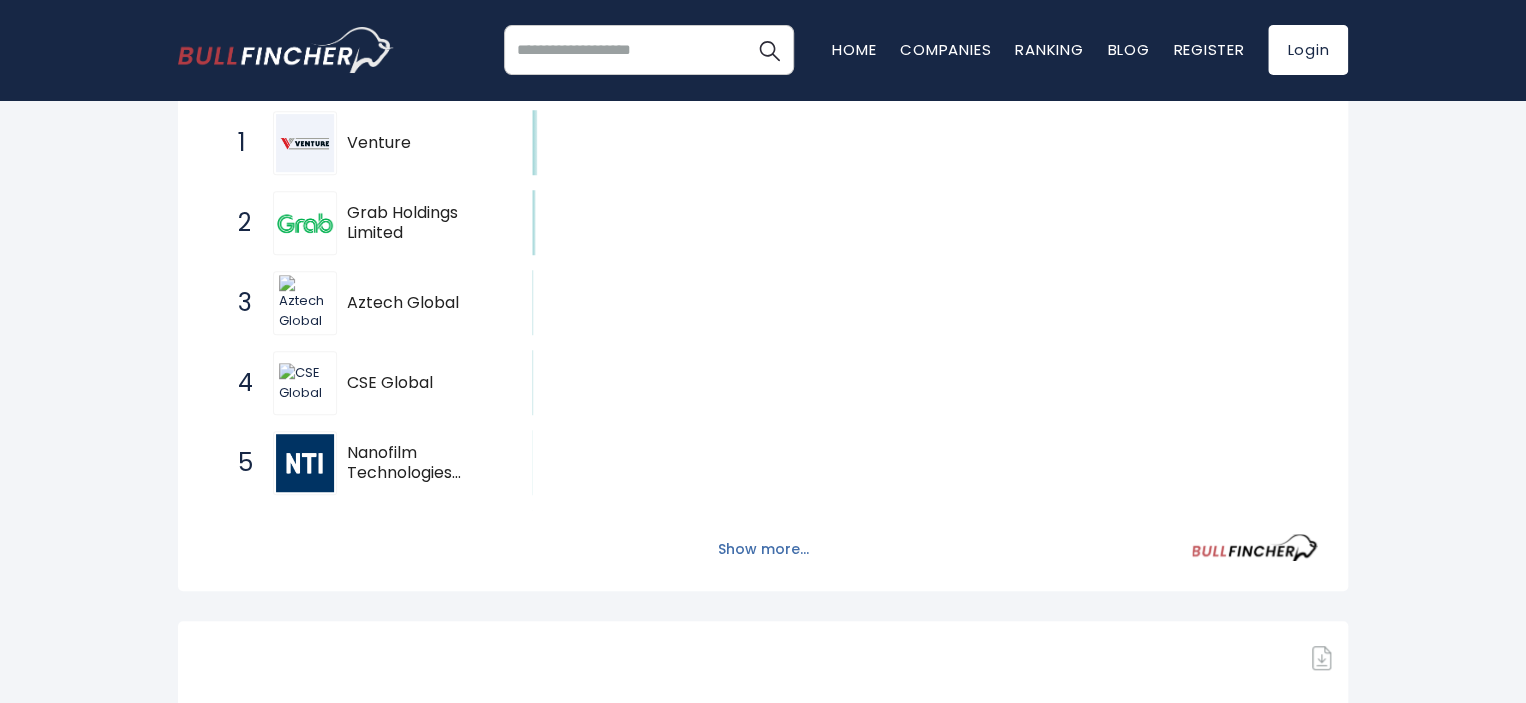 click on "Created with Highcharts 12.1.2 $4.5  B ​ $4.5  B $2.92  B ​ $2.92  B $883.01  M ​ $883.01  M $842.36  M ​ $842.36  M $298.13  M ​ $298.13  M $296.8  M ​ $296.8  M $295.14  M ​ $295.14  M $211.72  M ​ $211.72  M $189.29  M ​ $189.29  M $76.84  M ​ $76.84  M" 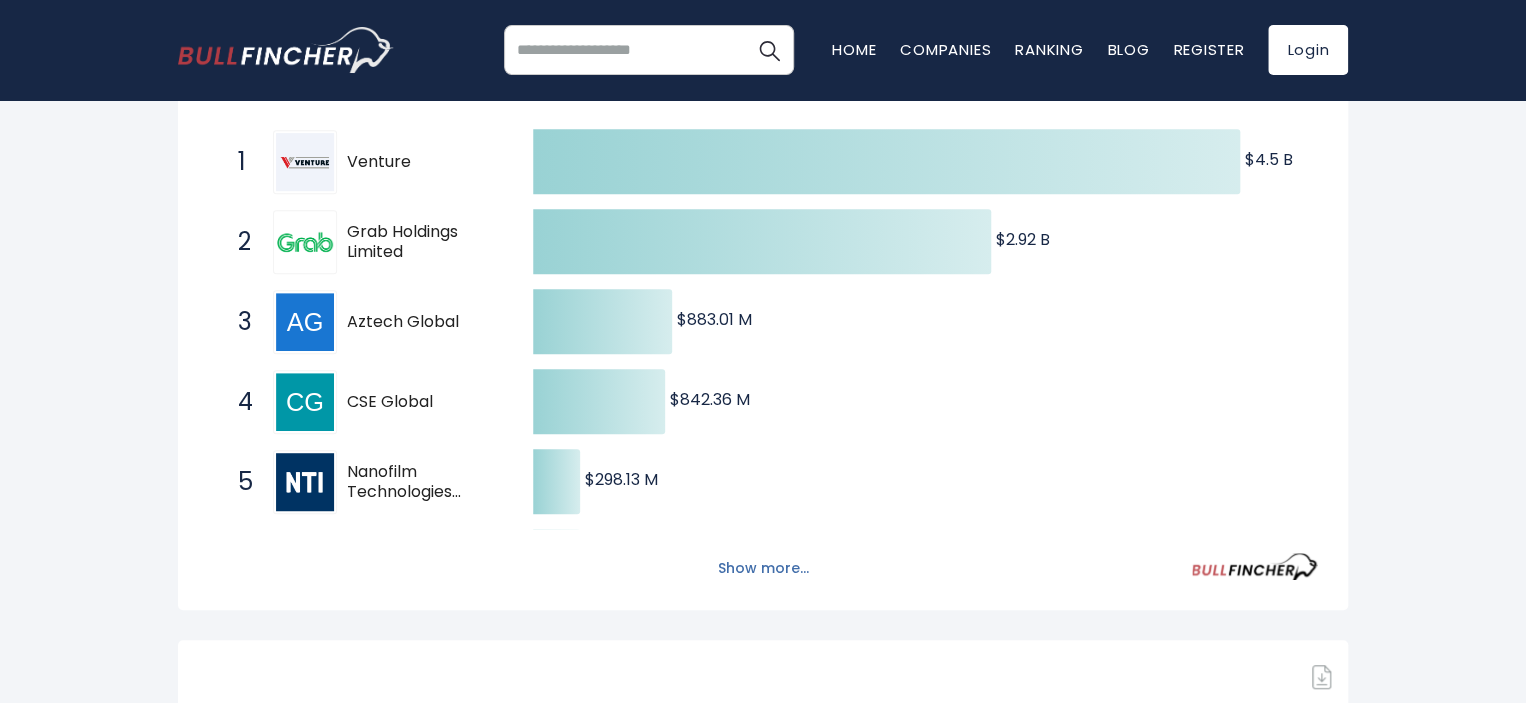 click on "Show more..." at bounding box center (763, 568) 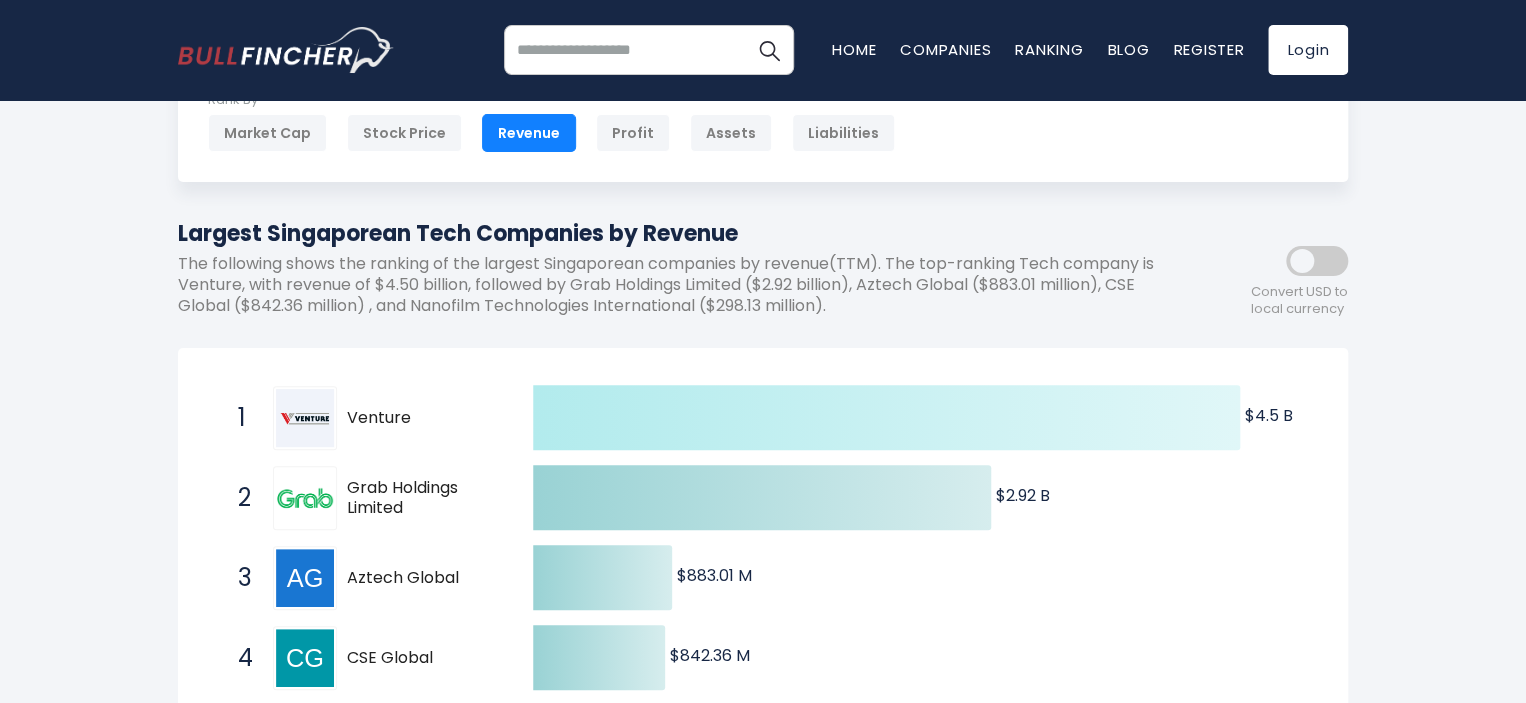 scroll, scrollTop: 0, scrollLeft: 0, axis: both 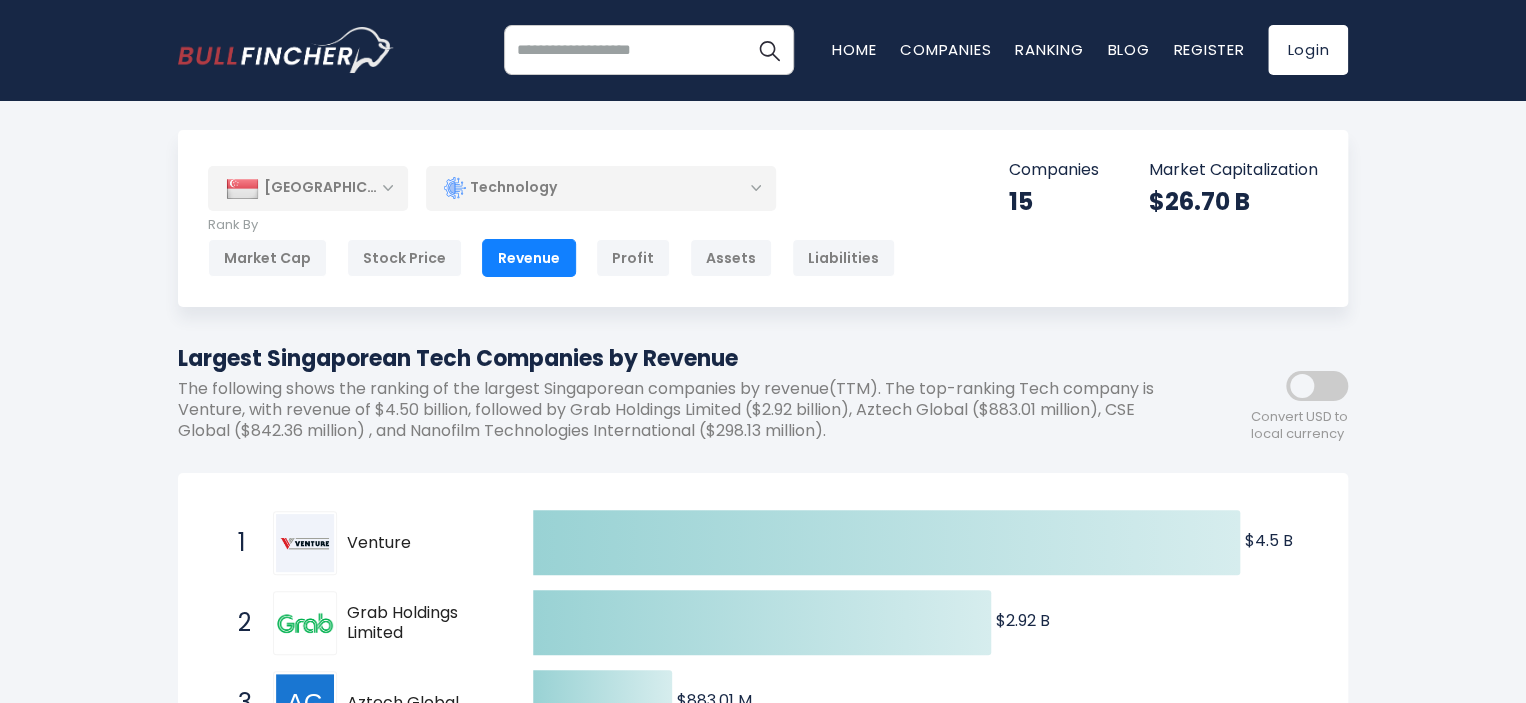 click on "Technology" at bounding box center (601, 188) 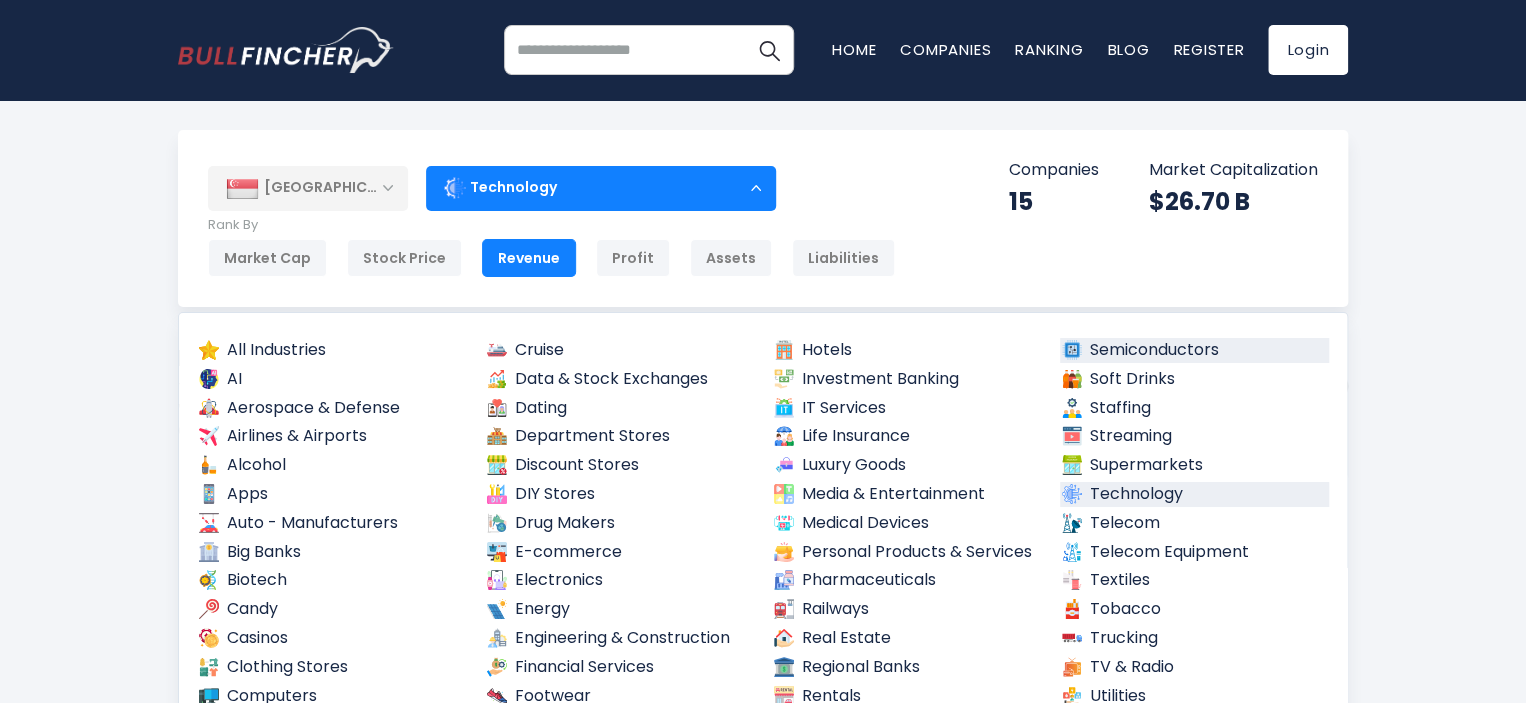 click on "Semiconductors" at bounding box center (1195, 350) 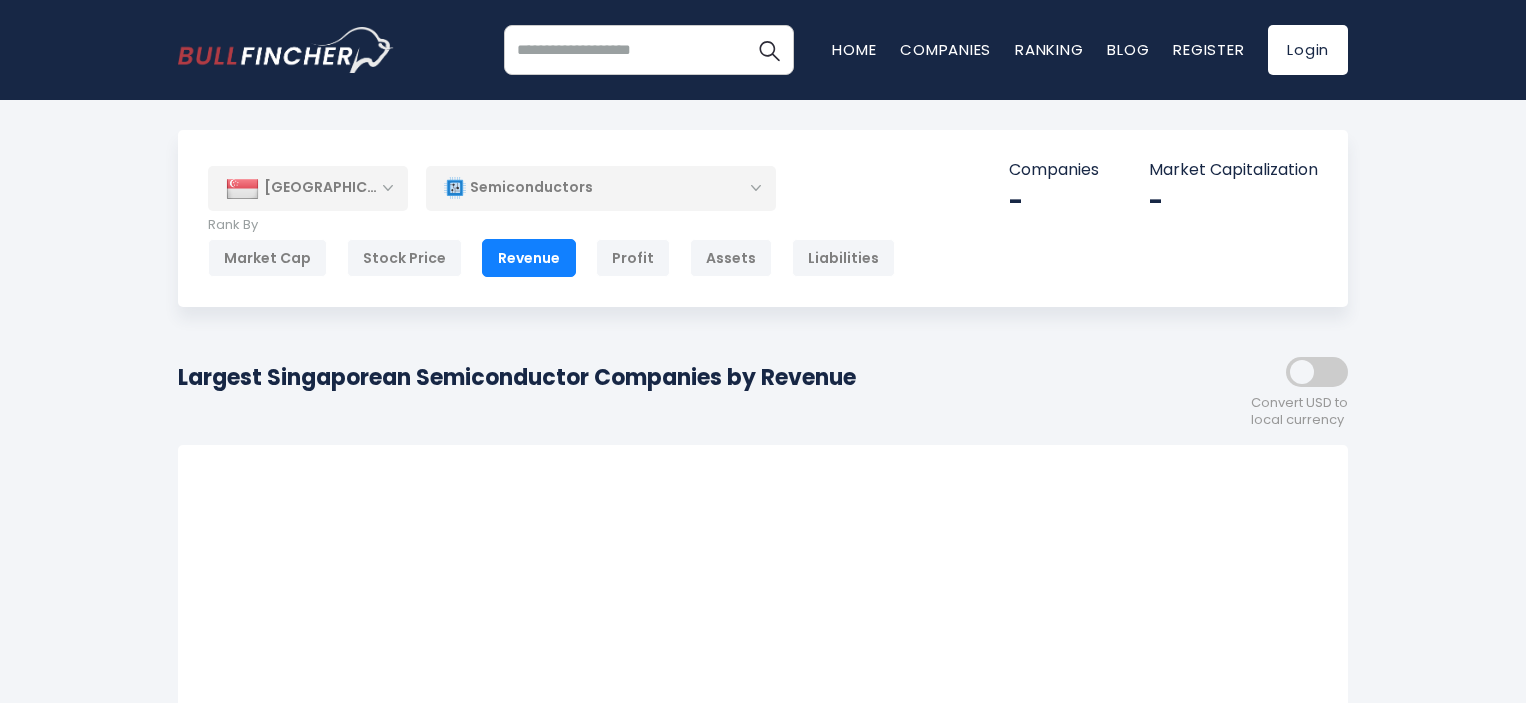 scroll, scrollTop: 0, scrollLeft: 0, axis: both 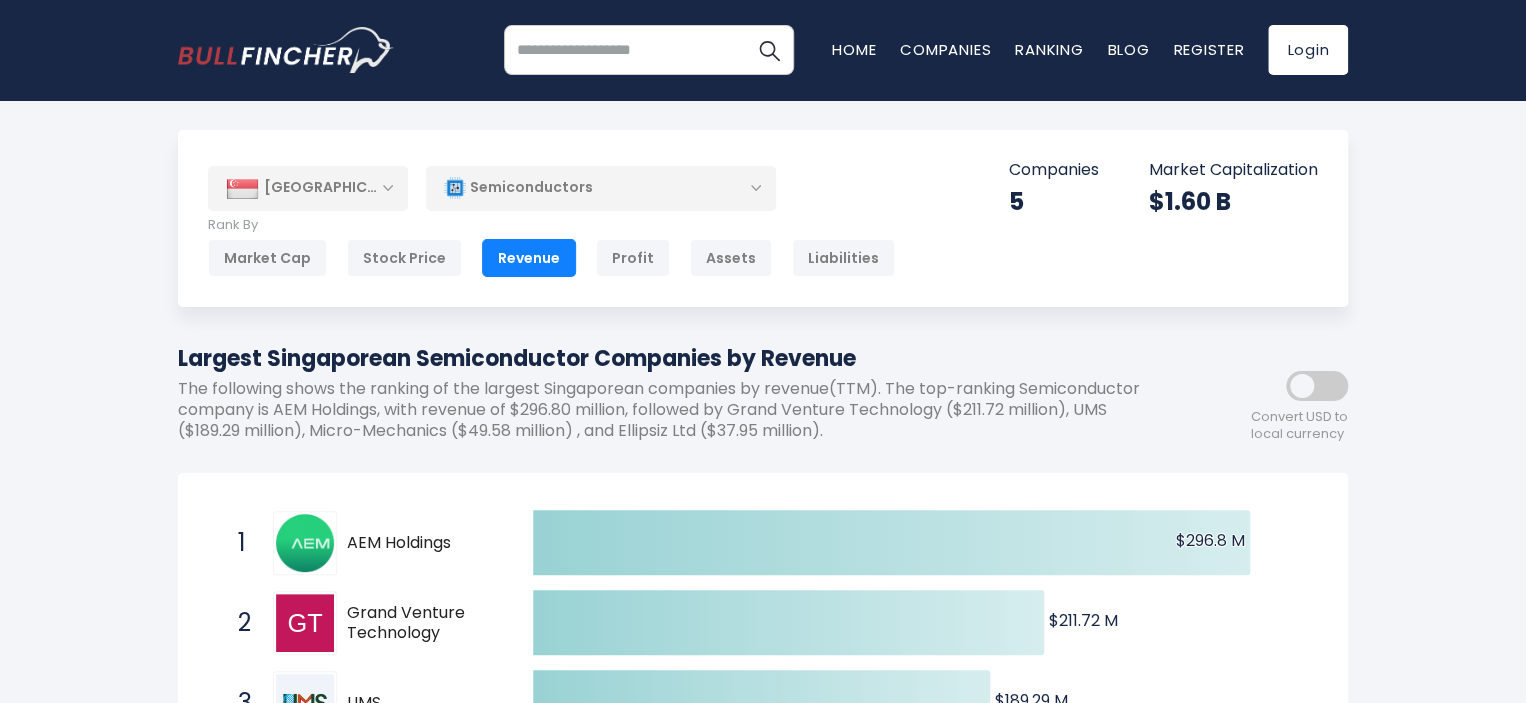 click on "Semiconductors" at bounding box center [601, 188] 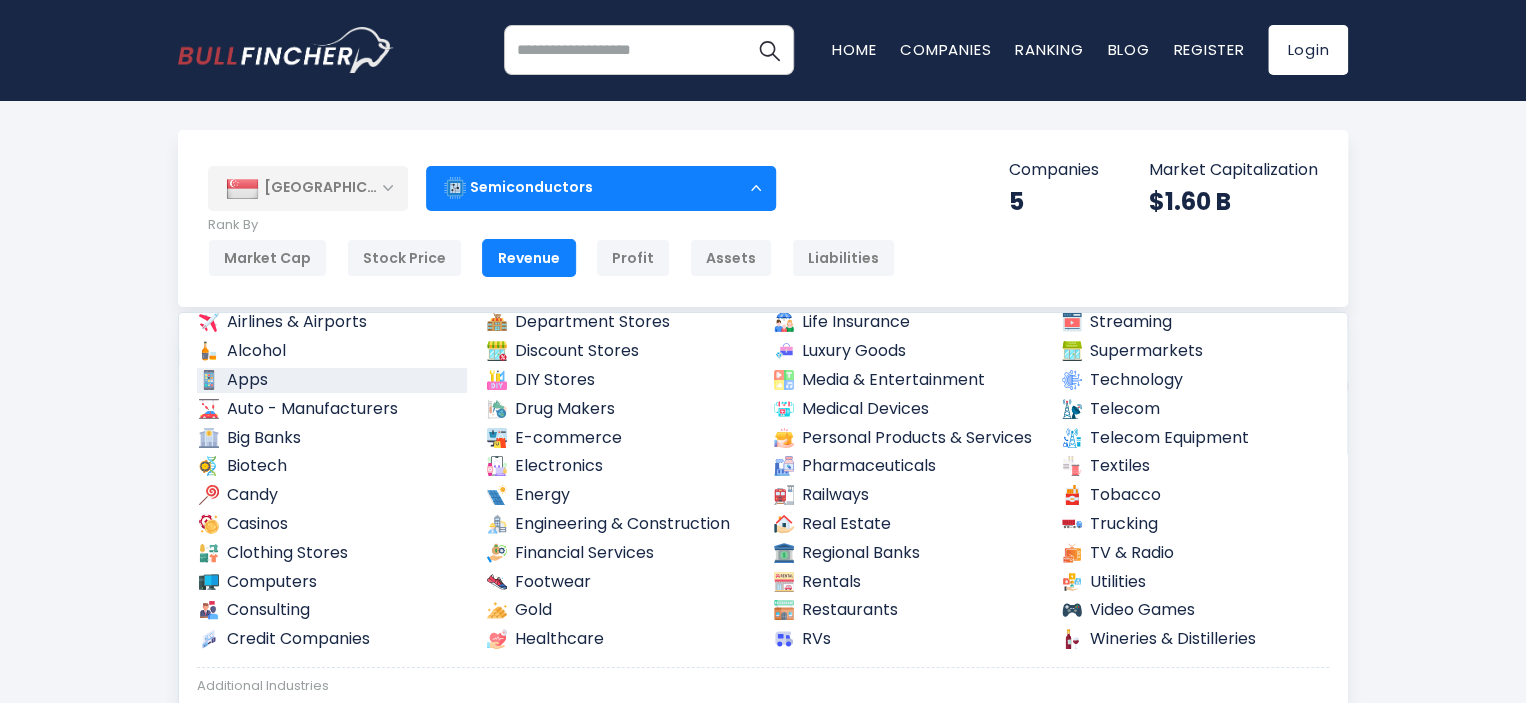 scroll, scrollTop: 133, scrollLeft: 0, axis: vertical 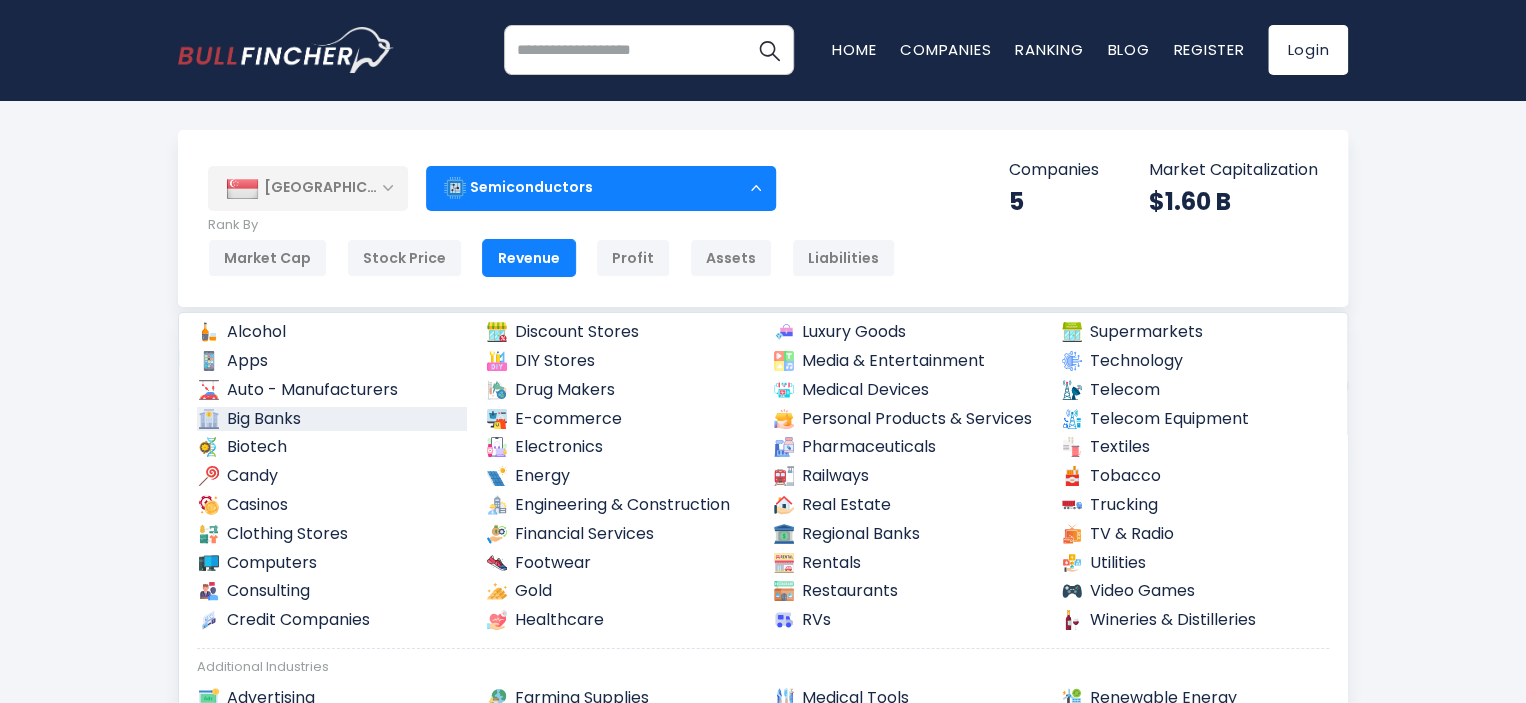 click on "Big Banks" at bounding box center (332, 419) 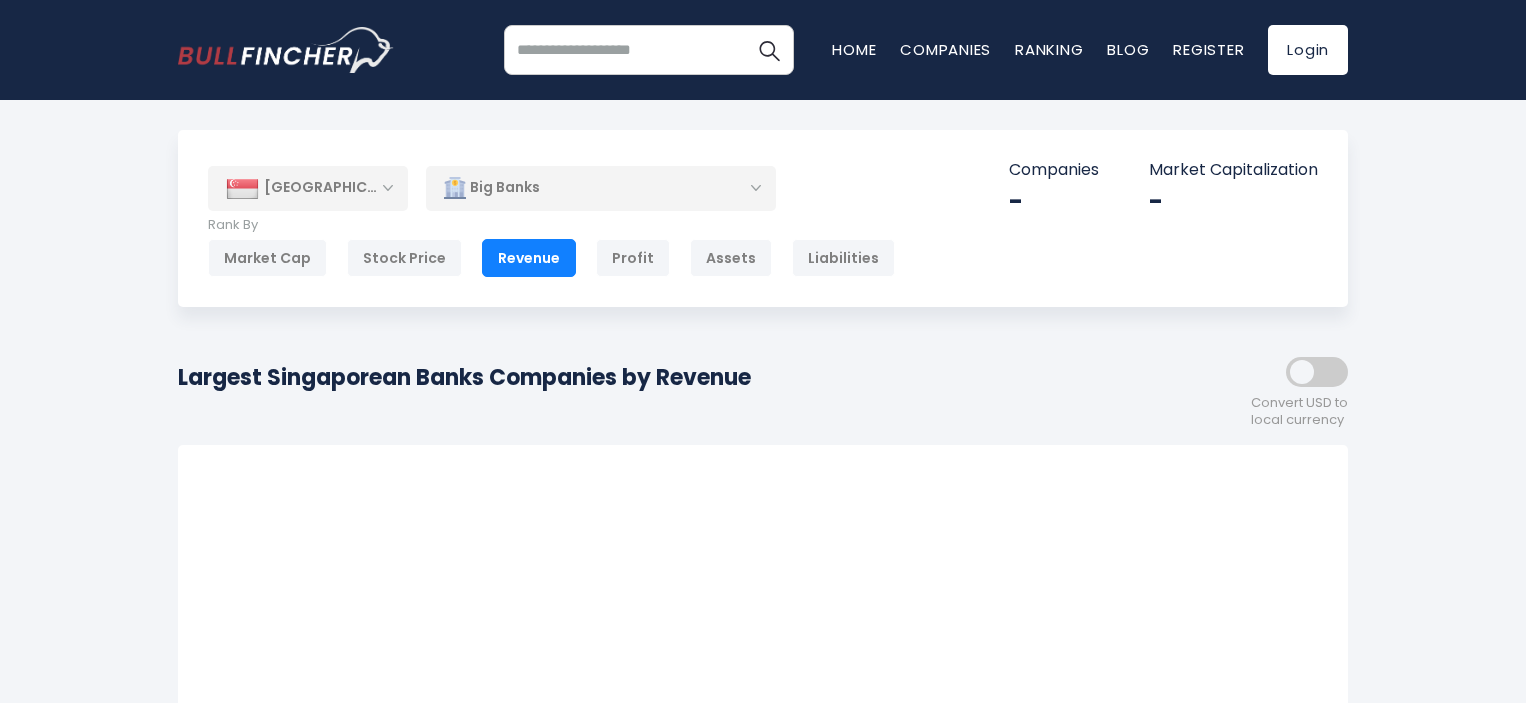 scroll, scrollTop: 0, scrollLeft: 0, axis: both 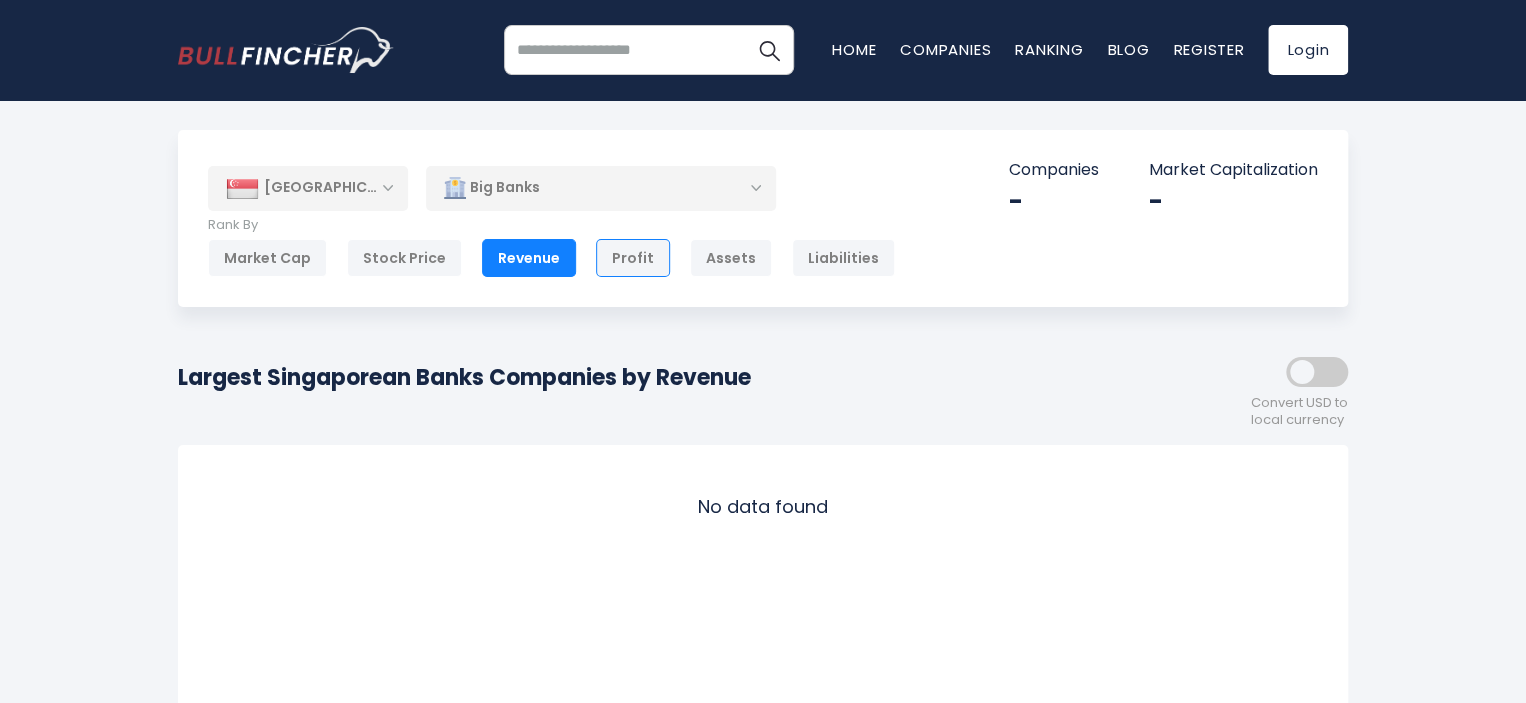 click on "Profit" at bounding box center (633, 258) 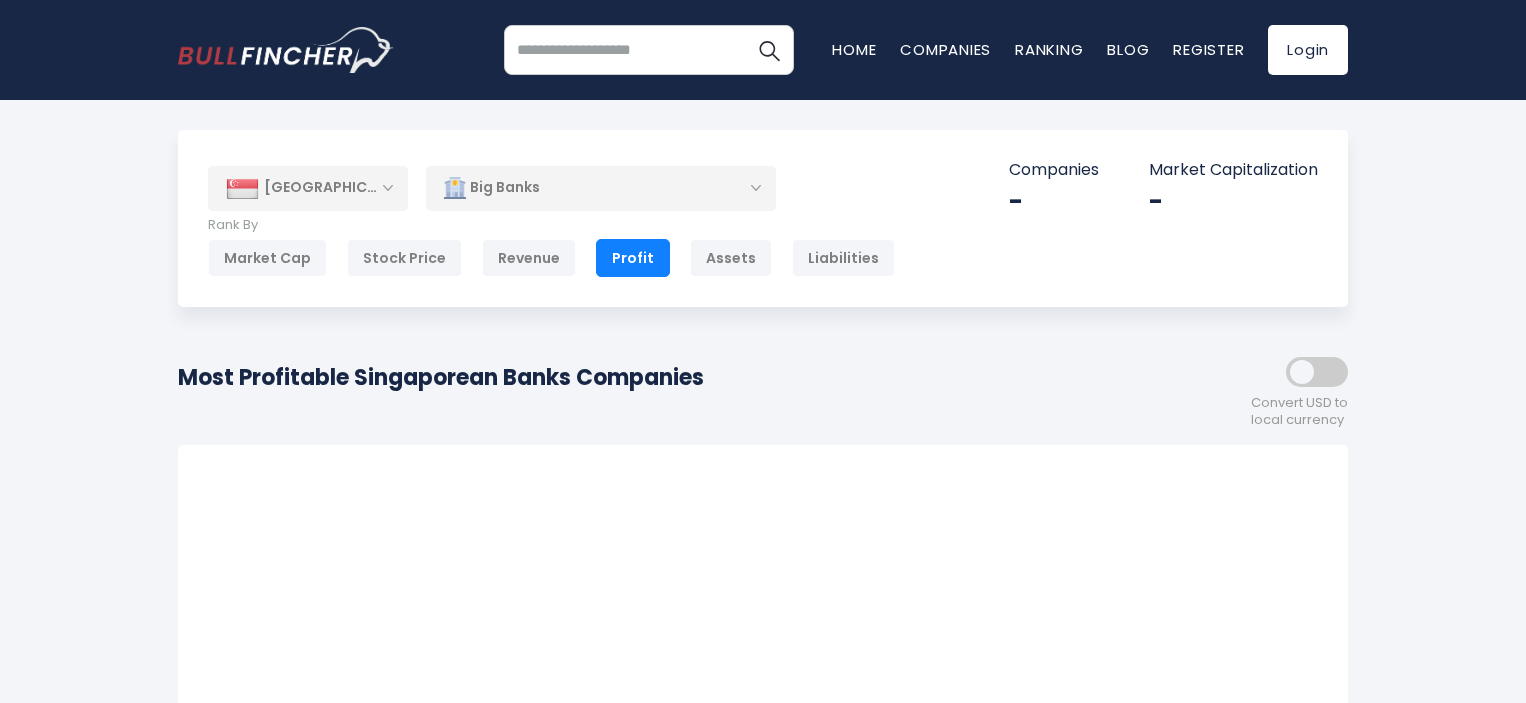 scroll, scrollTop: 0, scrollLeft: 0, axis: both 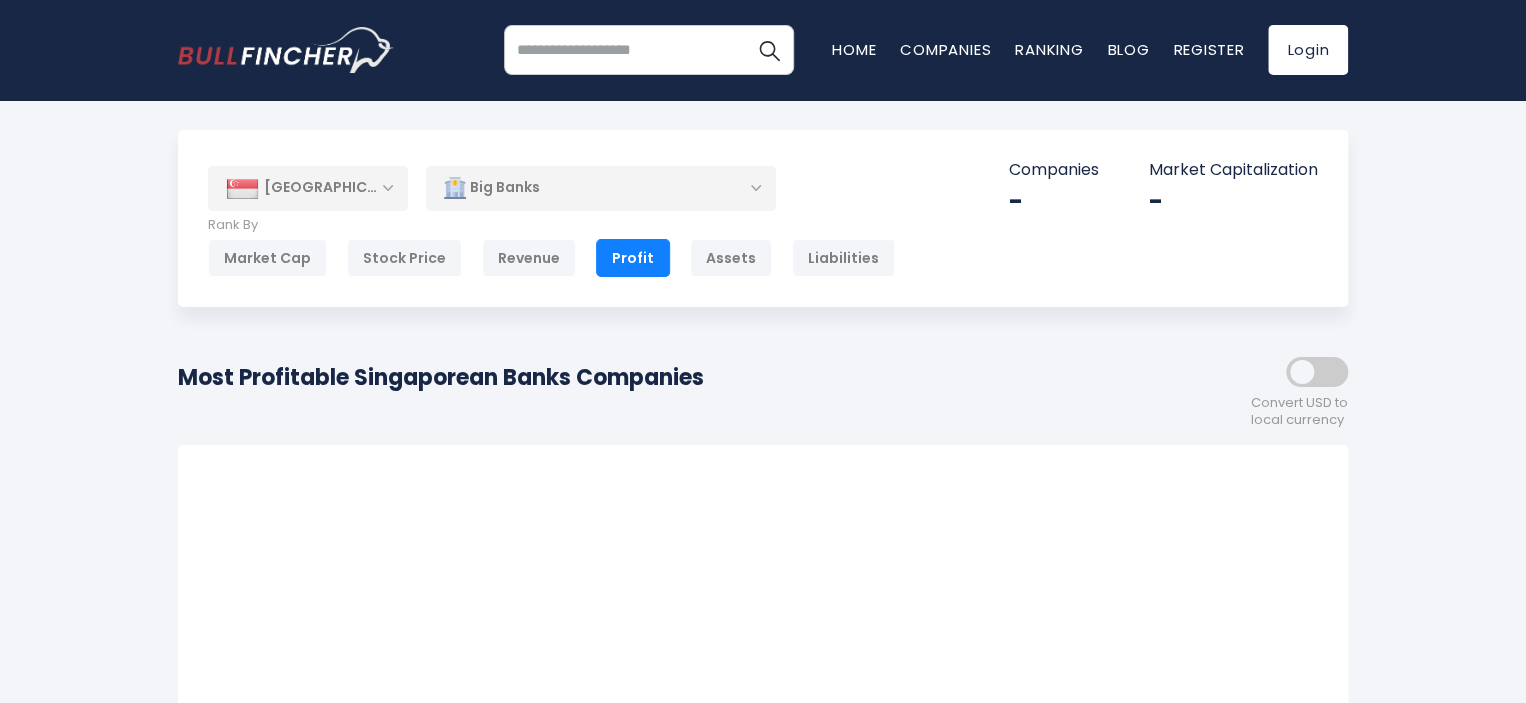 click on "Big Banks" at bounding box center (601, 188) 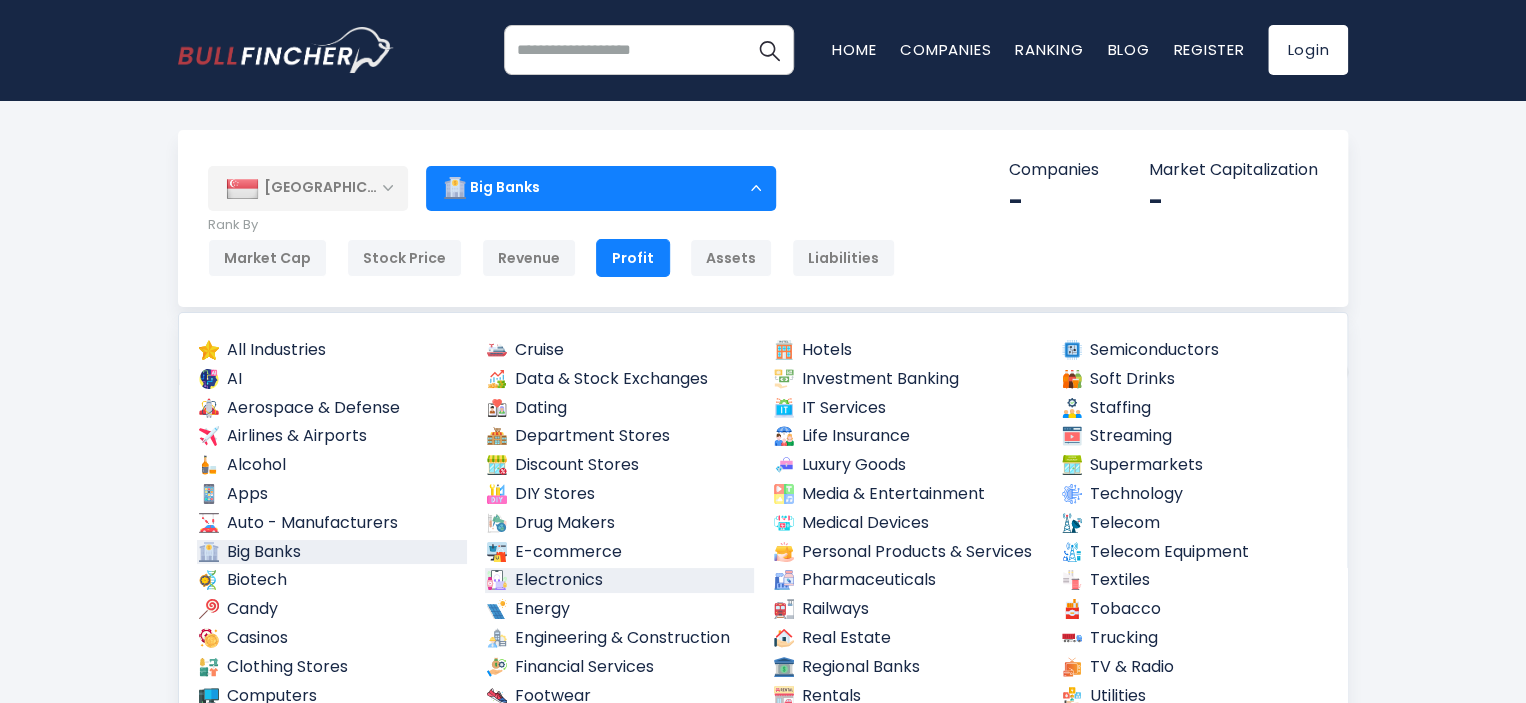 click on "Electronics" at bounding box center (620, 580) 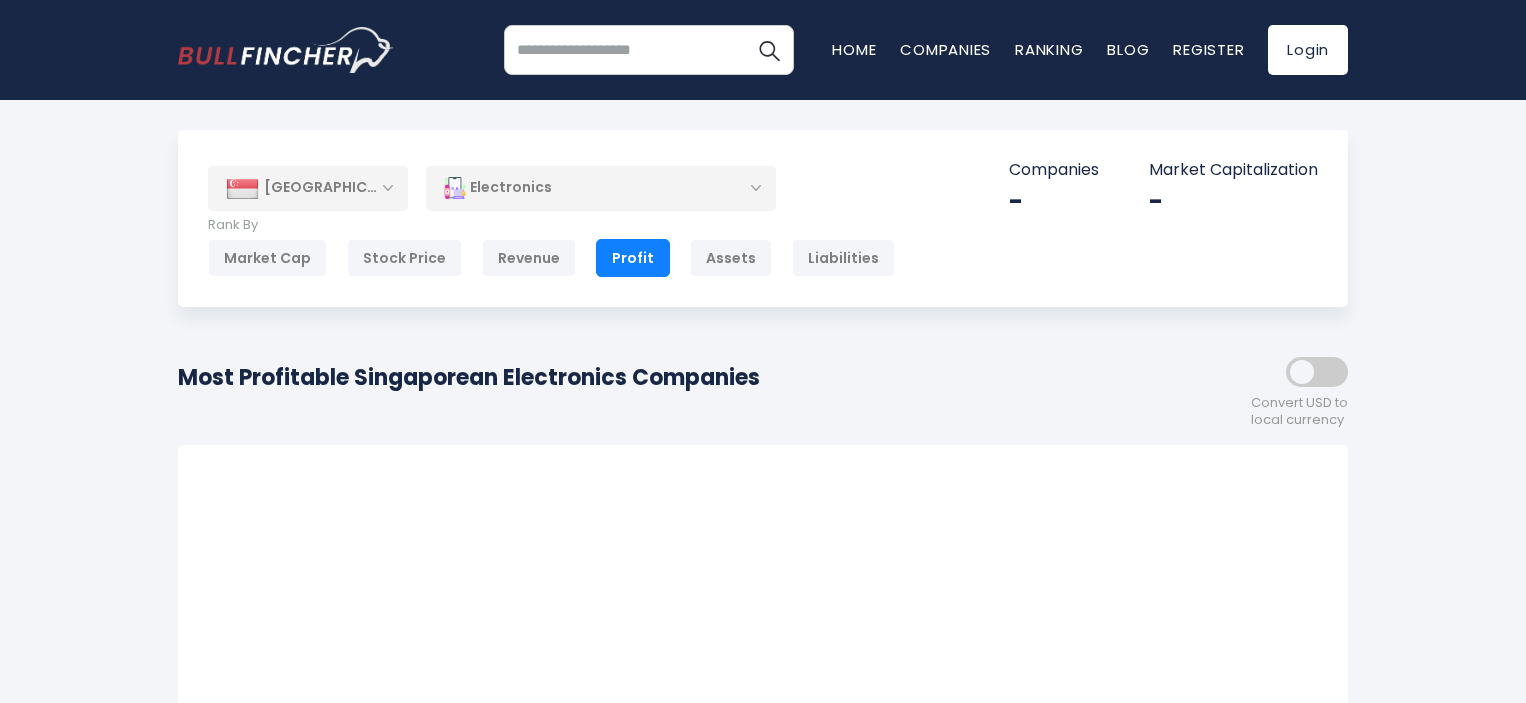 scroll, scrollTop: 0, scrollLeft: 0, axis: both 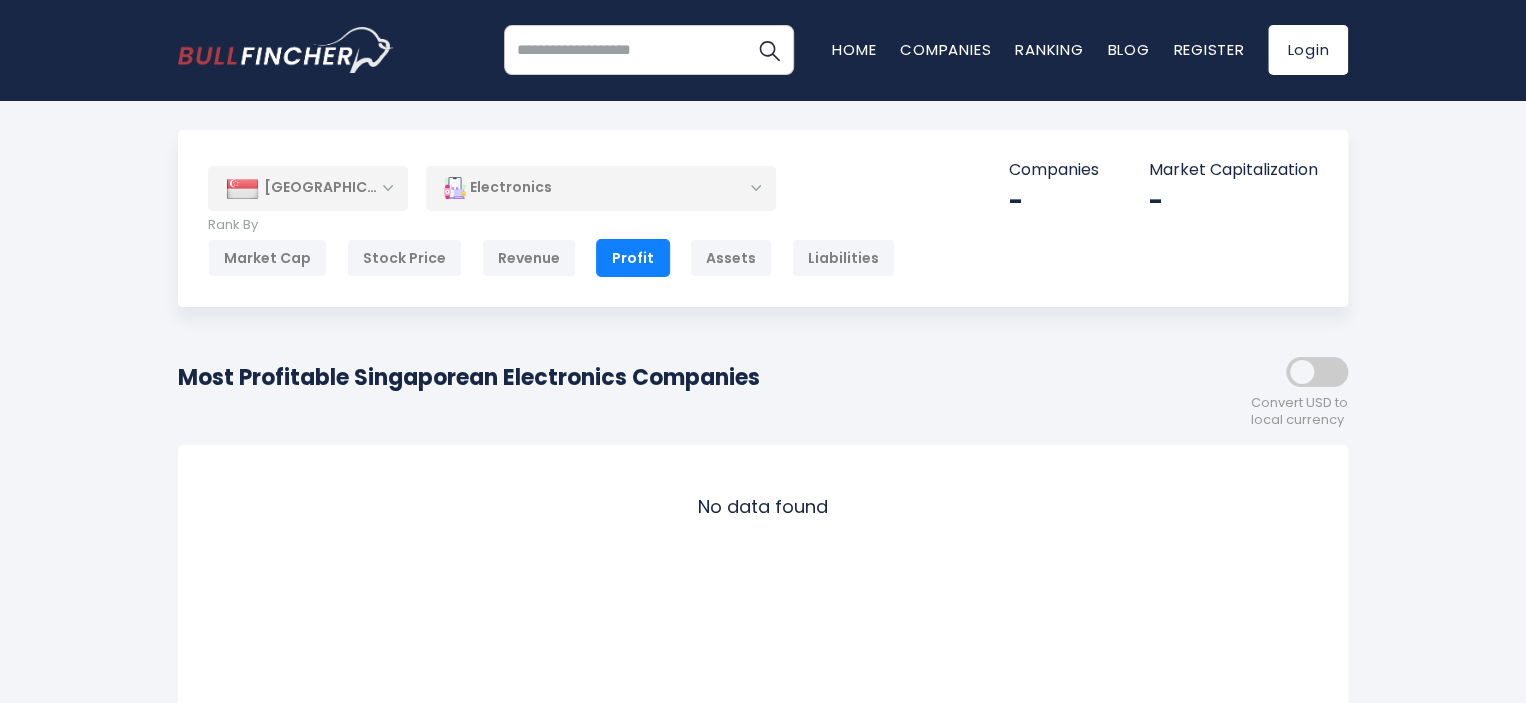 click on "Electronics" at bounding box center (601, 188) 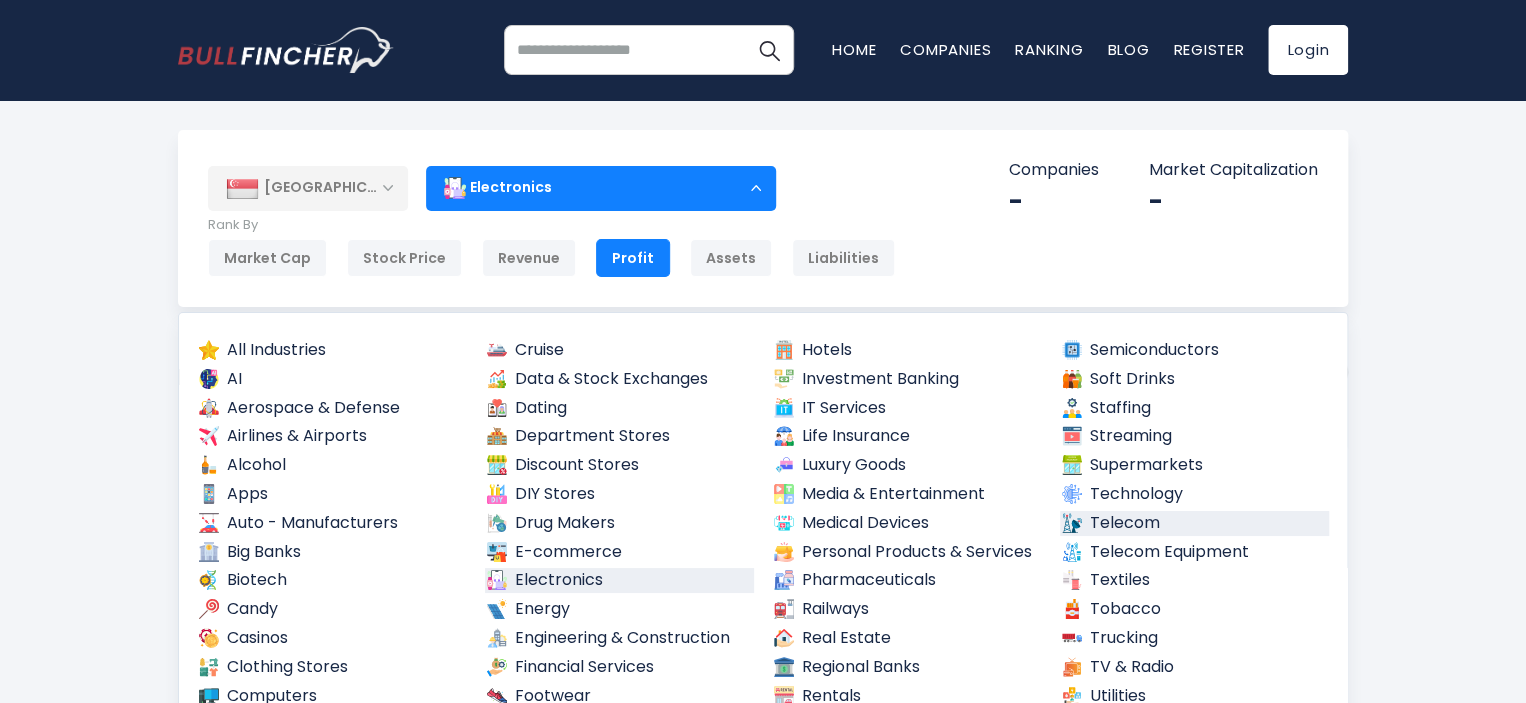 click on "Telecom" at bounding box center (1195, 523) 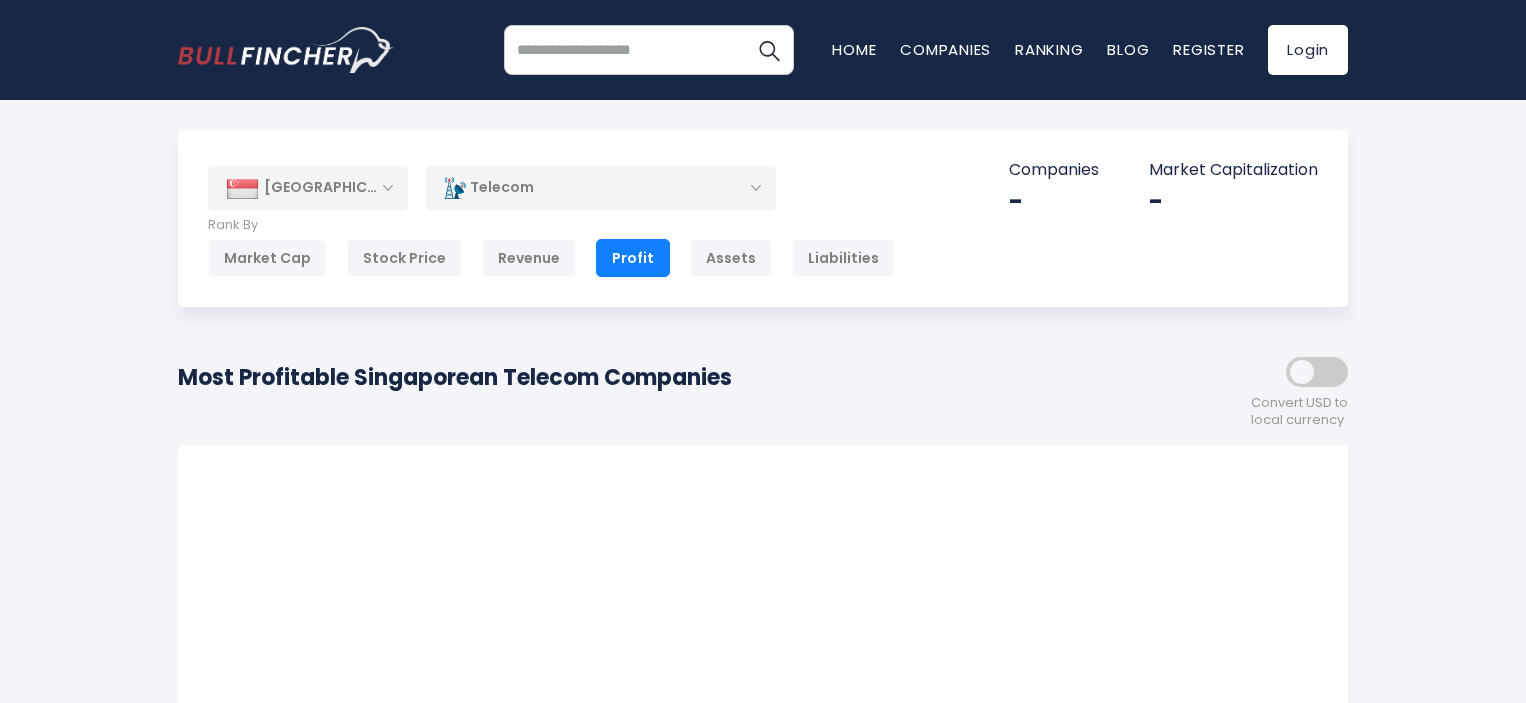 scroll, scrollTop: 0, scrollLeft: 0, axis: both 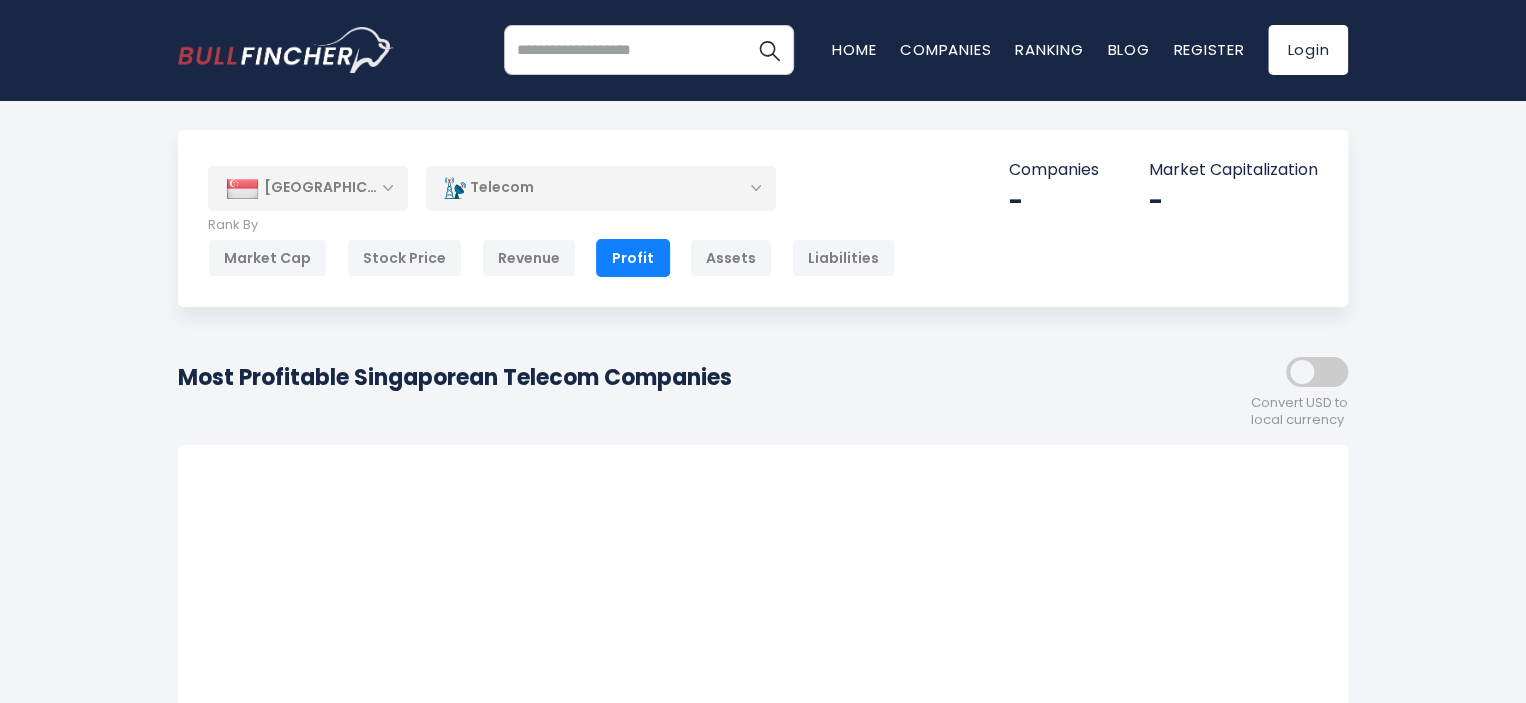 click on "Telecom" at bounding box center [601, 188] 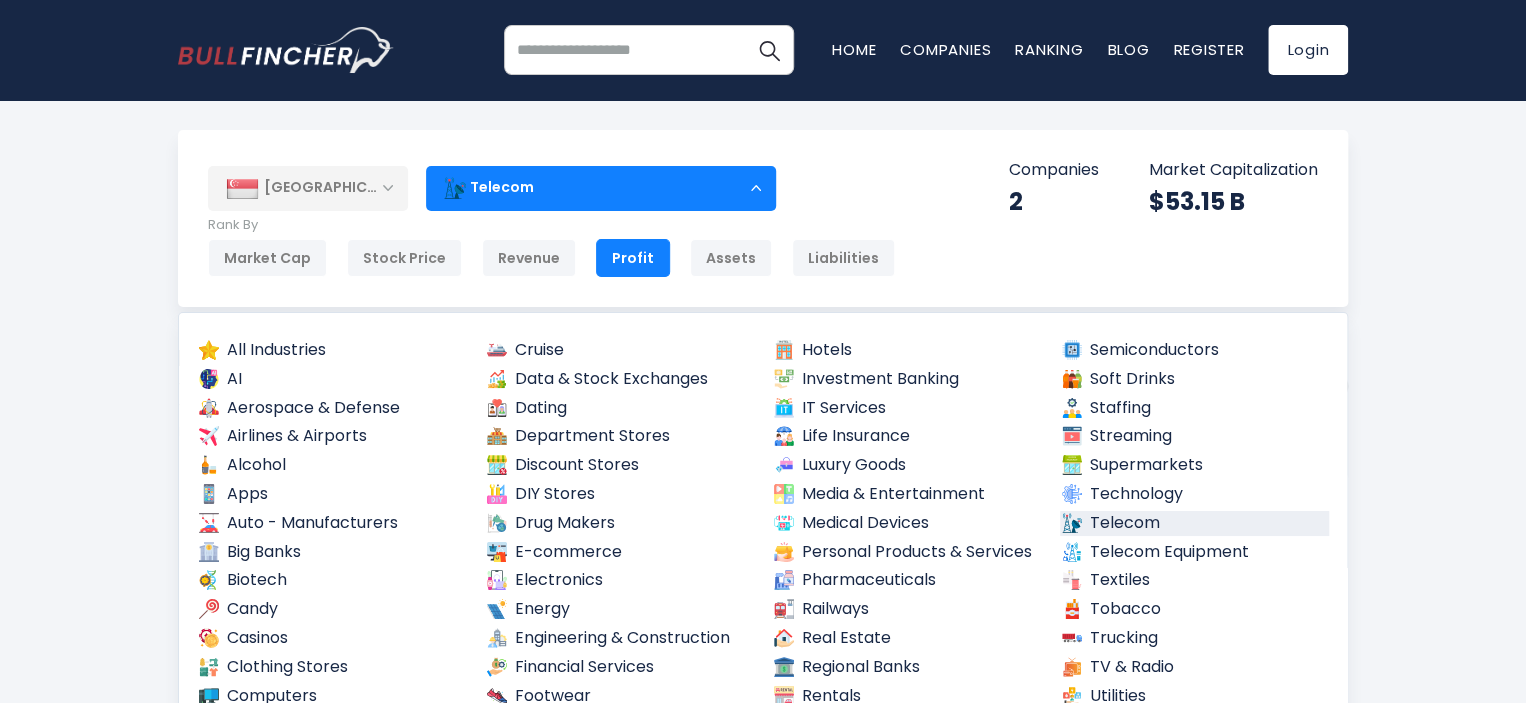 click on "[GEOGRAPHIC_DATA]
Entire World   30,381
[GEOGRAPHIC_DATA]
[GEOGRAPHIC_DATA]   3,973 [GEOGRAPHIC_DATA]" at bounding box center (763, 218) 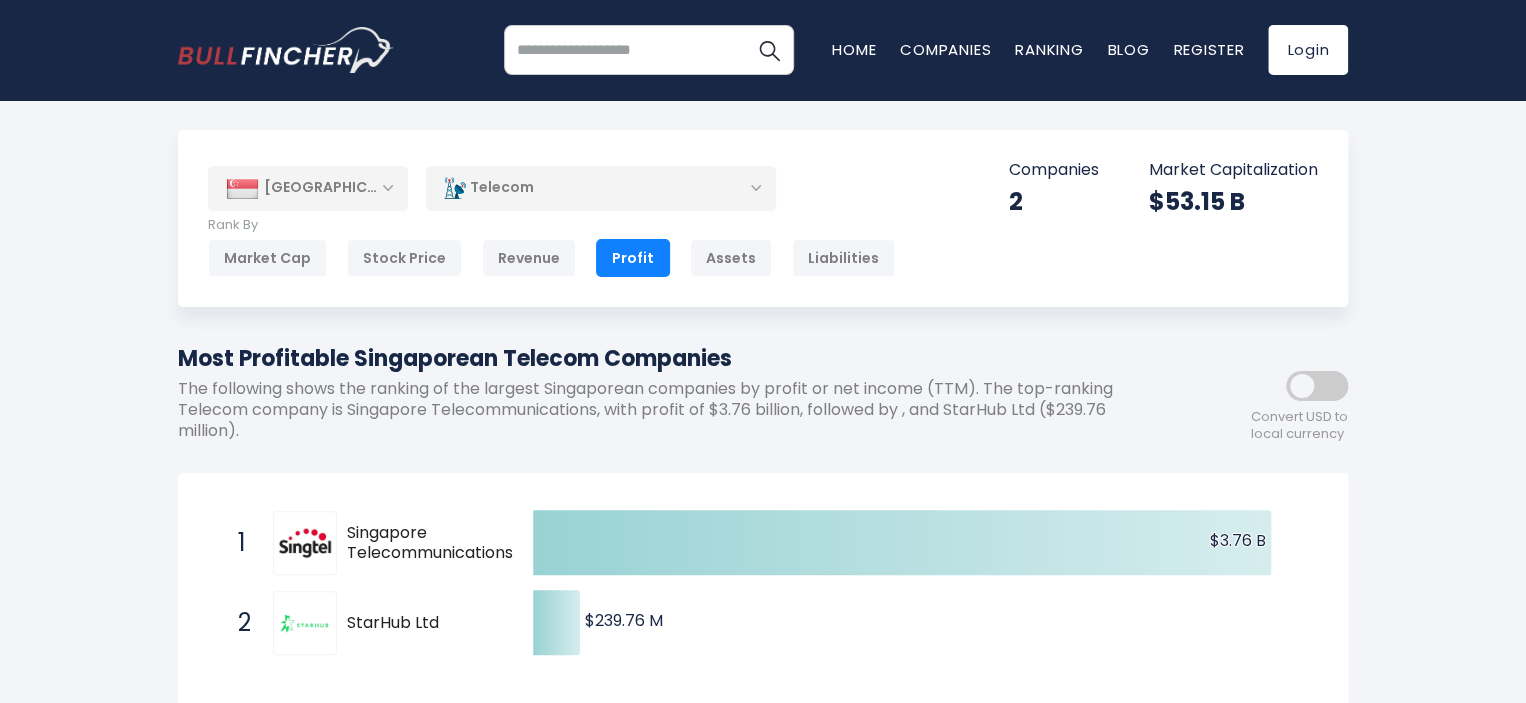 click on "Telecom" at bounding box center (601, 188) 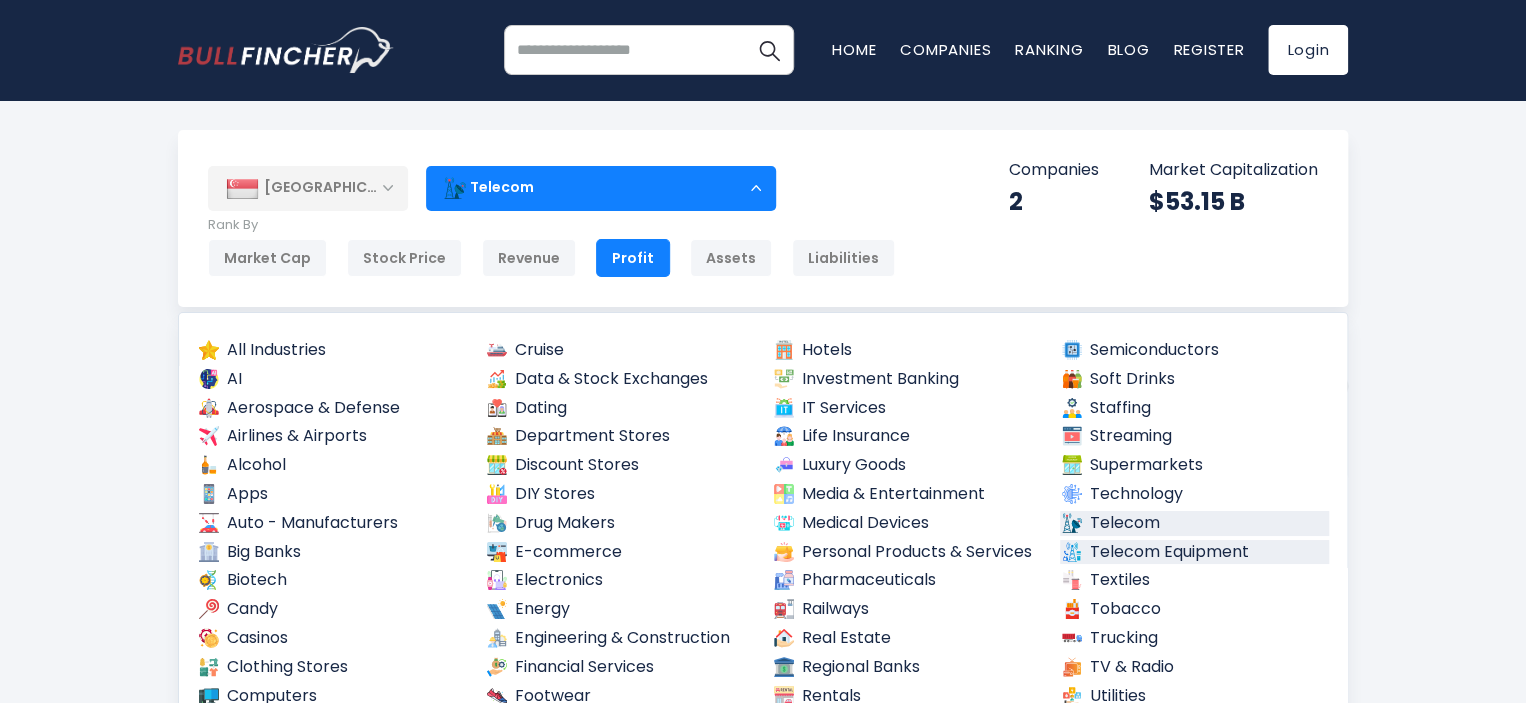 click on "Telecom Equipment" at bounding box center [1195, 552] 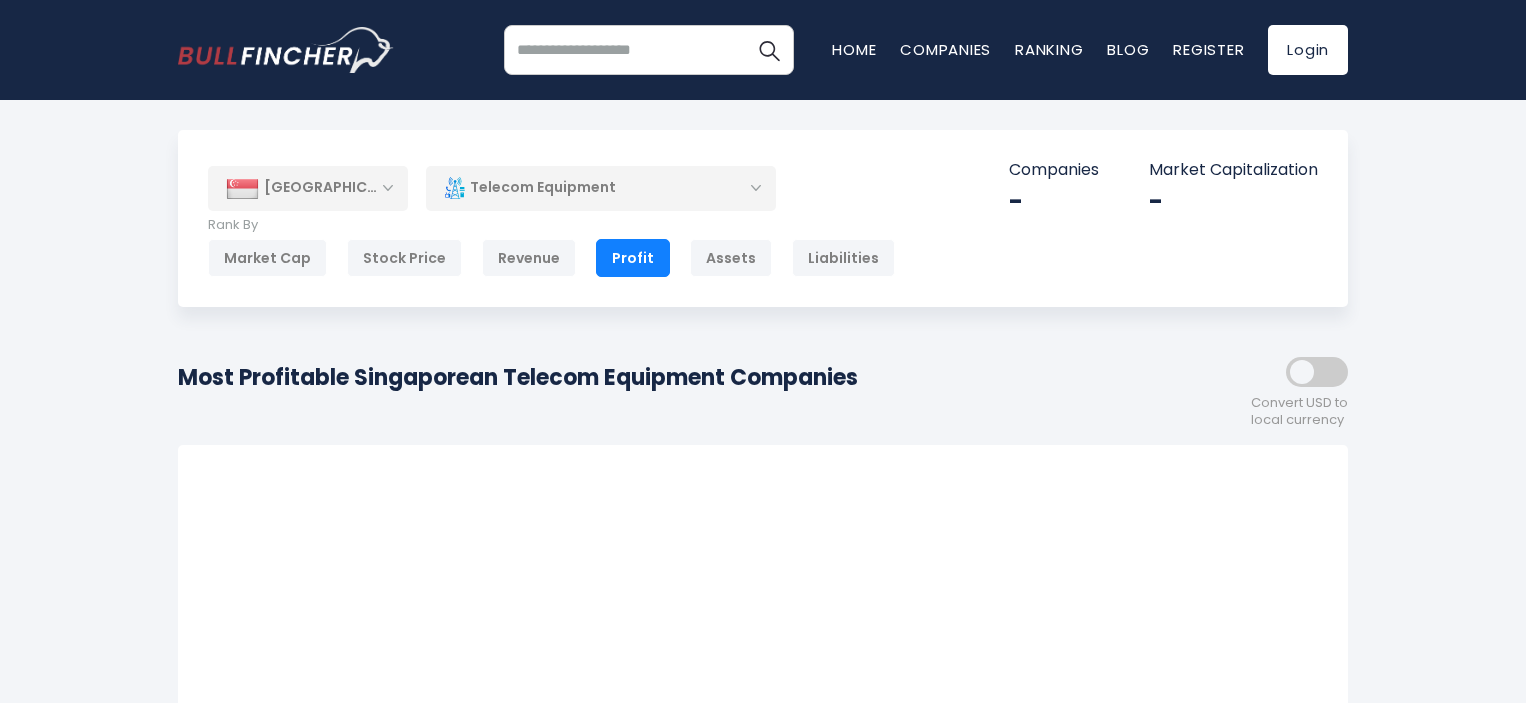 scroll, scrollTop: 0, scrollLeft: 0, axis: both 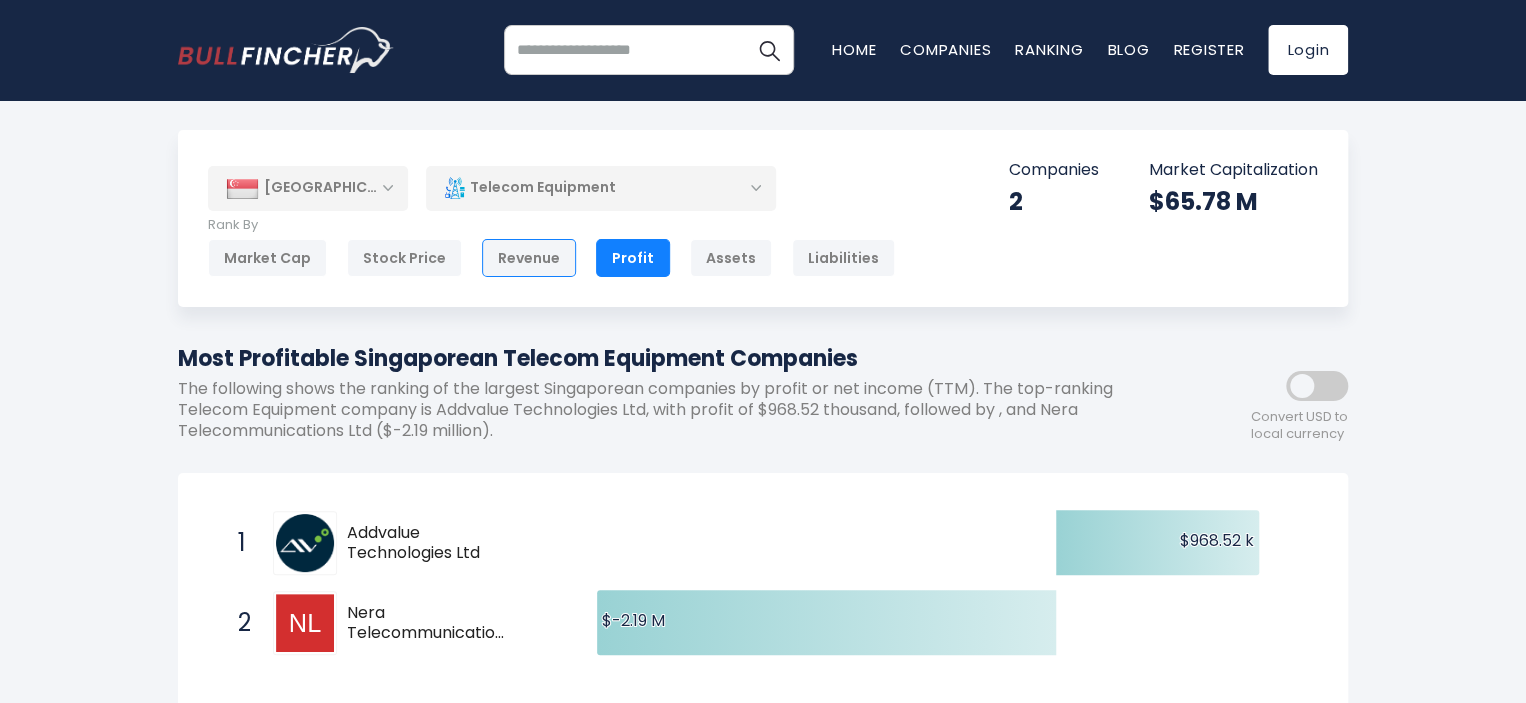 click on "Revenue" at bounding box center (529, 258) 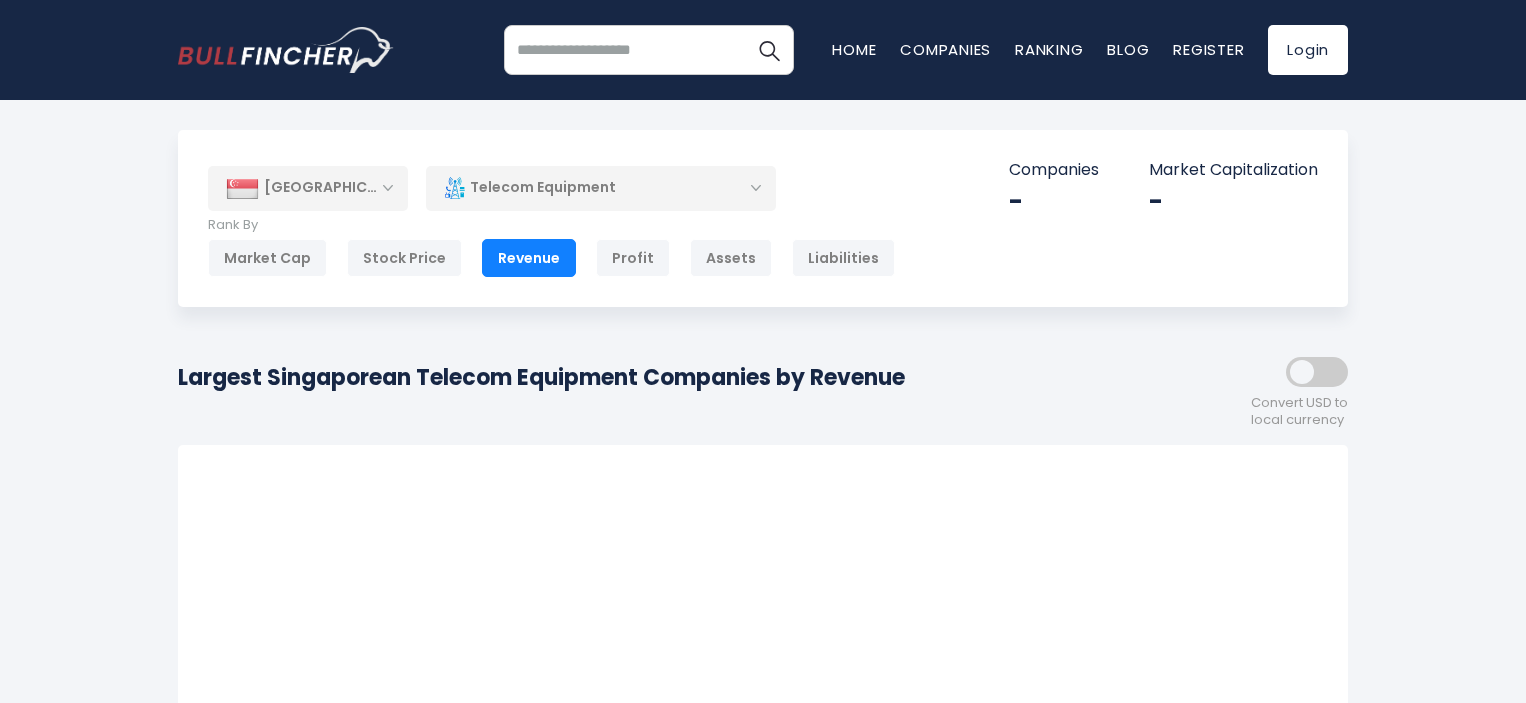 scroll, scrollTop: 0, scrollLeft: 0, axis: both 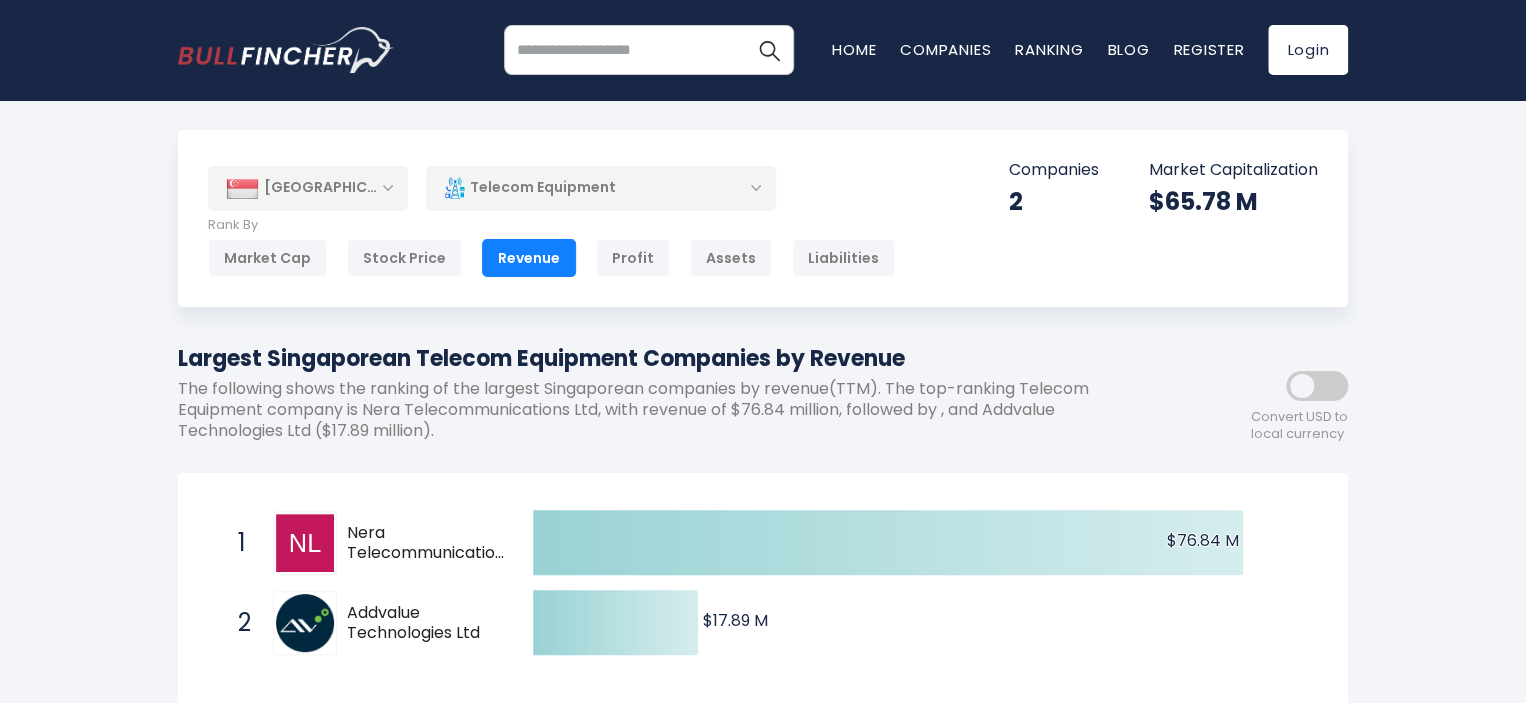 click on "Telecom Equipment" at bounding box center (601, 188) 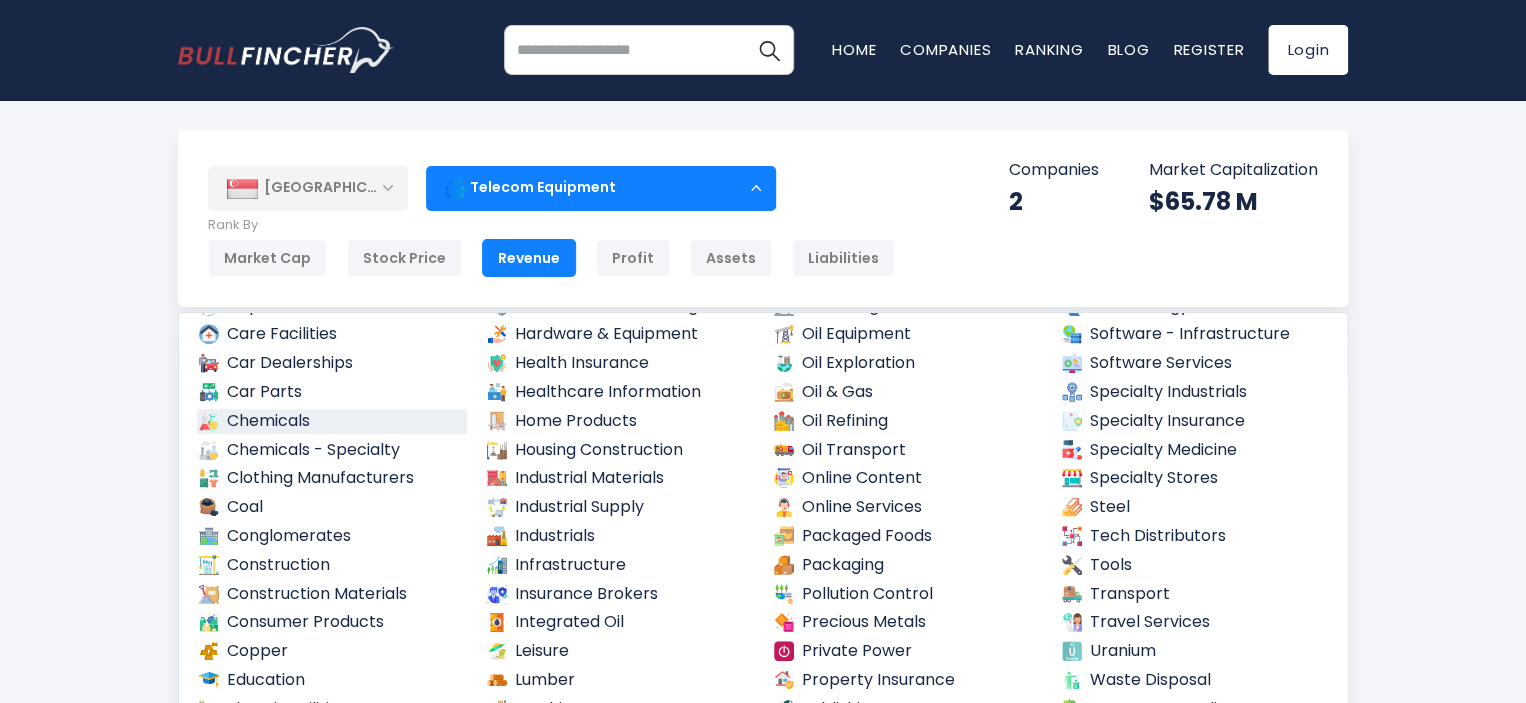 scroll, scrollTop: 708, scrollLeft: 0, axis: vertical 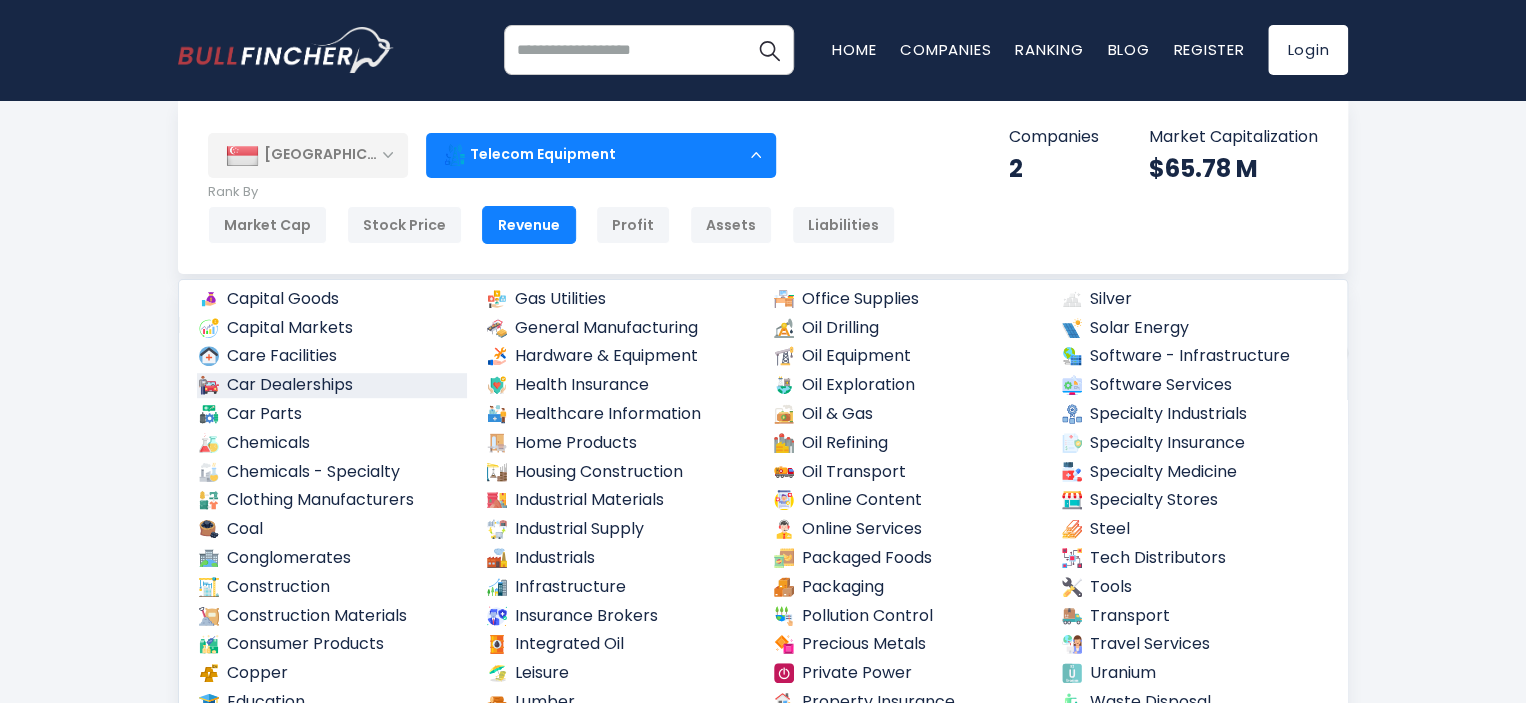 click on "Car Dealerships" at bounding box center [332, 385] 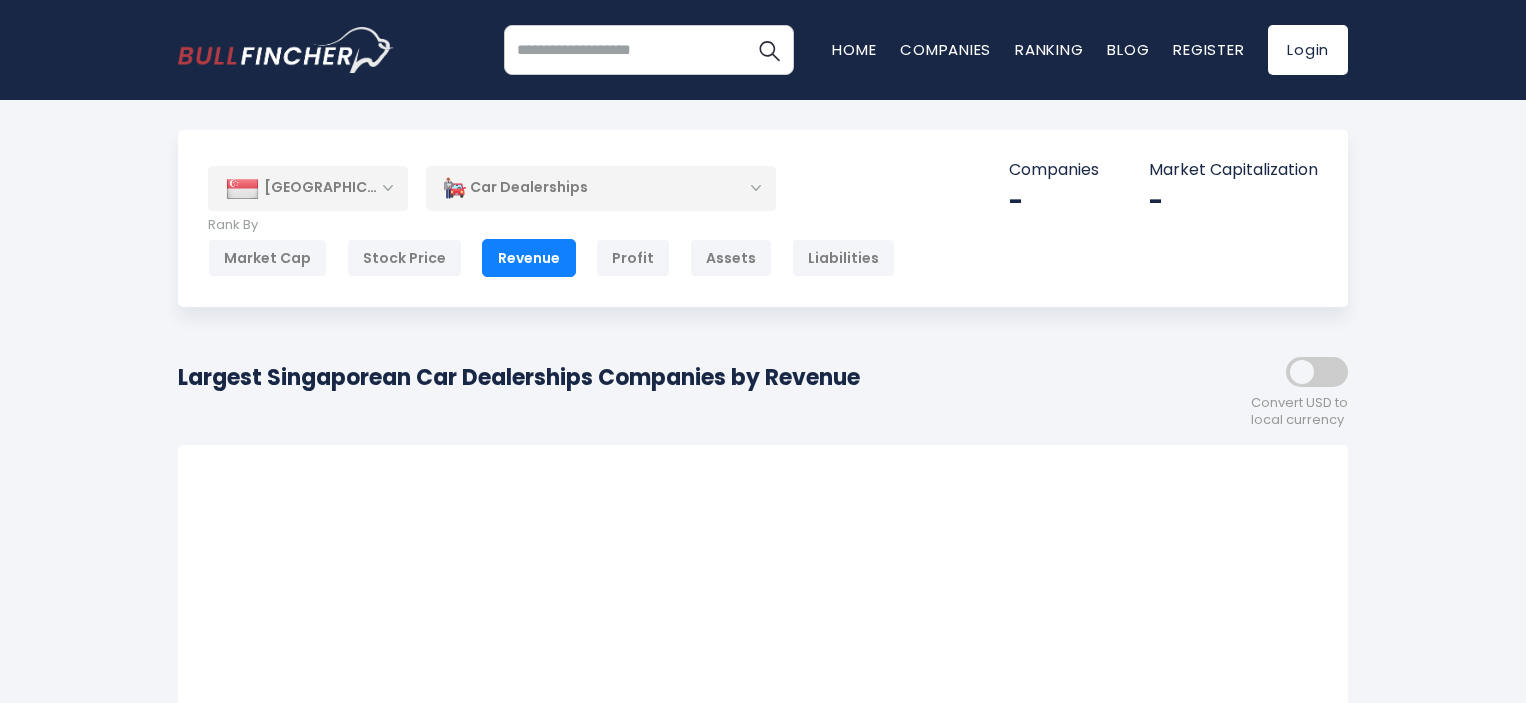 scroll, scrollTop: 0, scrollLeft: 0, axis: both 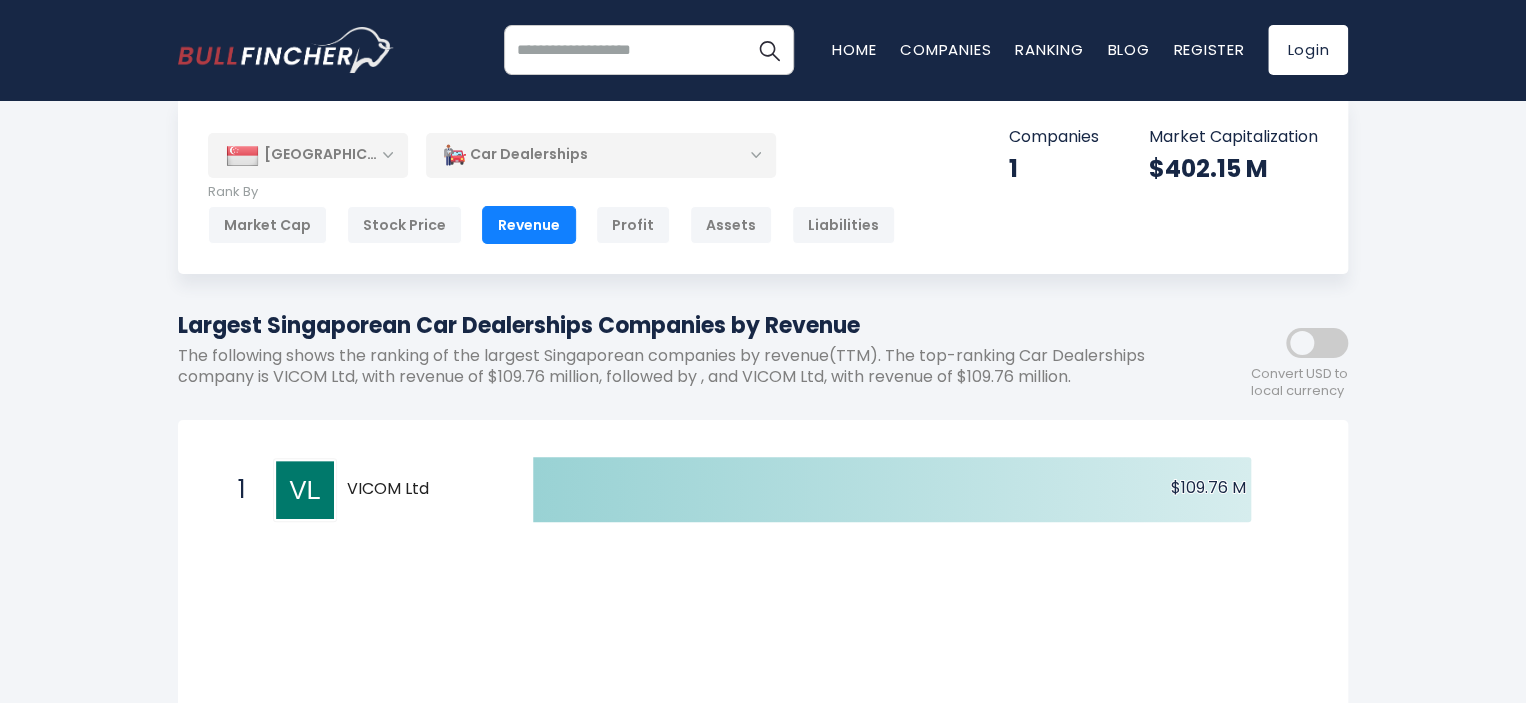 click on "Car Dealerships" at bounding box center [601, 155] 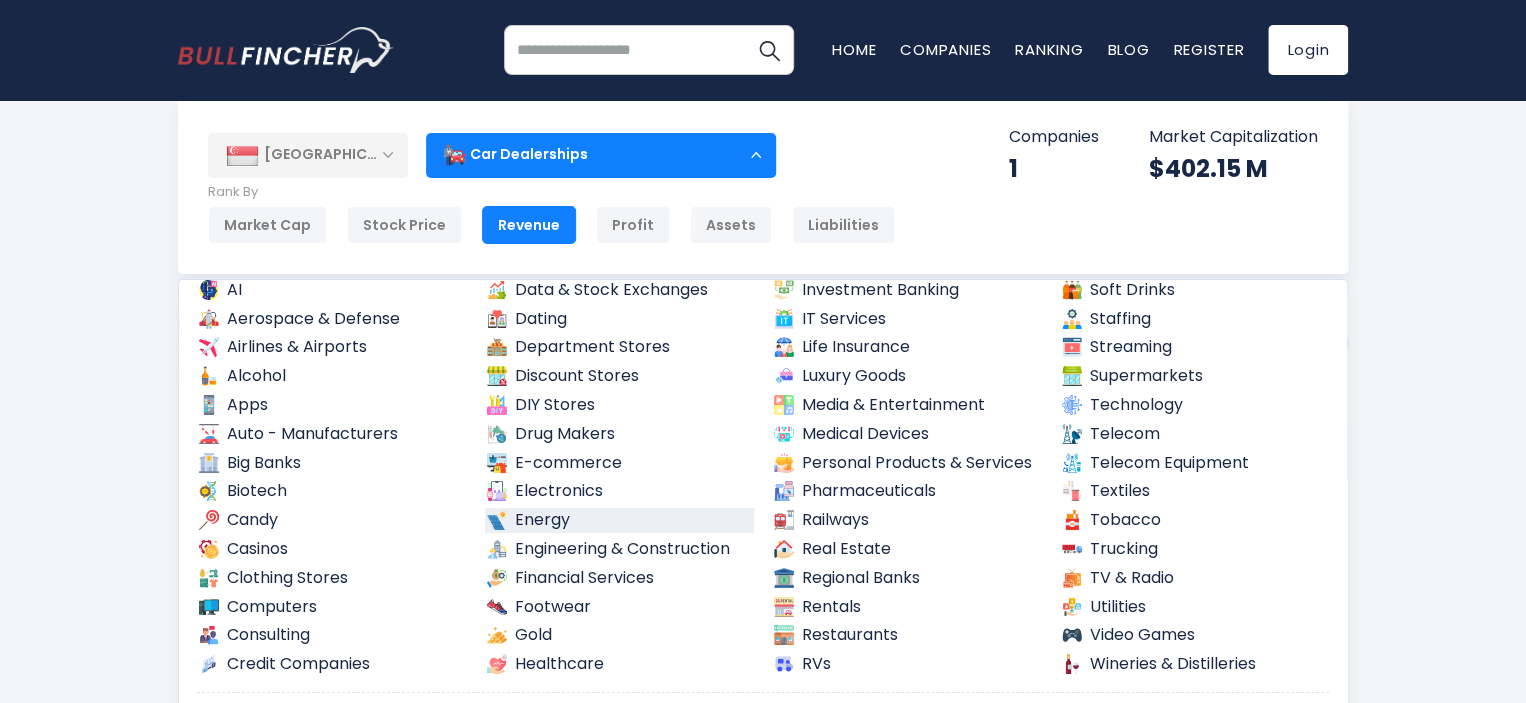 scroll, scrollTop: 43, scrollLeft: 0, axis: vertical 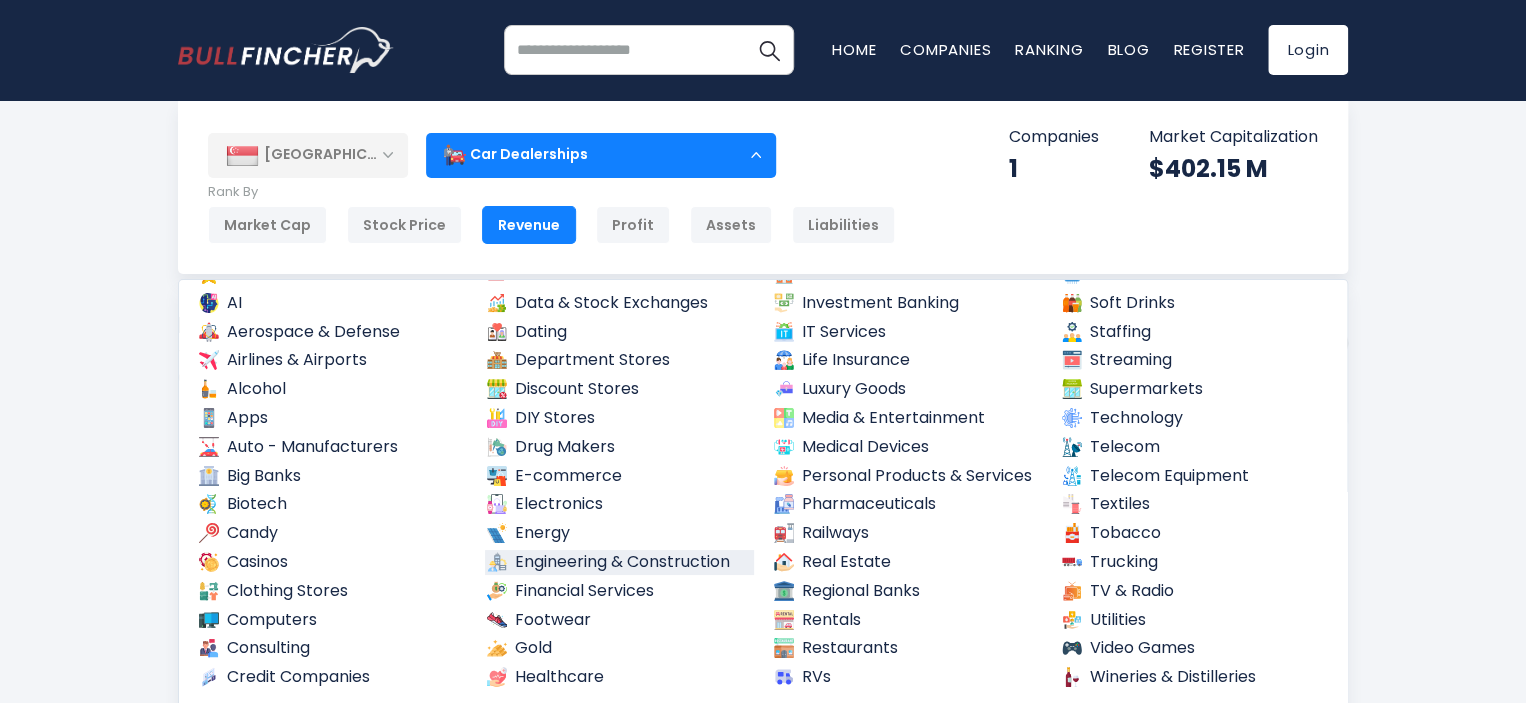 click on "Engineering & Construction" at bounding box center (620, 562) 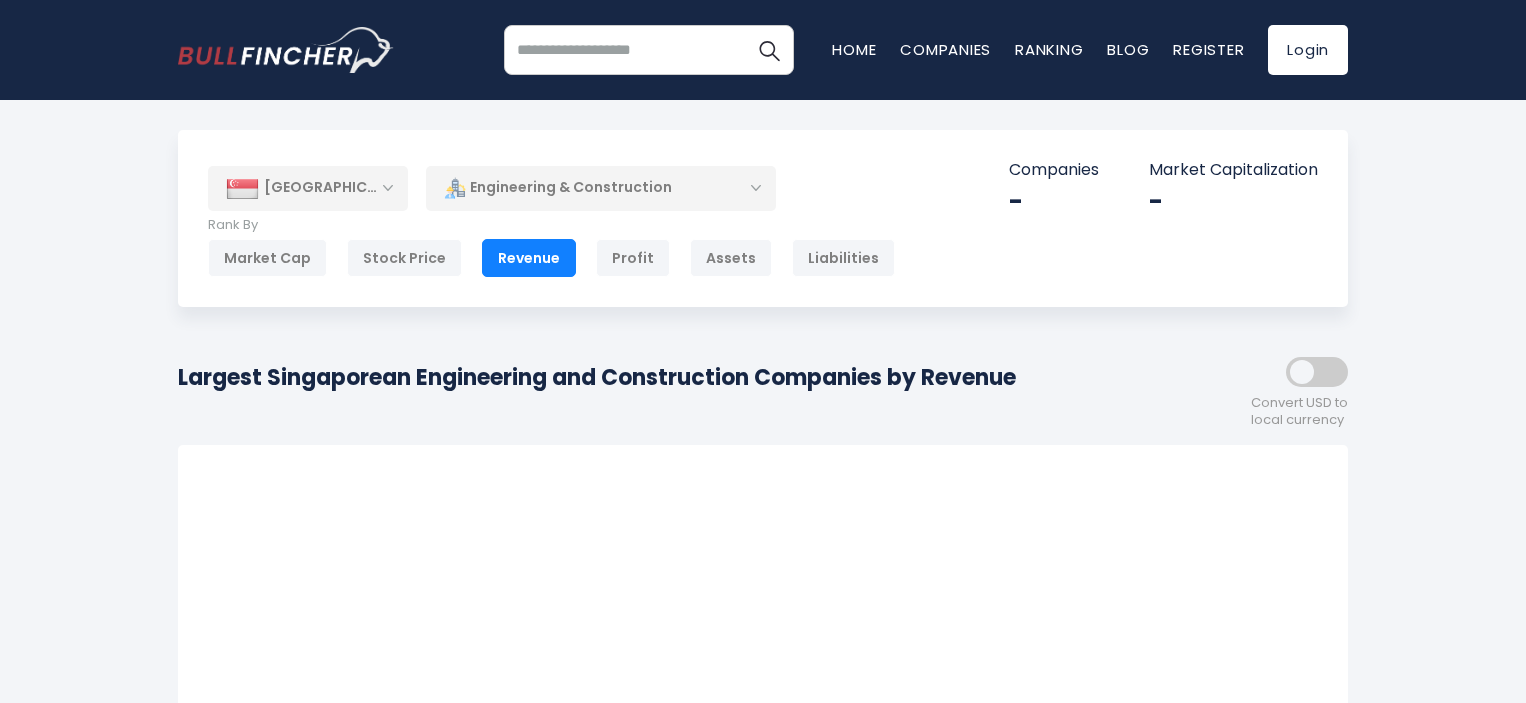 scroll, scrollTop: 0, scrollLeft: 0, axis: both 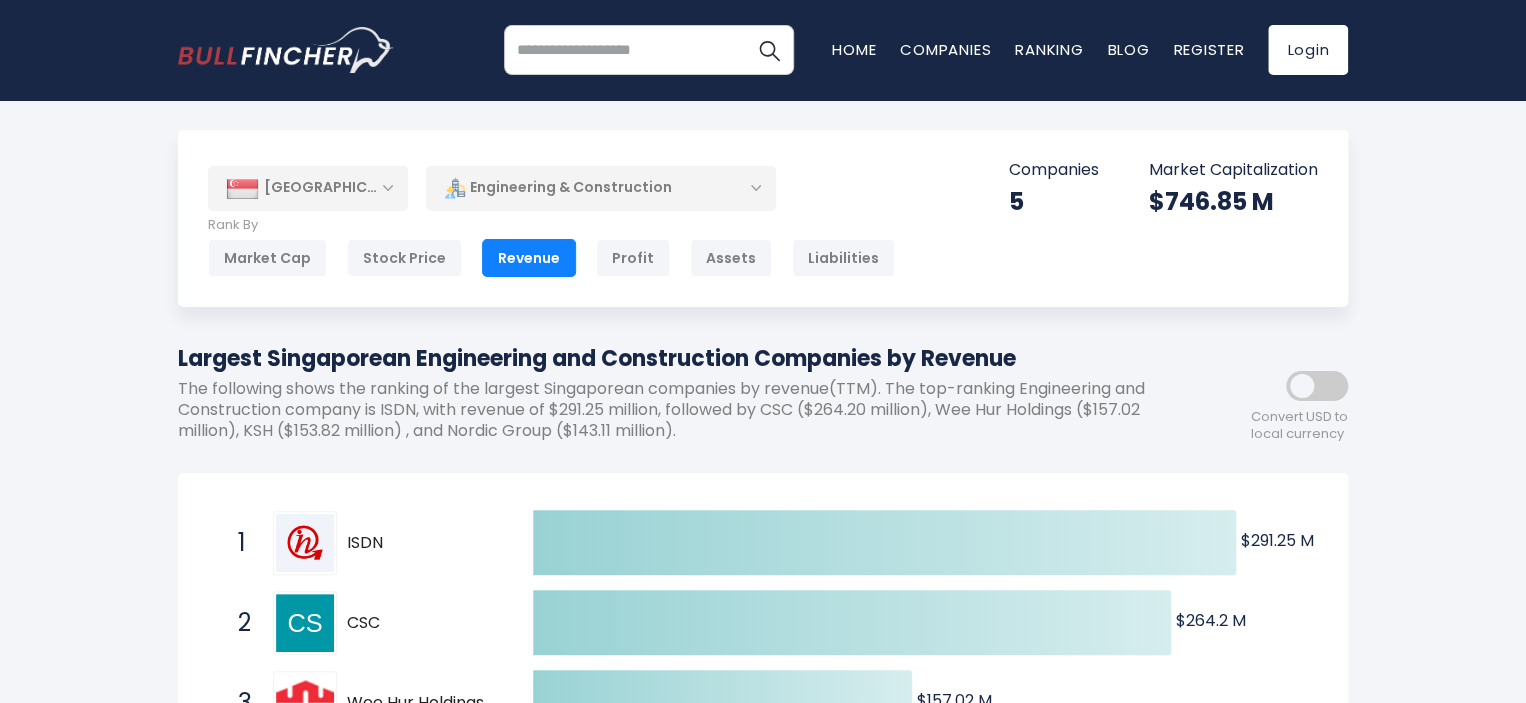 click on "Engineering & Construction" at bounding box center (601, 188) 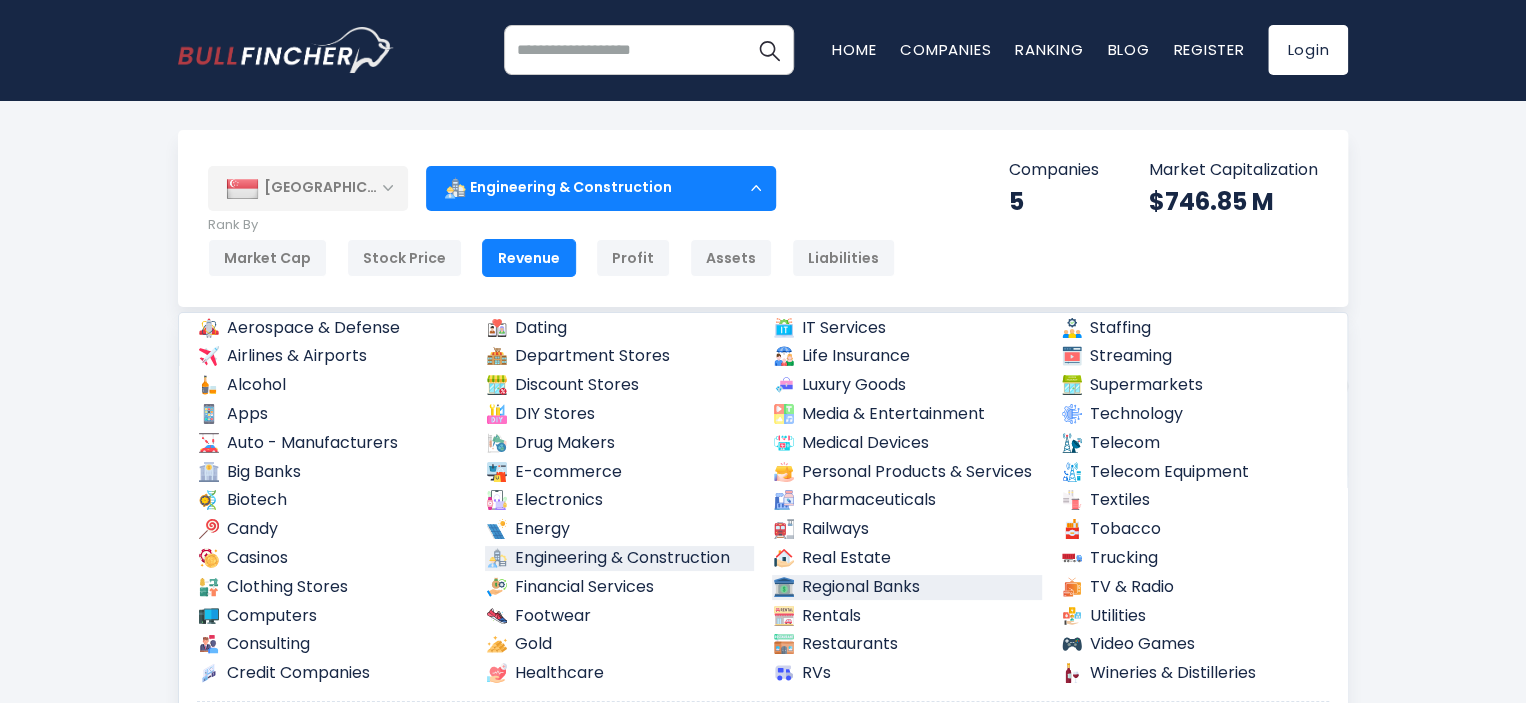 scroll, scrollTop: 100, scrollLeft: 0, axis: vertical 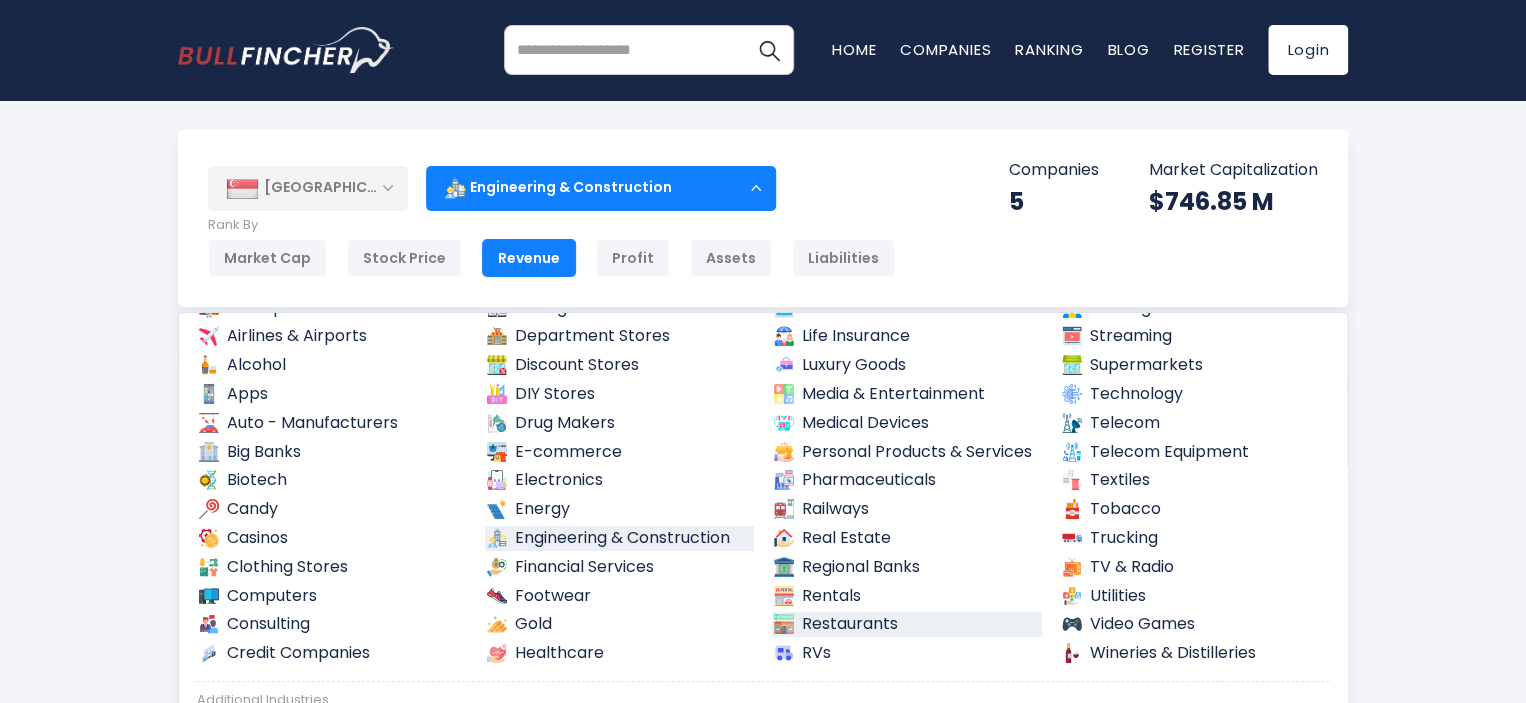 click on "Restaurants" at bounding box center [907, 624] 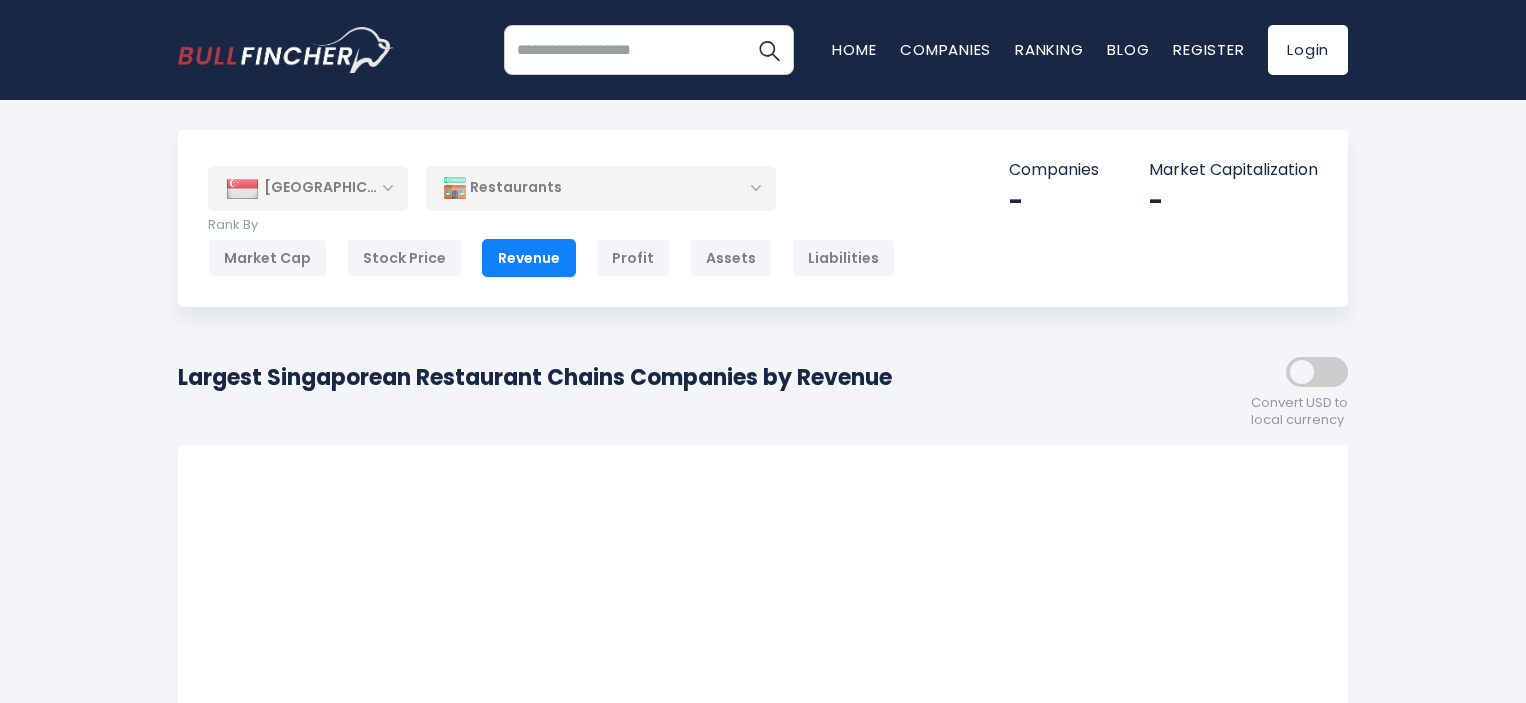 scroll, scrollTop: 0, scrollLeft: 0, axis: both 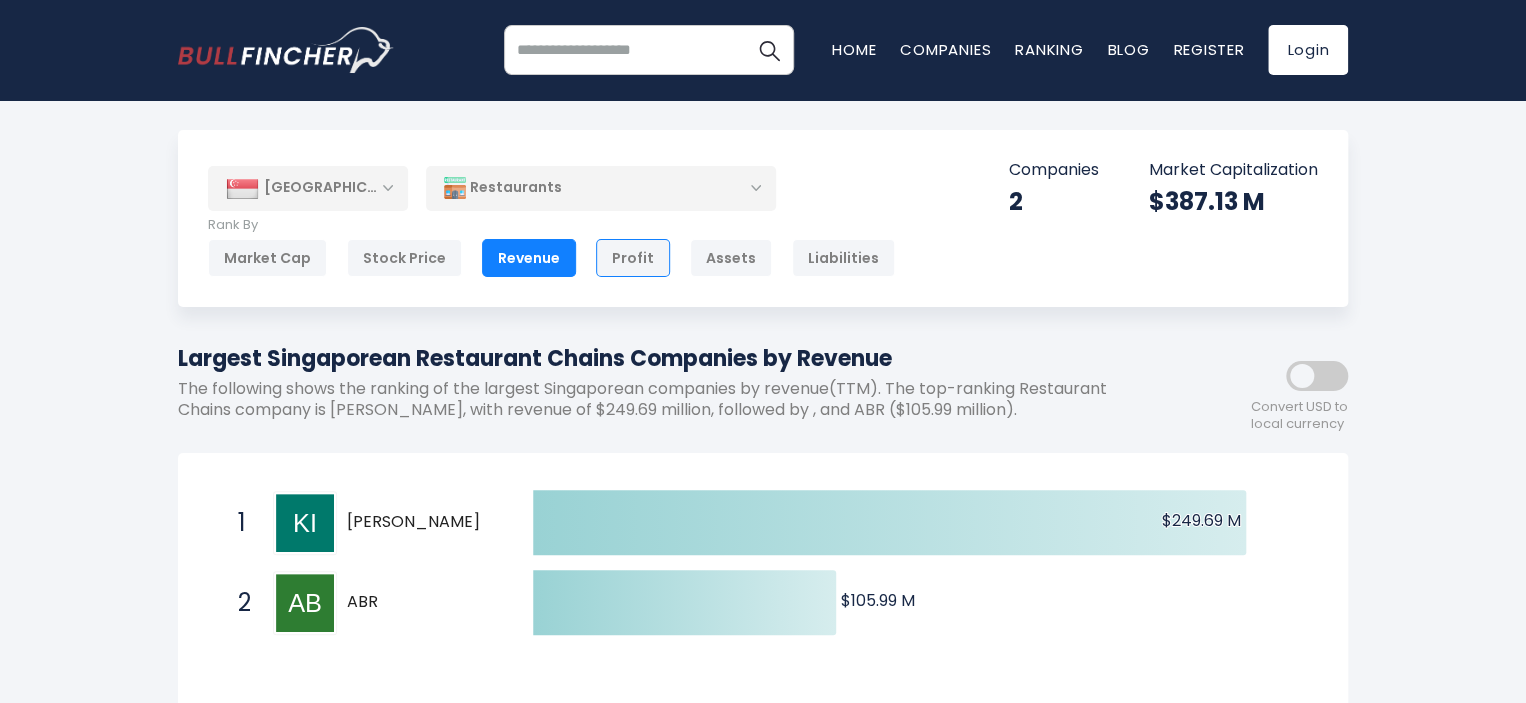 click on "Profit" at bounding box center [633, 258] 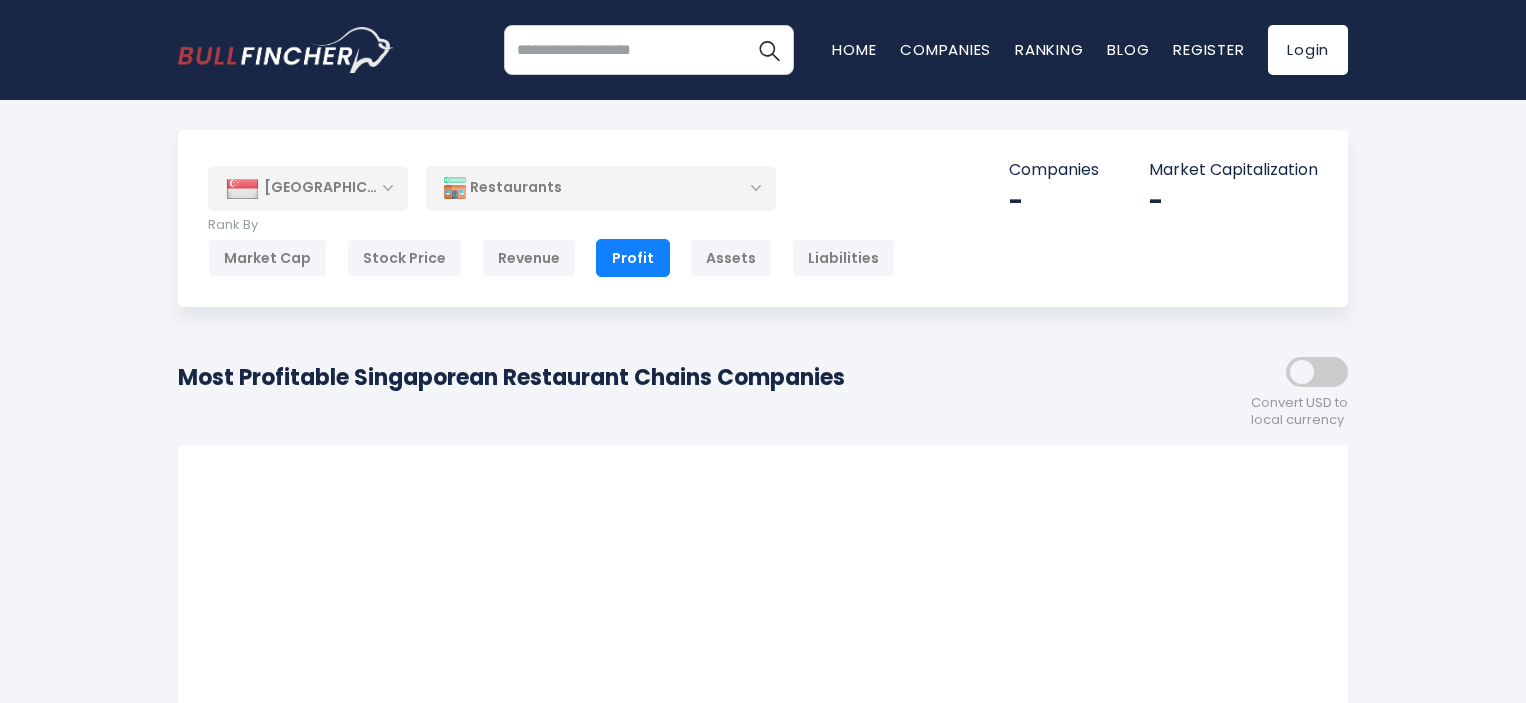 scroll, scrollTop: 0, scrollLeft: 0, axis: both 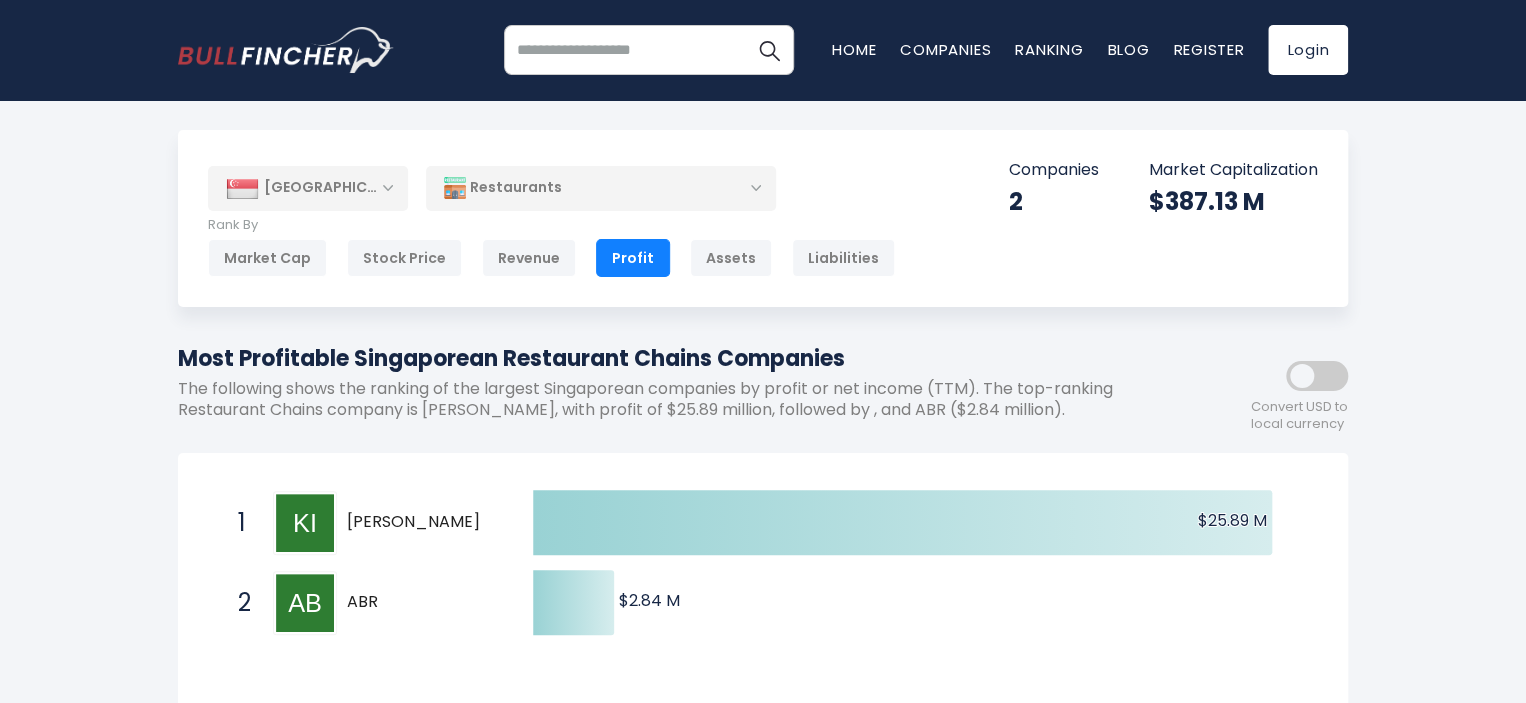 click on "Restaurants" at bounding box center (601, 188) 